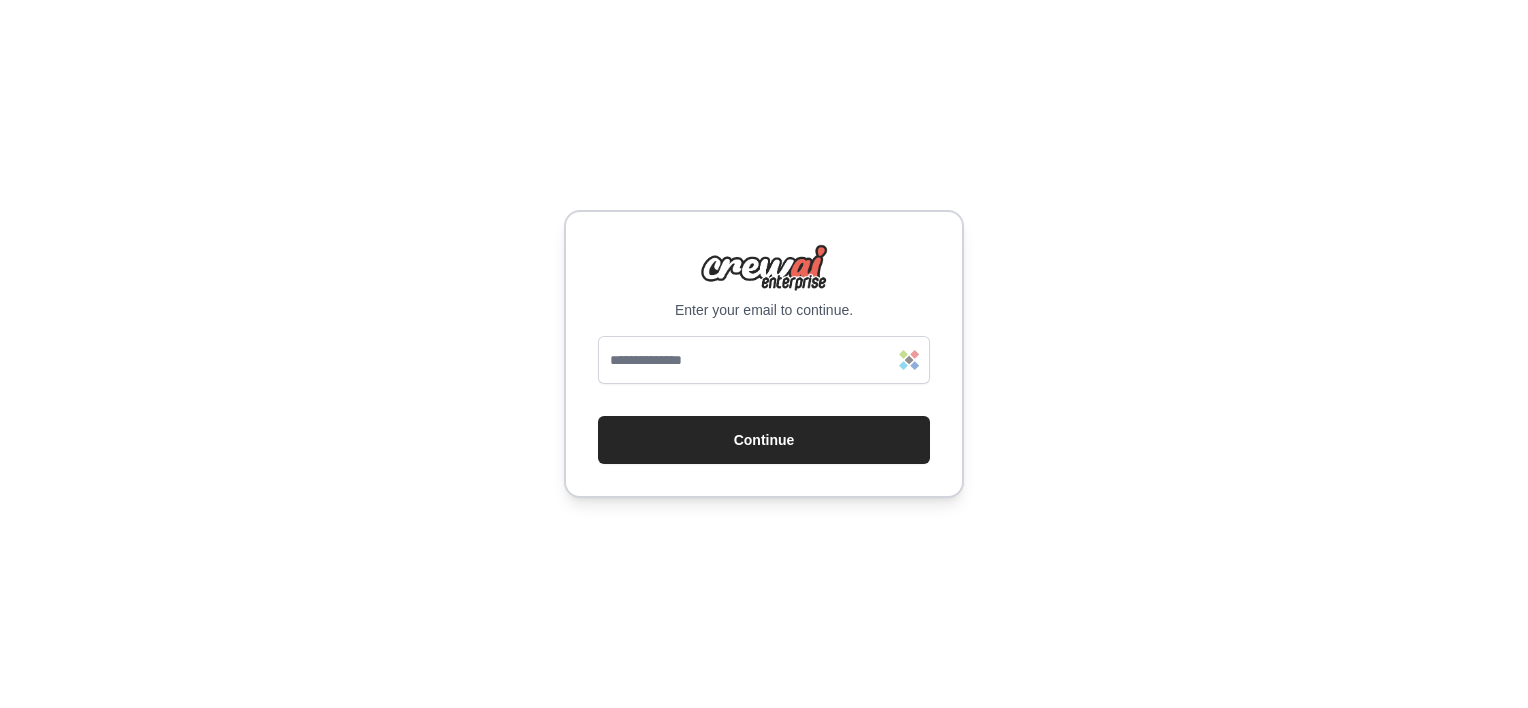 scroll, scrollTop: 0, scrollLeft: 0, axis: both 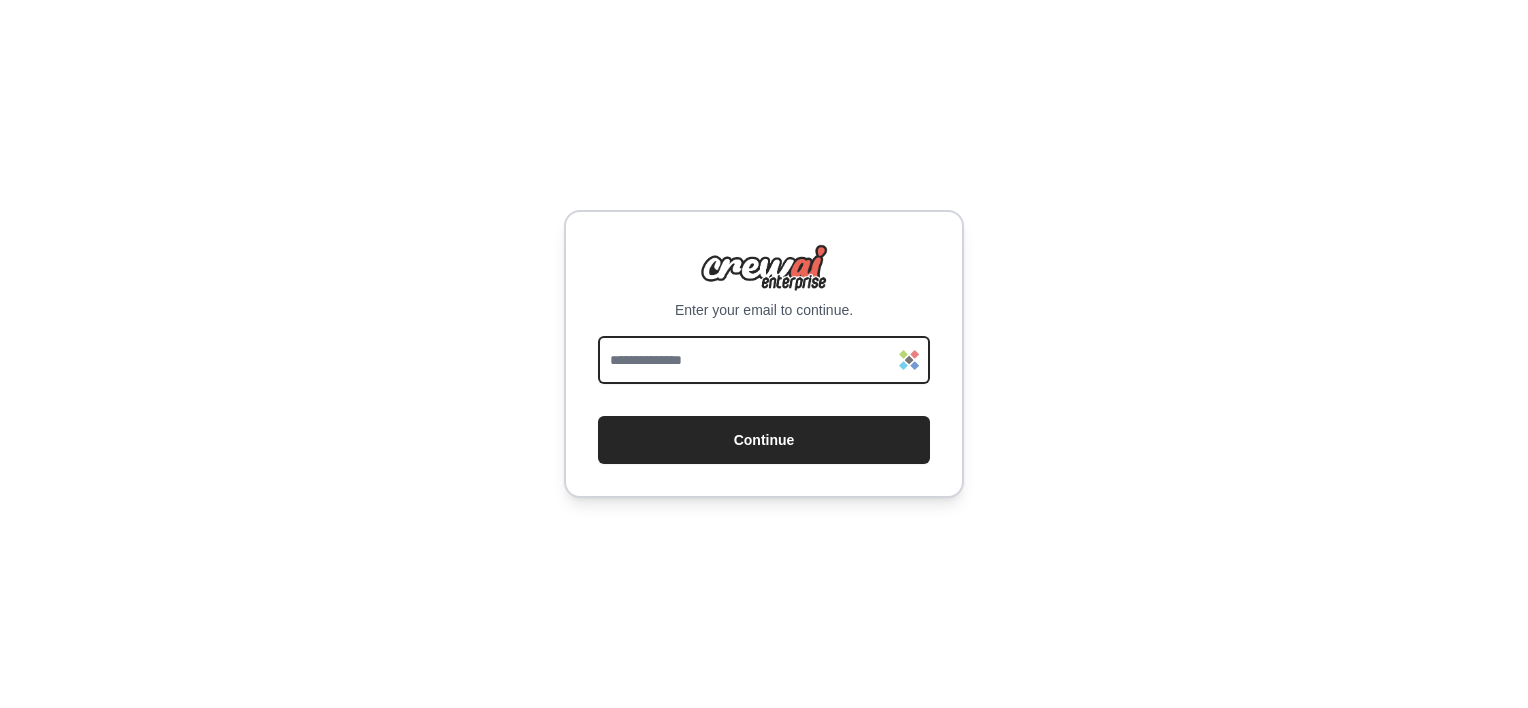 type on "**********" 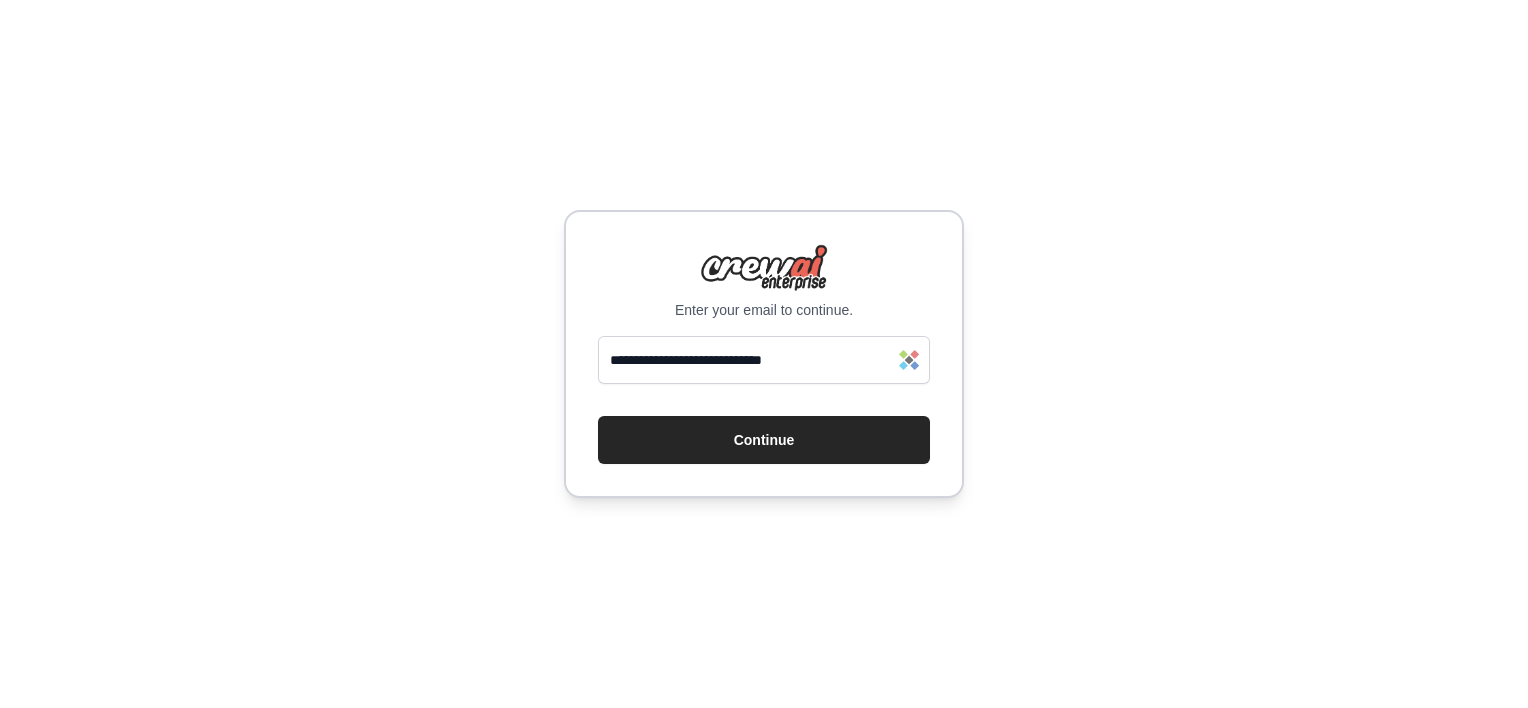 click on "**********" at bounding box center [764, 354] 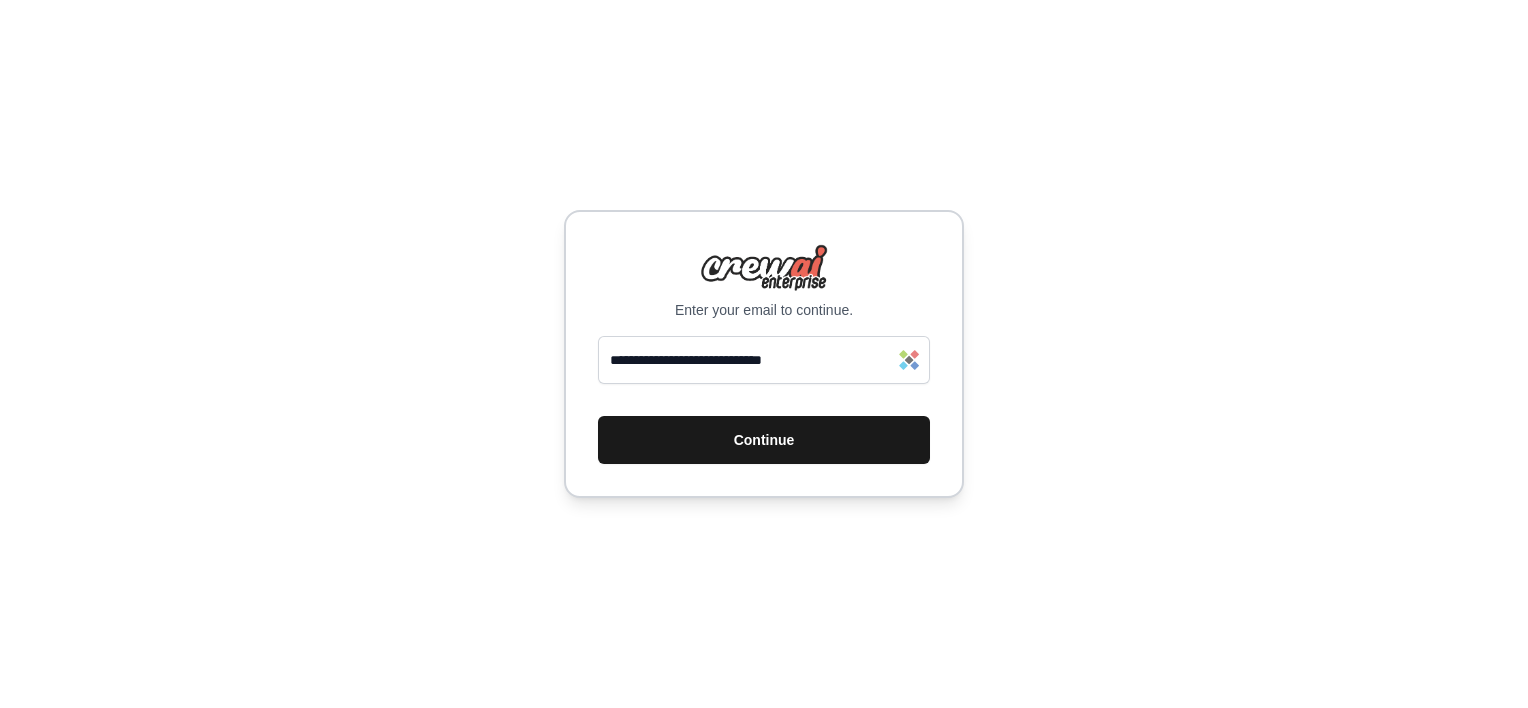 click on "Continue" at bounding box center [764, 440] 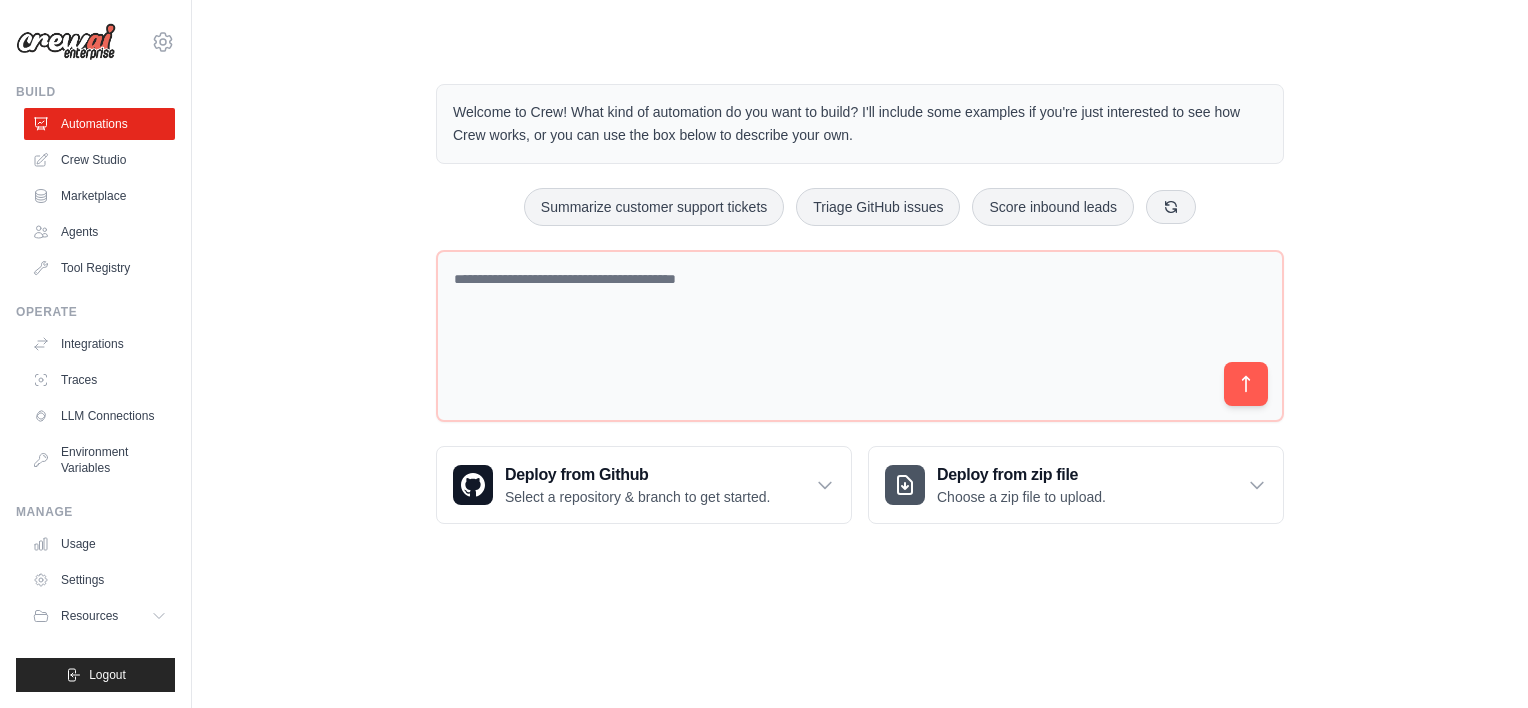 scroll, scrollTop: 0, scrollLeft: 0, axis: both 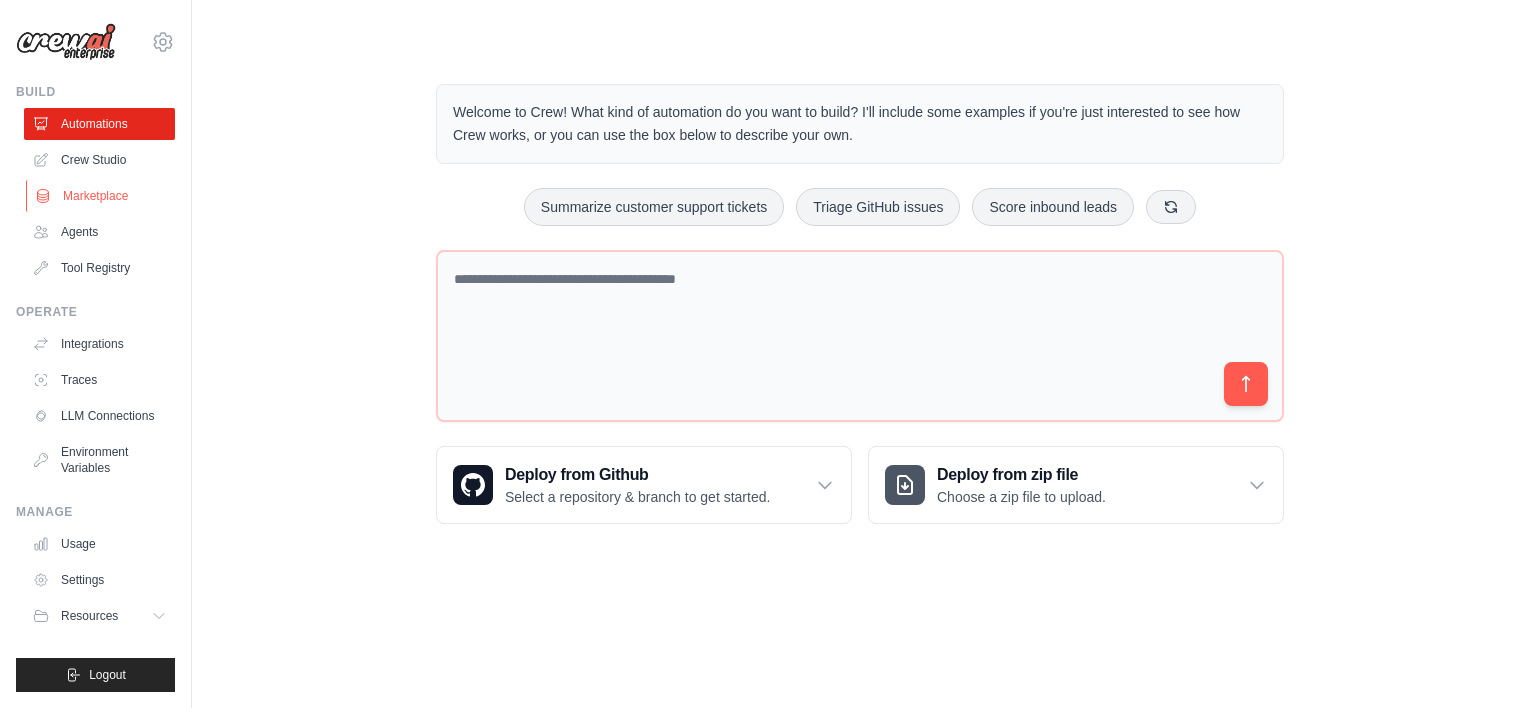 click on "Marketplace" at bounding box center [101, 196] 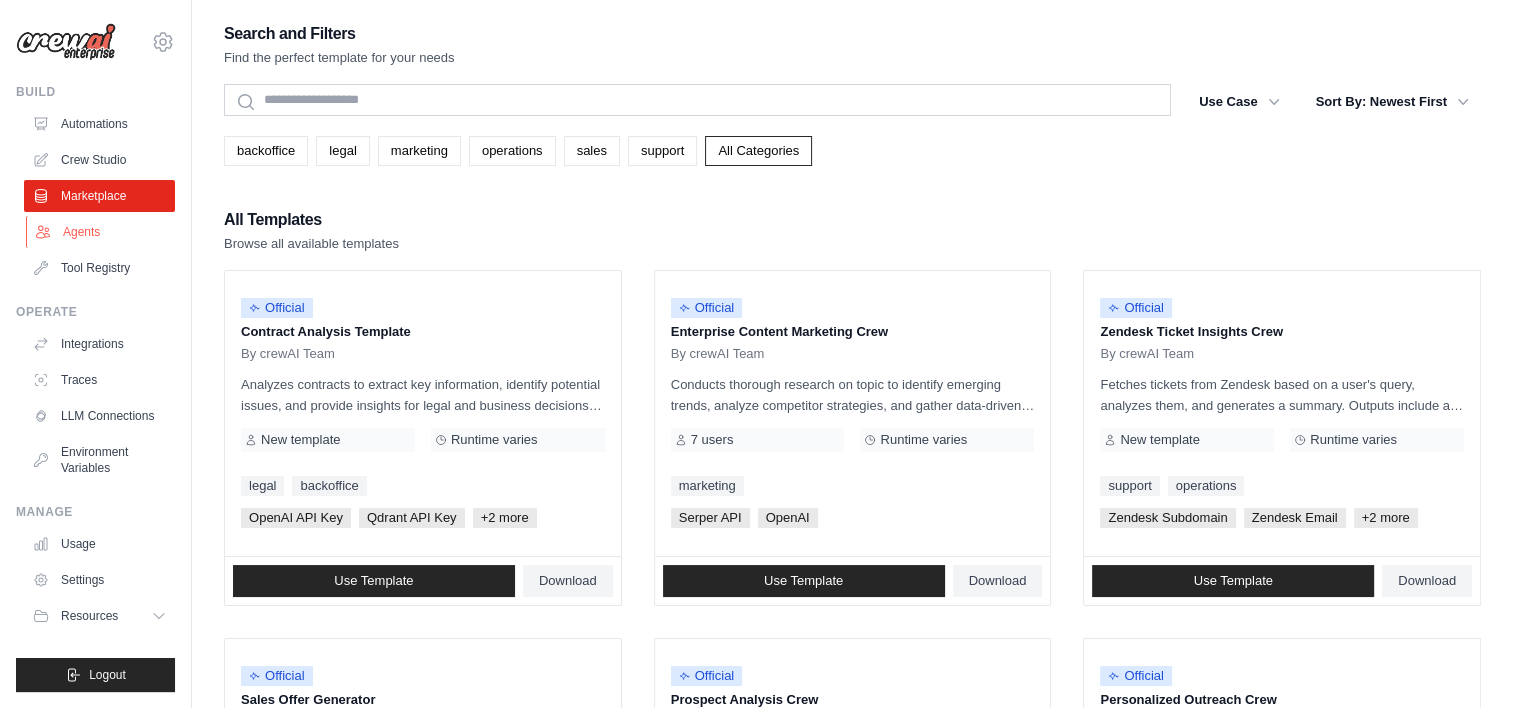 click on "Agents" at bounding box center [101, 232] 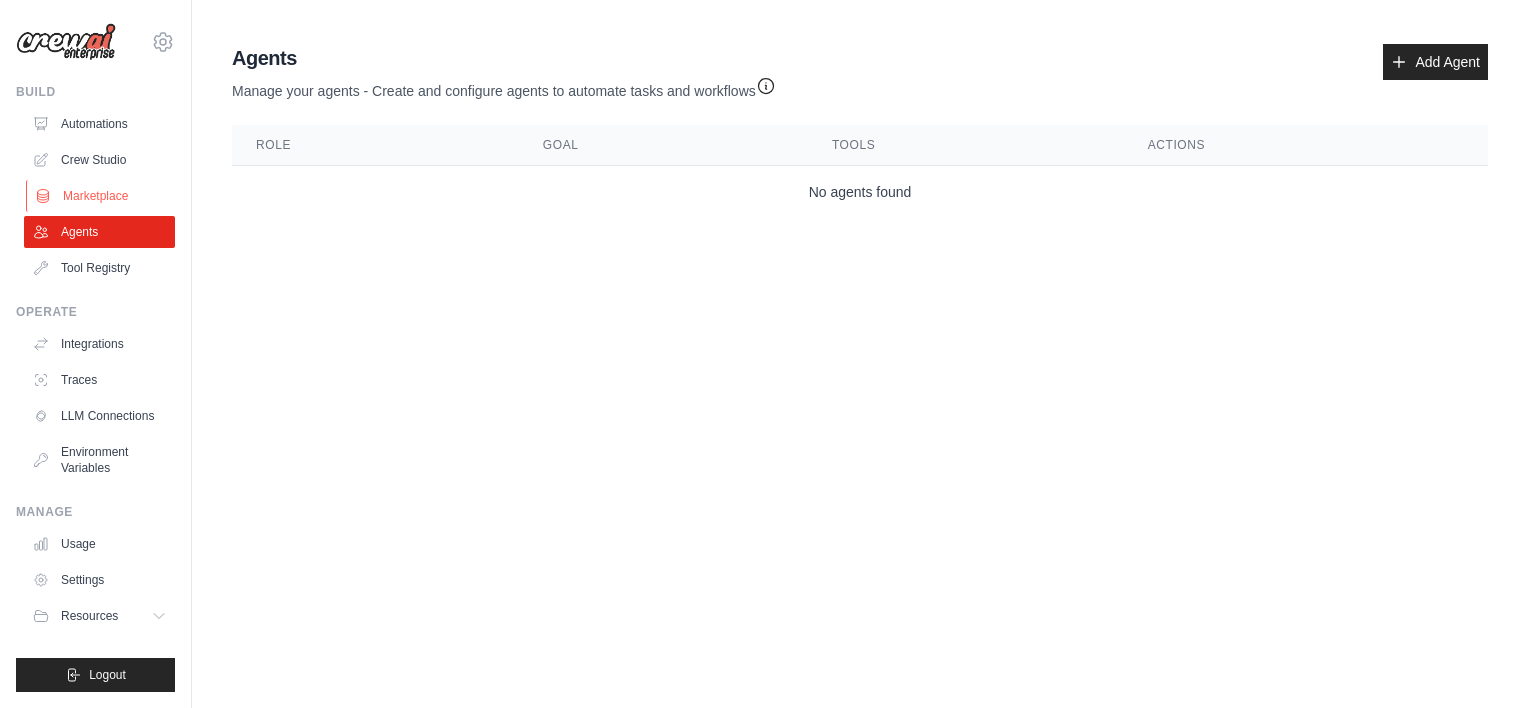 click on "Marketplace" at bounding box center [101, 196] 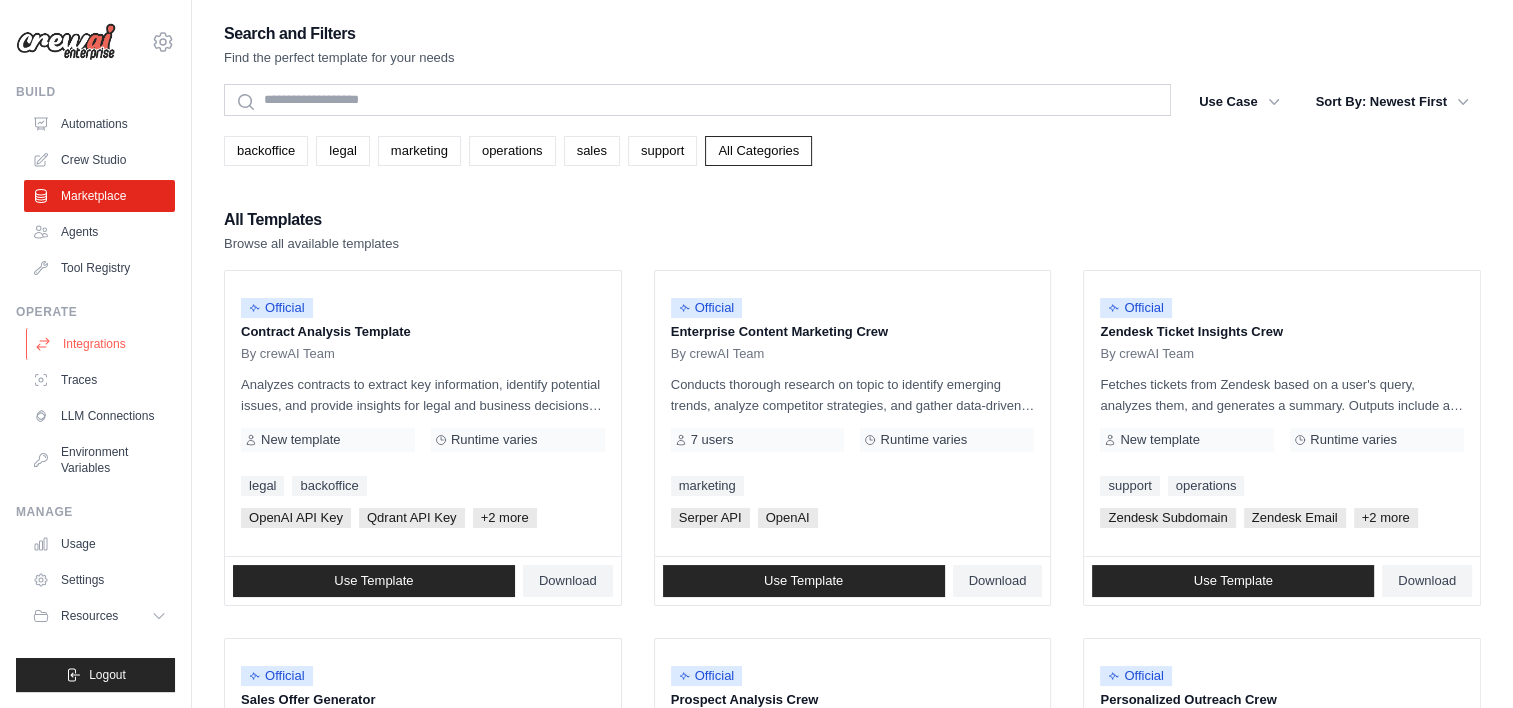 click on "Integrations" at bounding box center [101, 344] 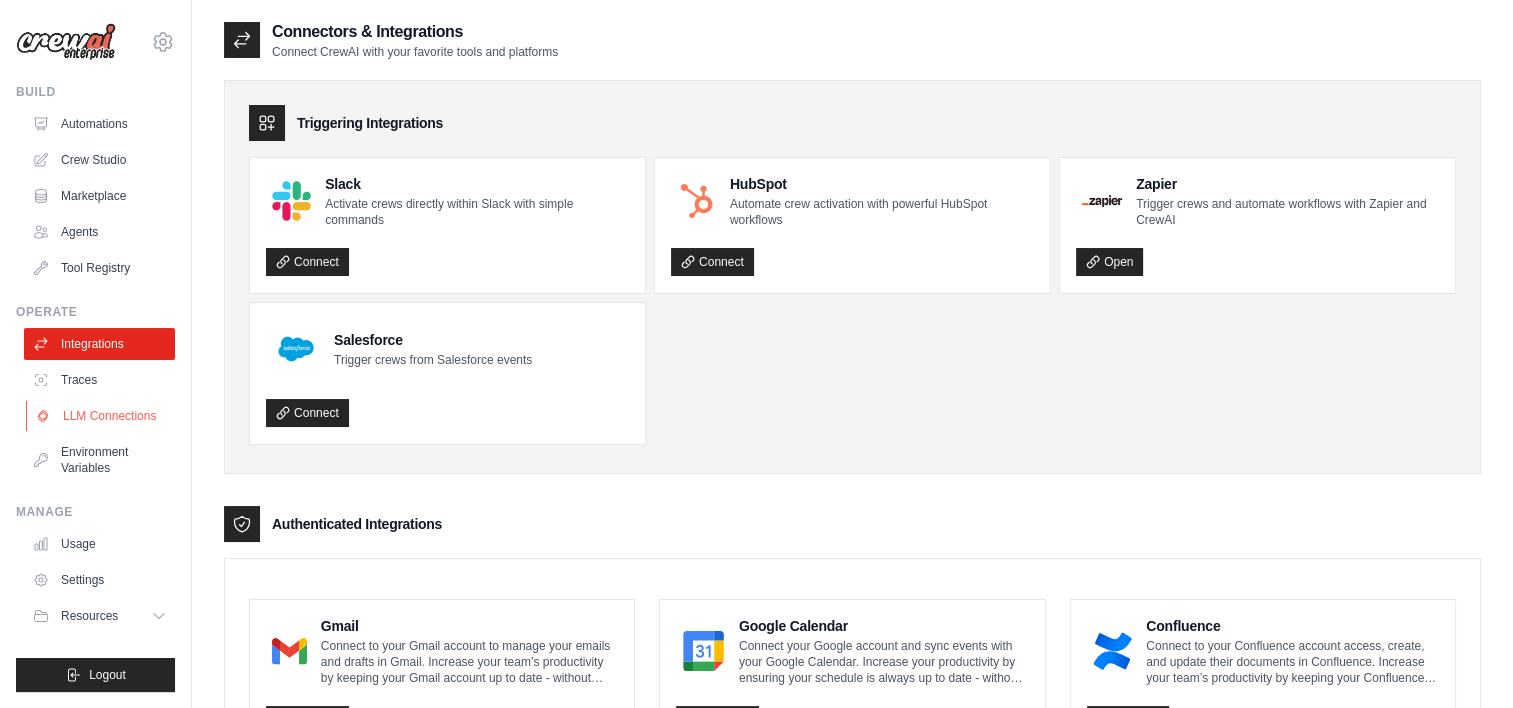 click on "LLM Connections" at bounding box center [101, 416] 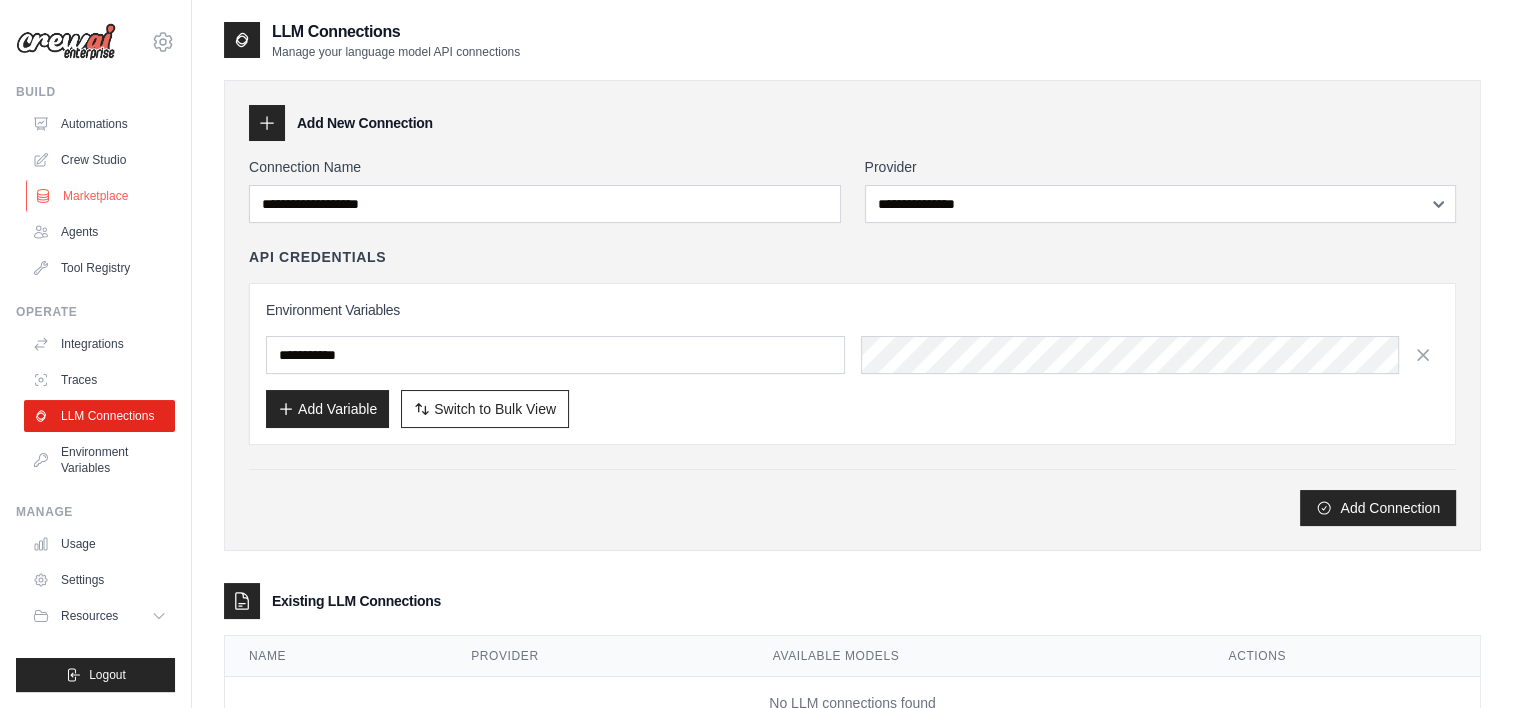 click on "Marketplace" at bounding box center [101, 196] 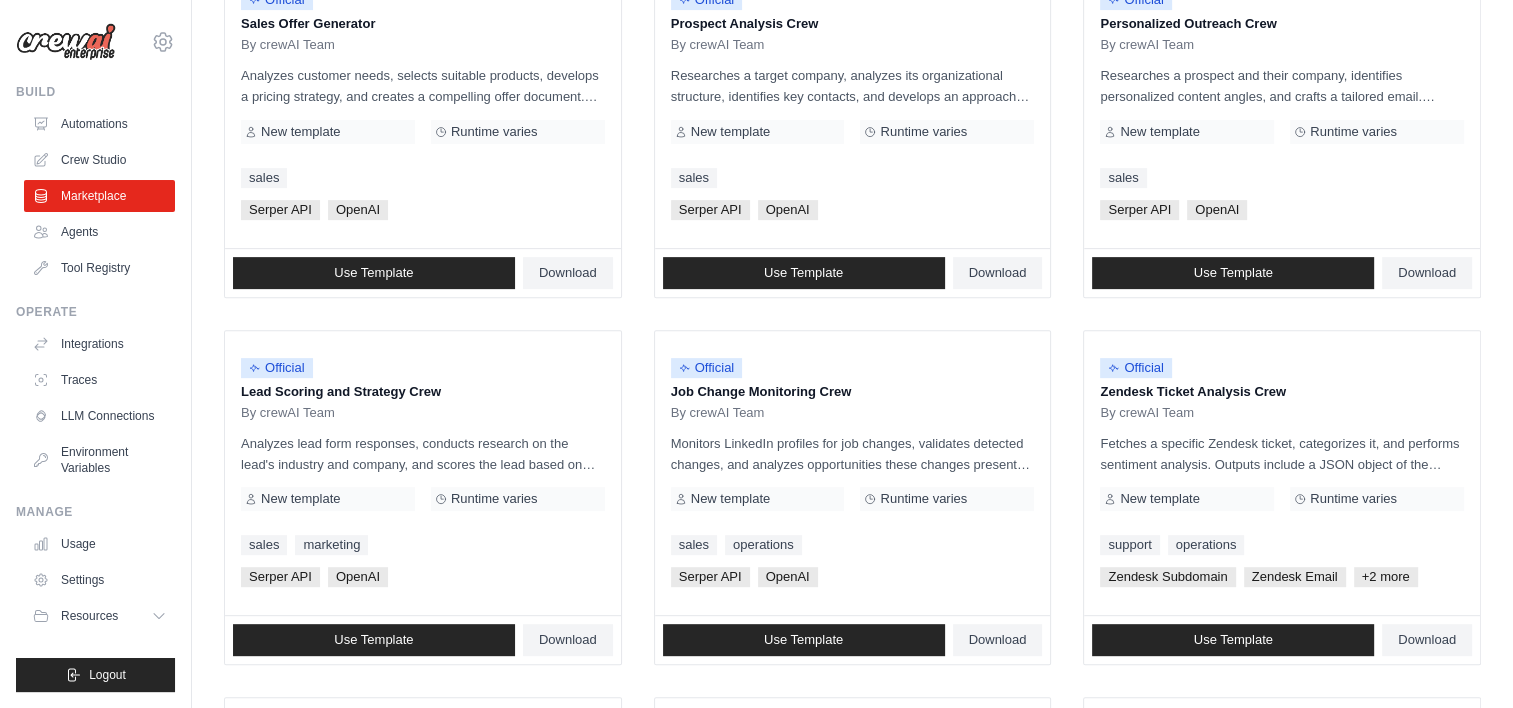 scroll, scrollTop: 1142, scrollLeft: 0, axis: vertical 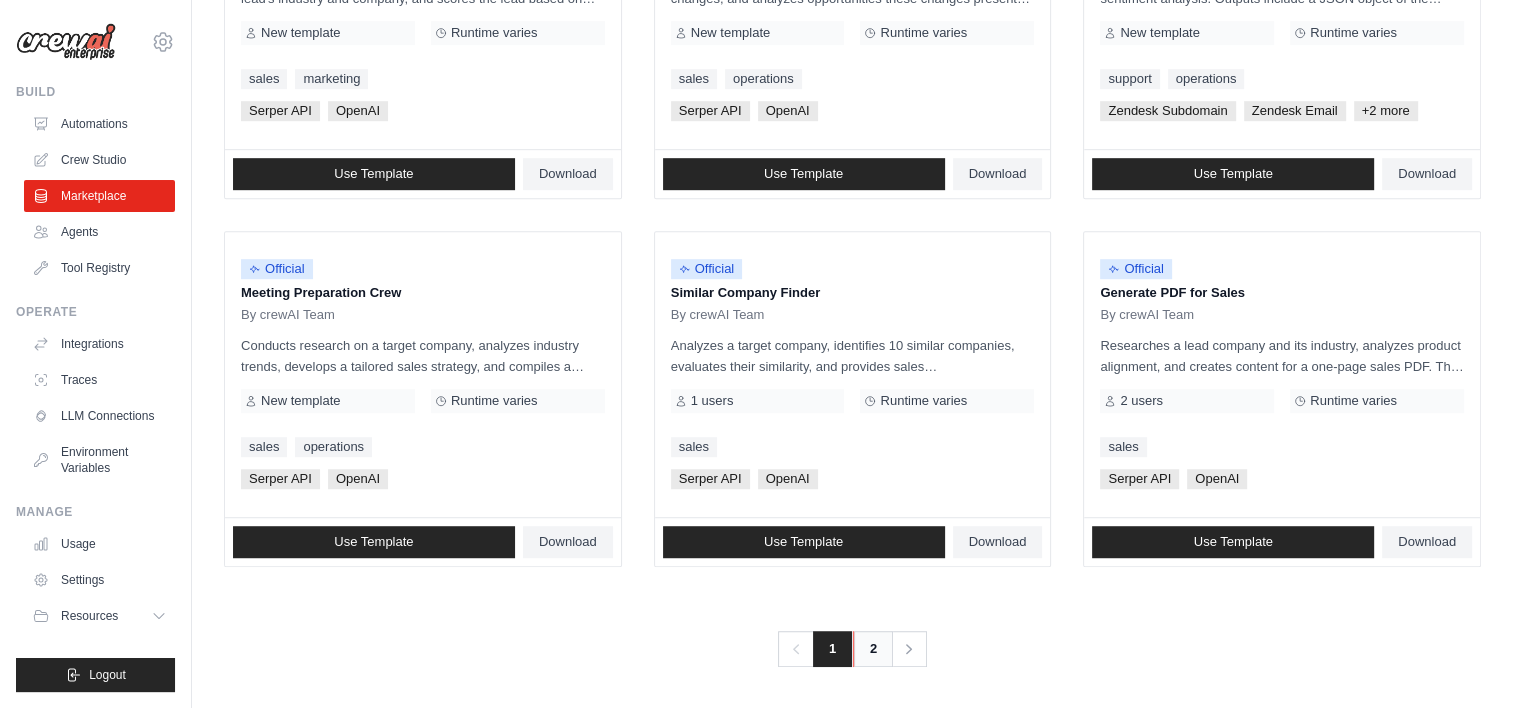 click on "2" at bounding box center (873, 649) 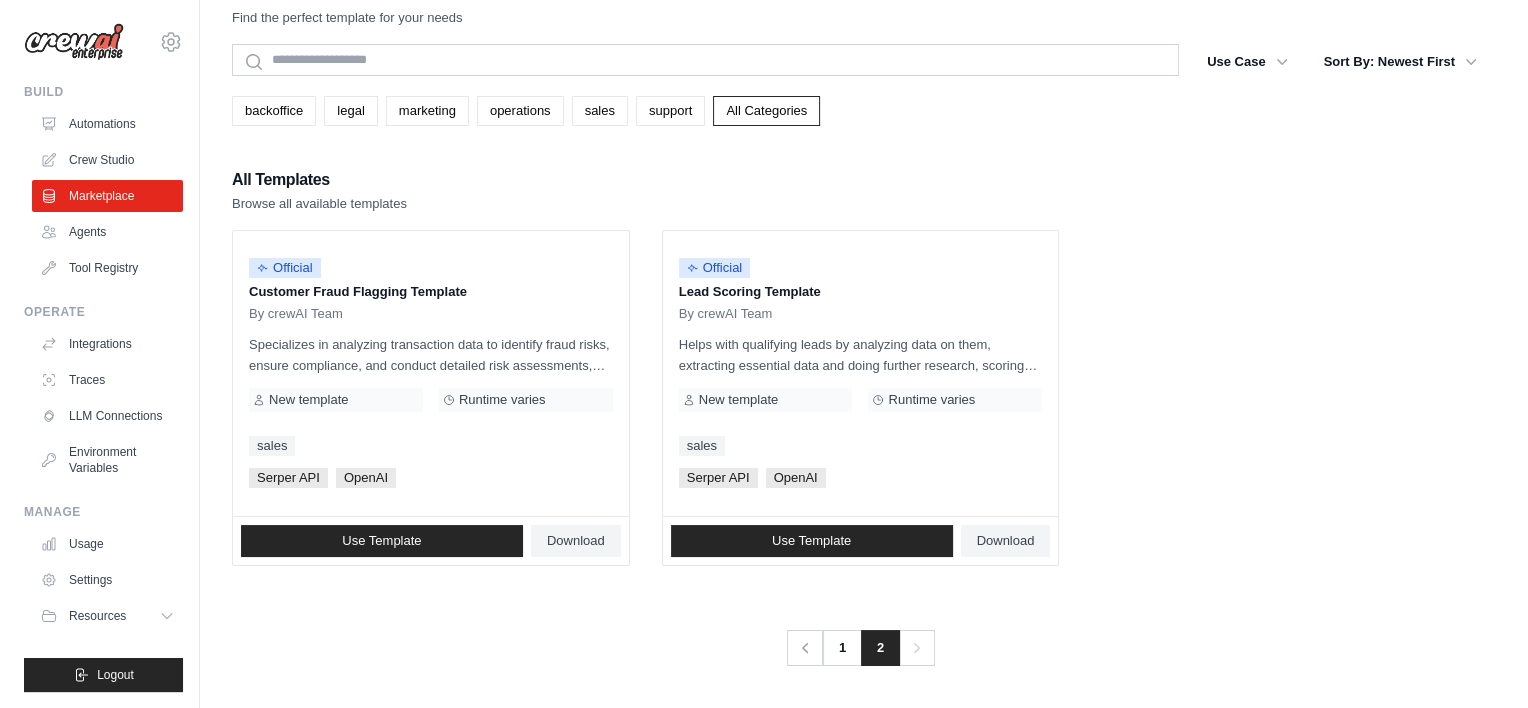 scroll, scrollTop: 0, scrollLeft: 0, axis: both 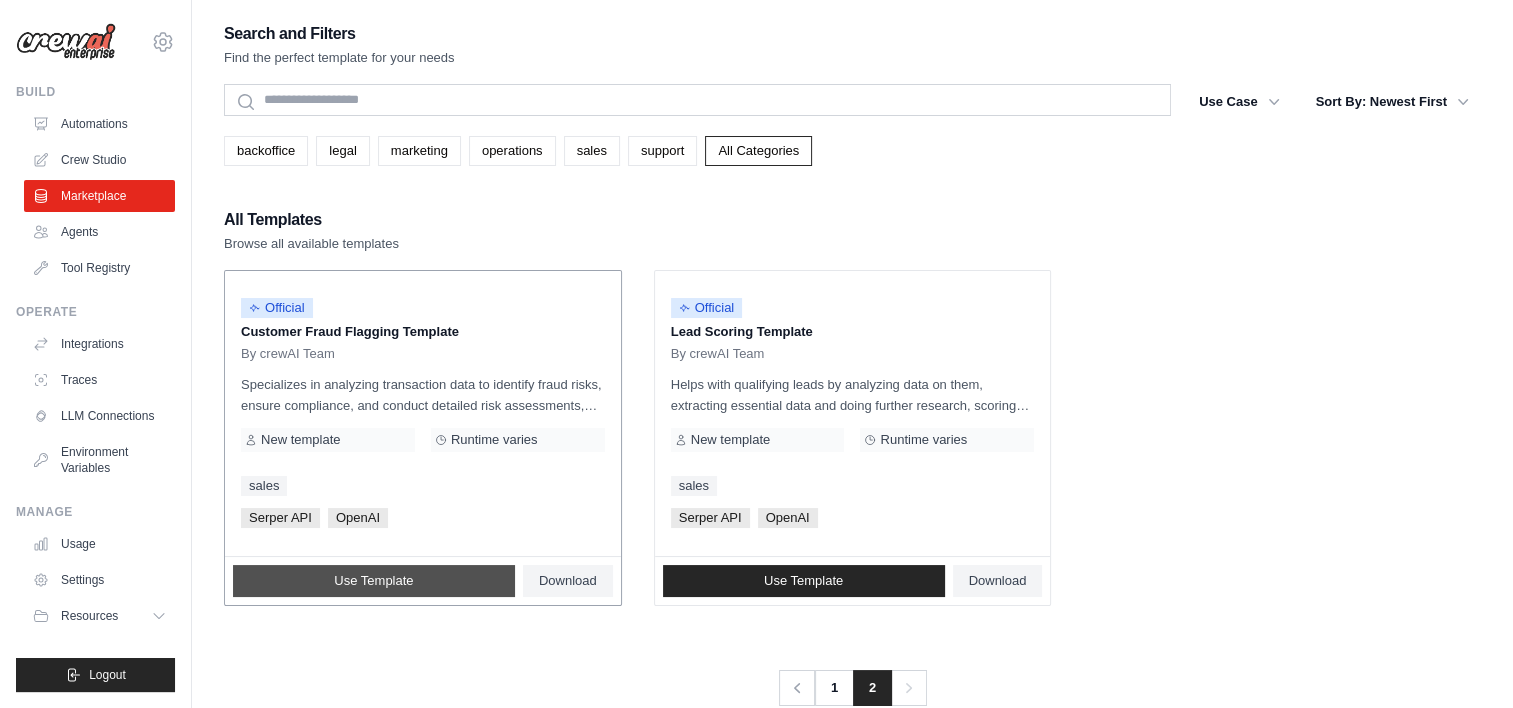click on "Use Template" at bounding box center [373, 581] 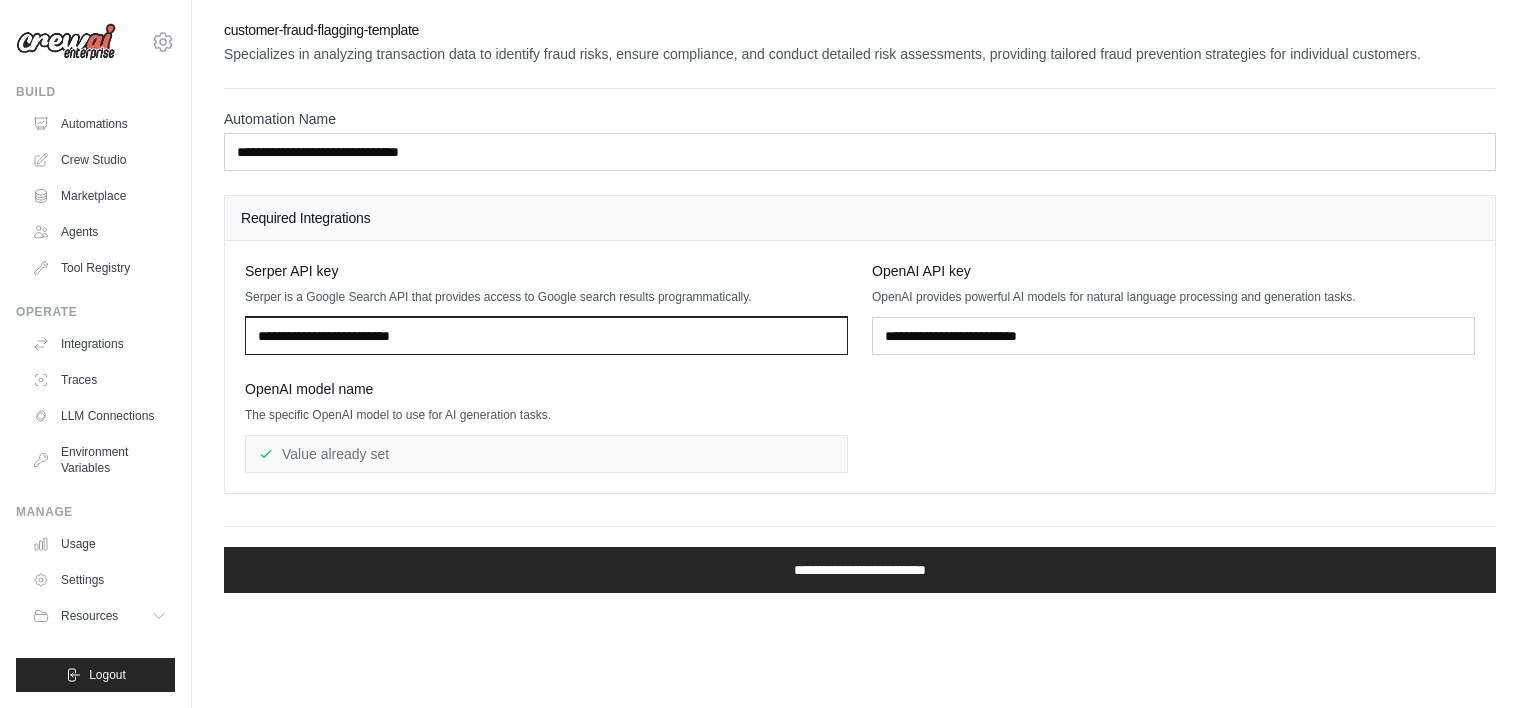 click at bounding box center [546, 336] 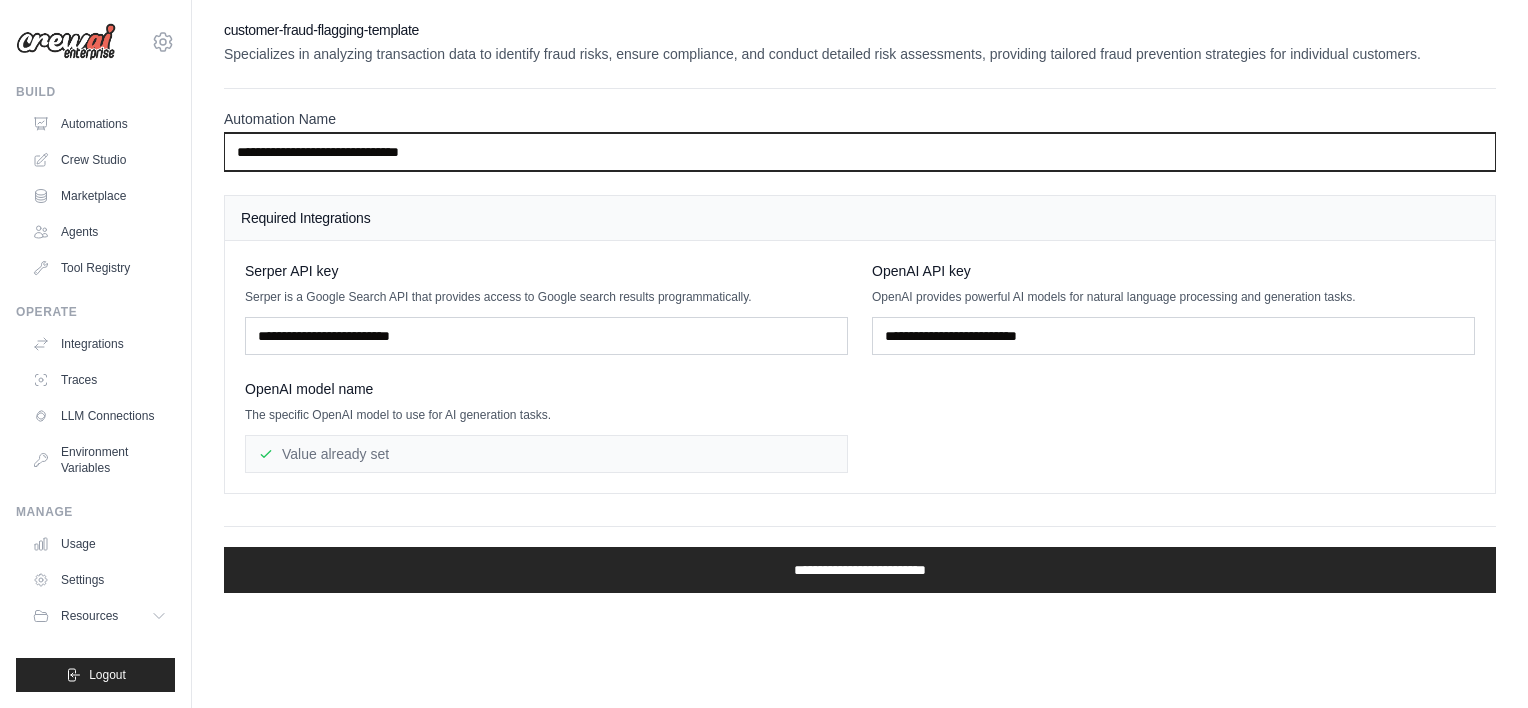 click on "**********" at bounding box center (860, 152) 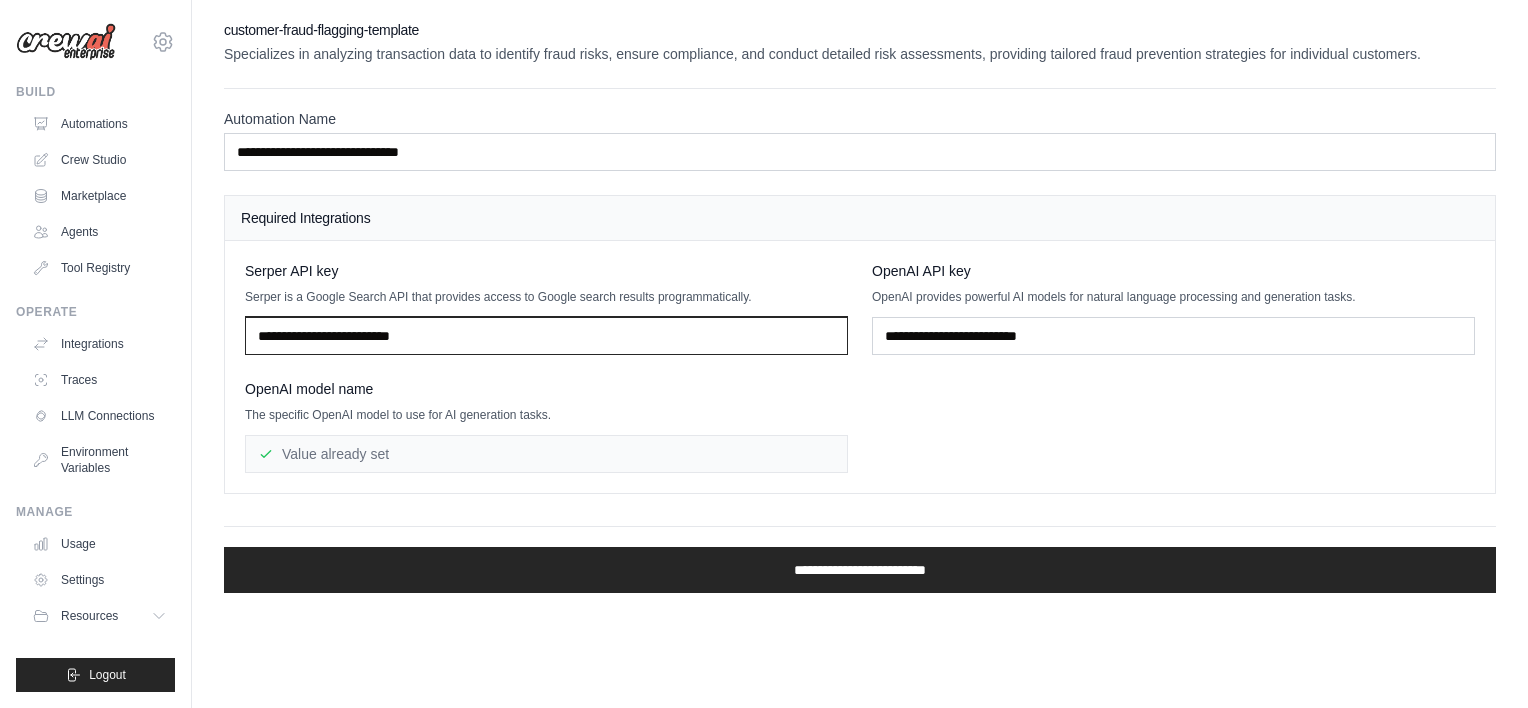 click at bounding box center [546, 336] 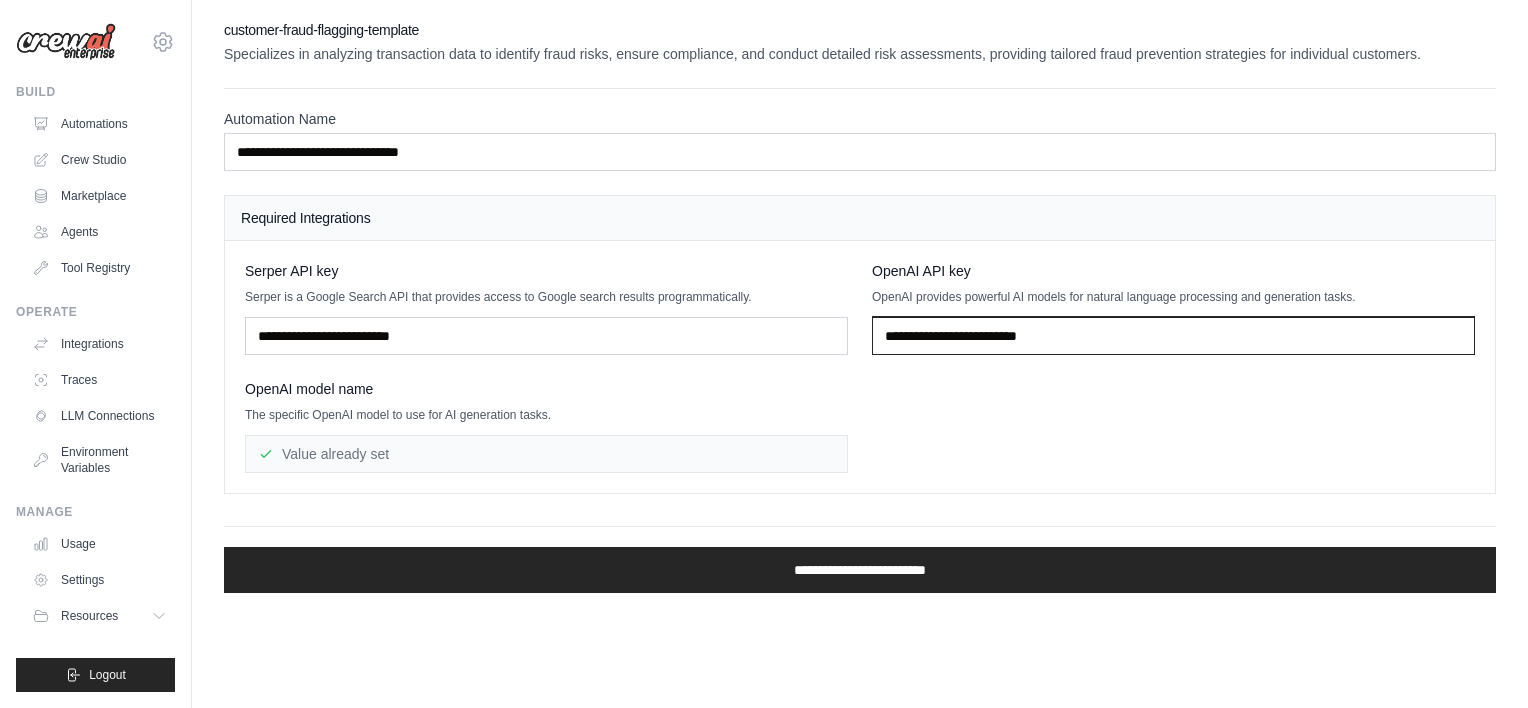 click at bounding box center [1173, 336] 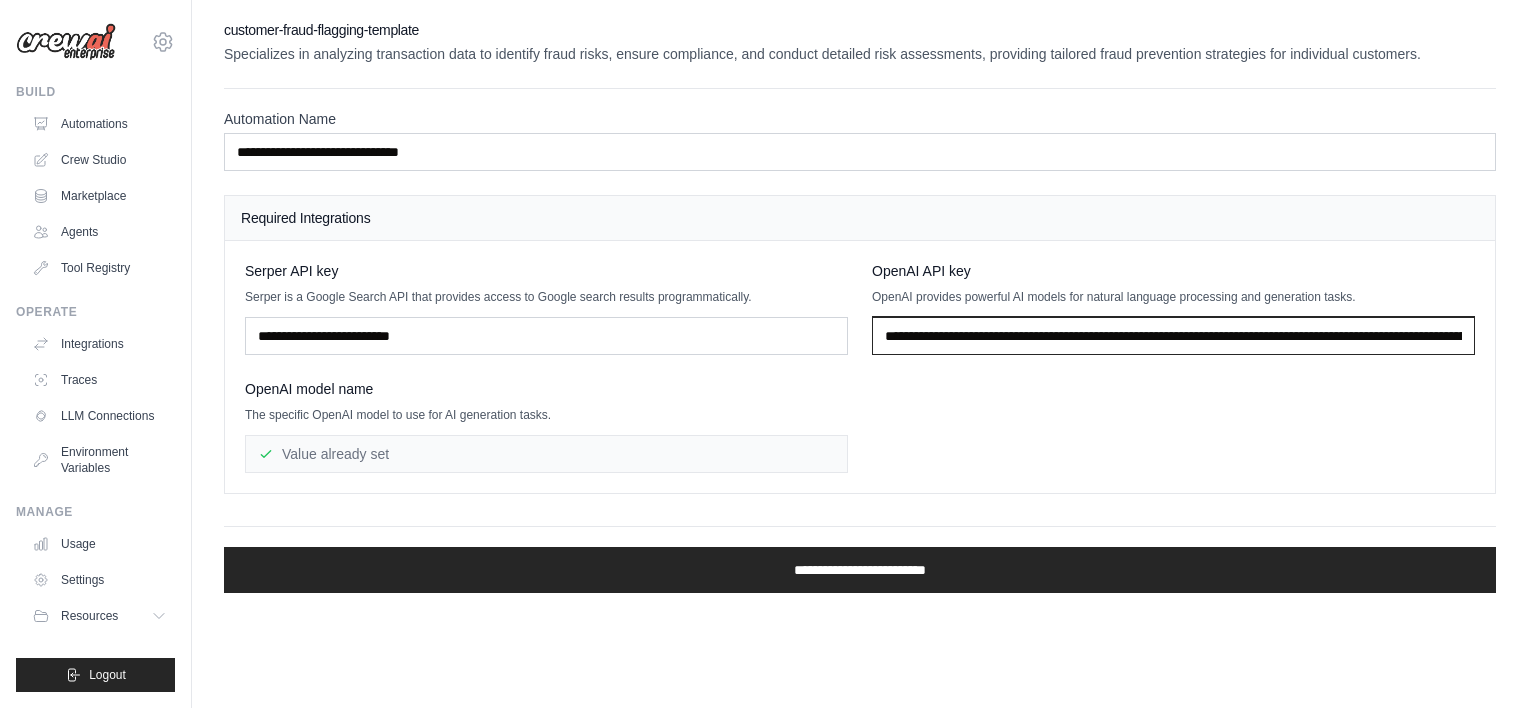 scroll, scrollTop: 0, scrollLeft: 734, axis: horizontal 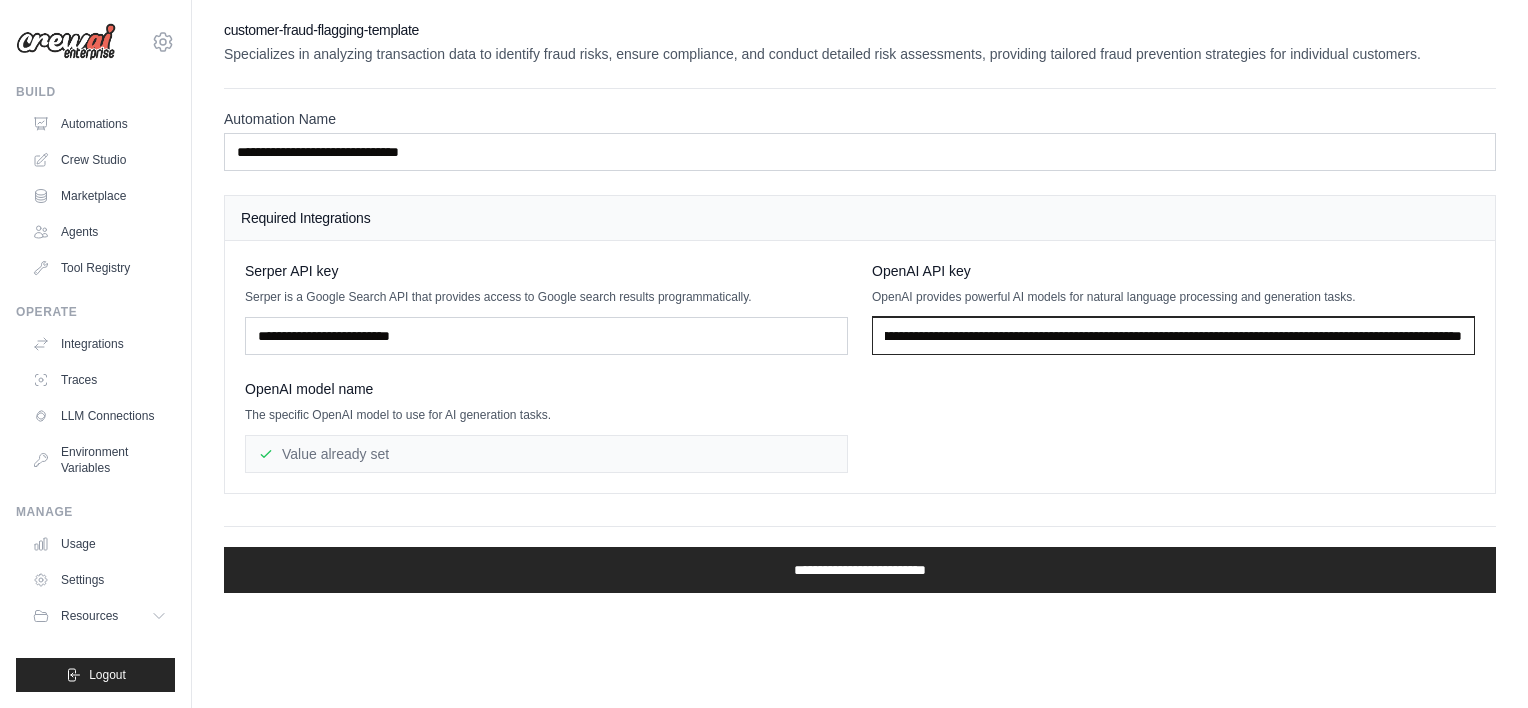 type on "**********" 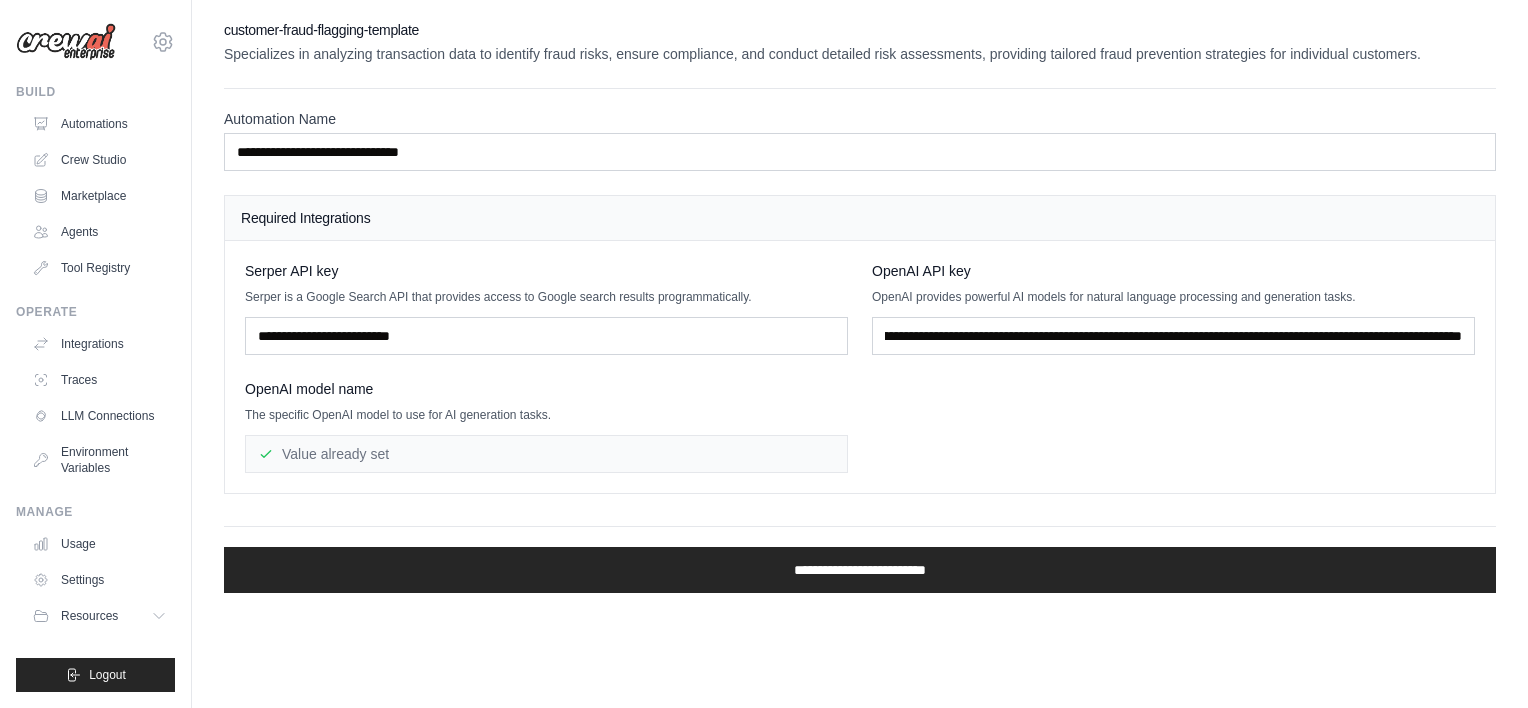scroll, scrollTop: 0, scrollLeft: 0, axis: both 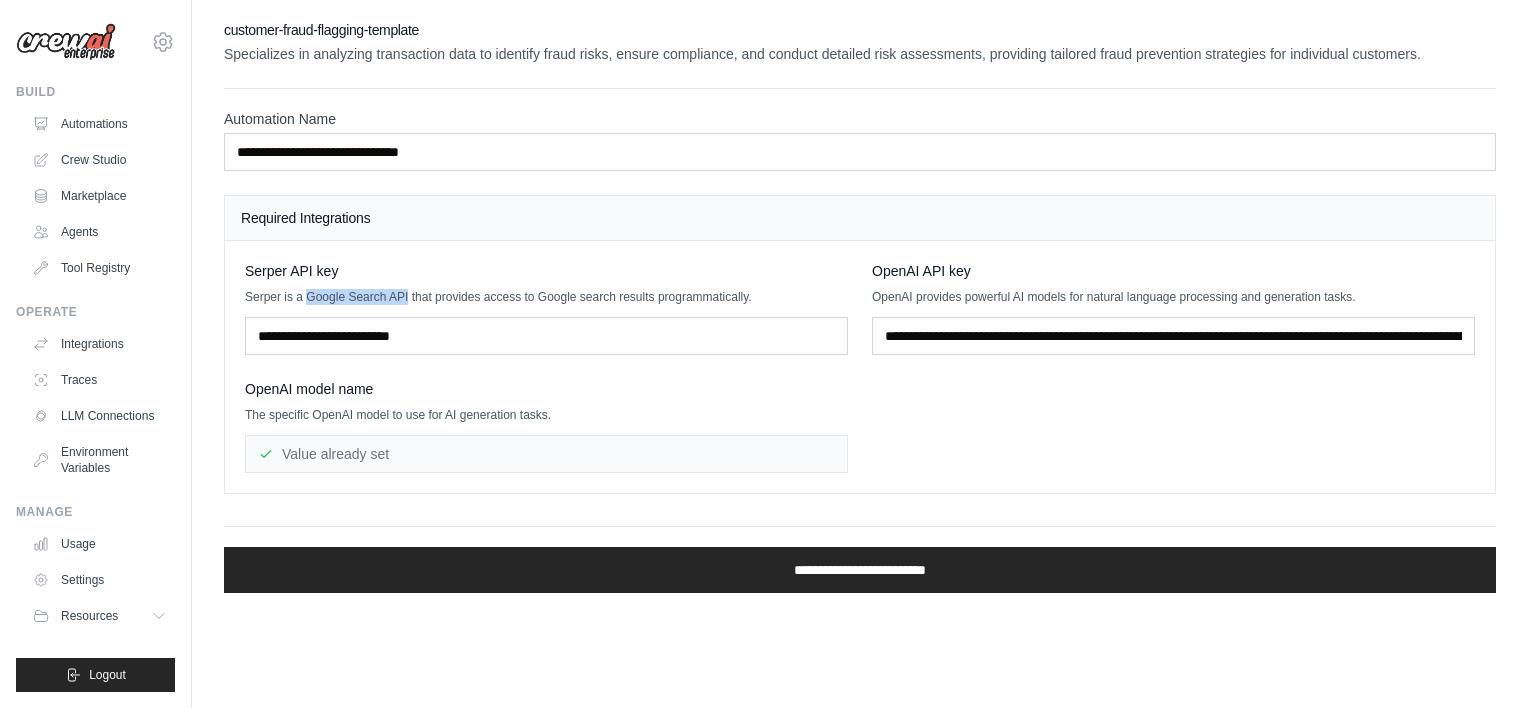 drag, startPoint x: 306, startPoint y: 296, endPoint x: 408, endPoint y: 298, distance: 102.01961 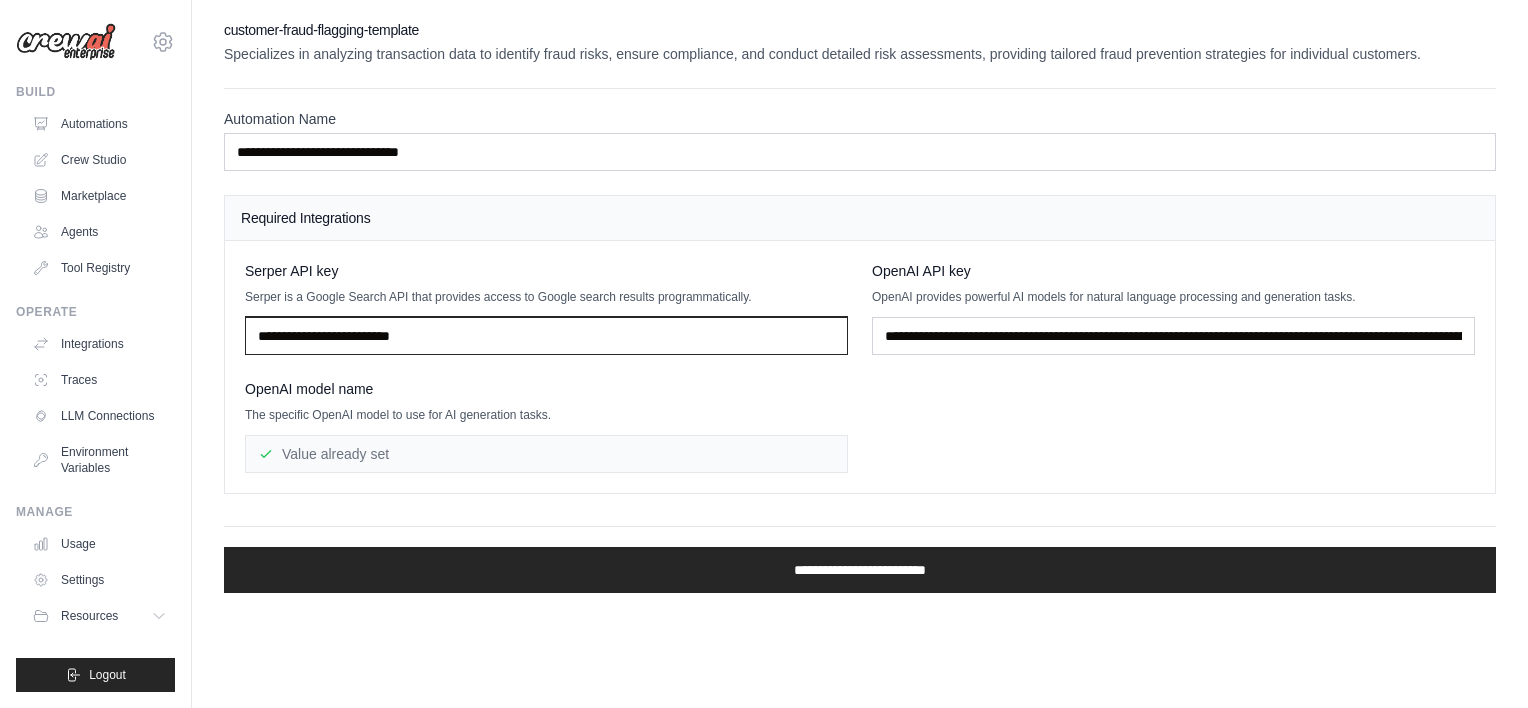 click at bounding box center (546, 336) 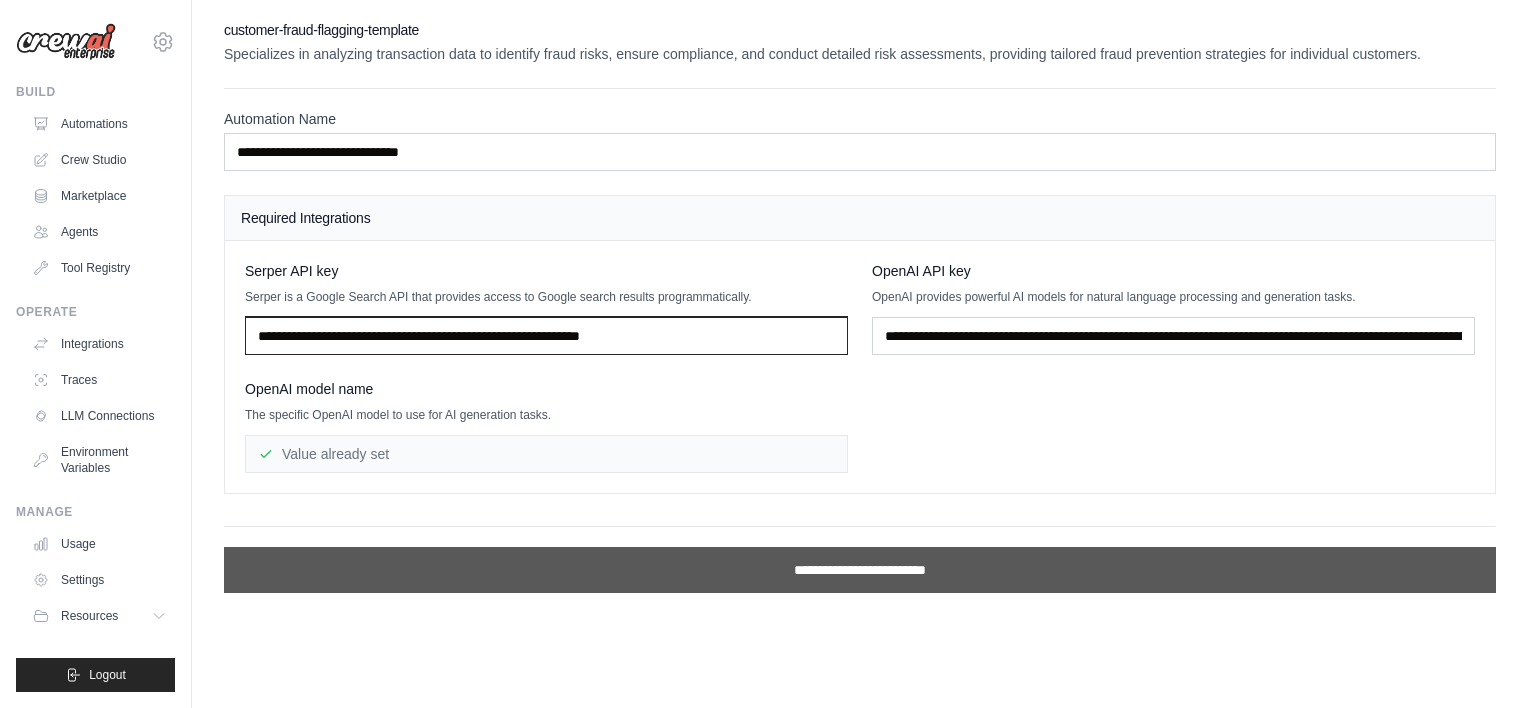 type on "**********" 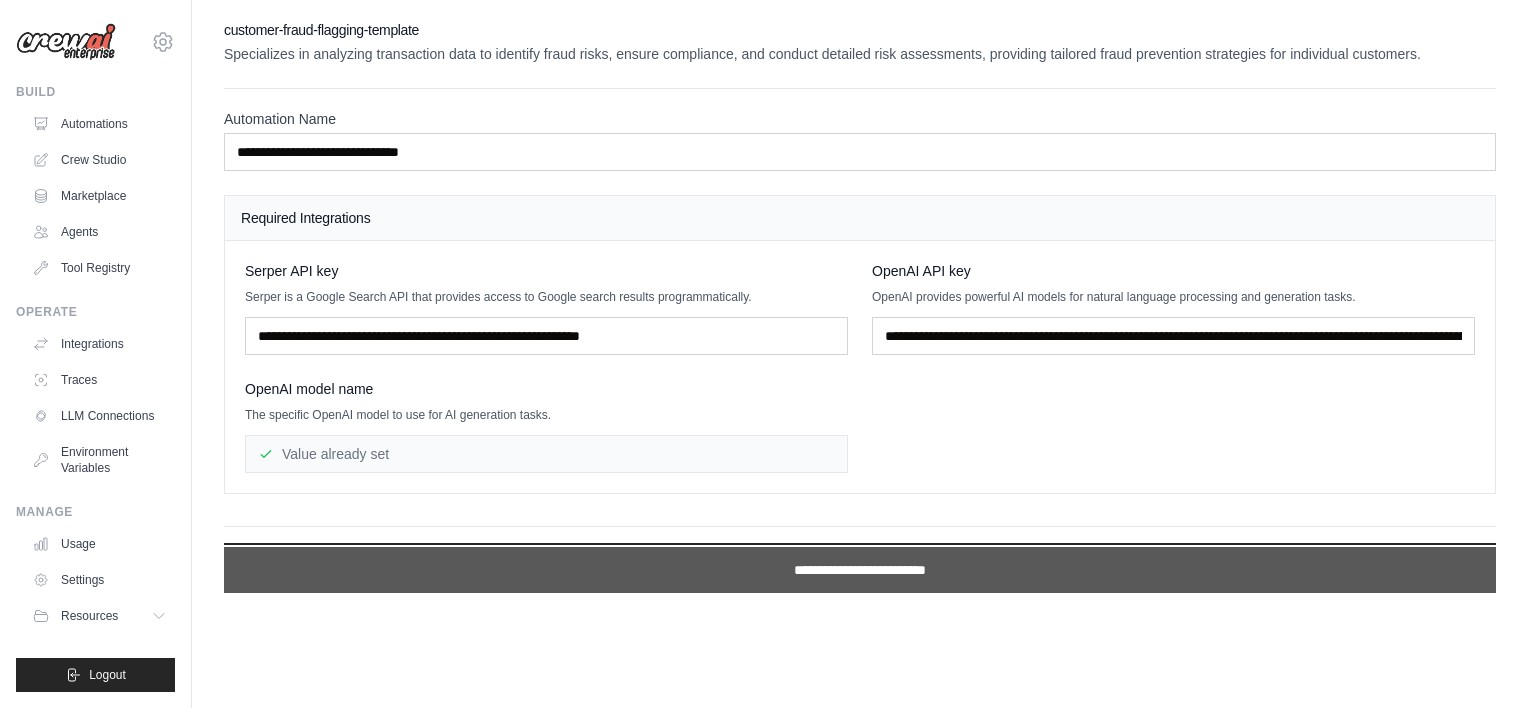 click on "**********" at bounding box center (860, 570) 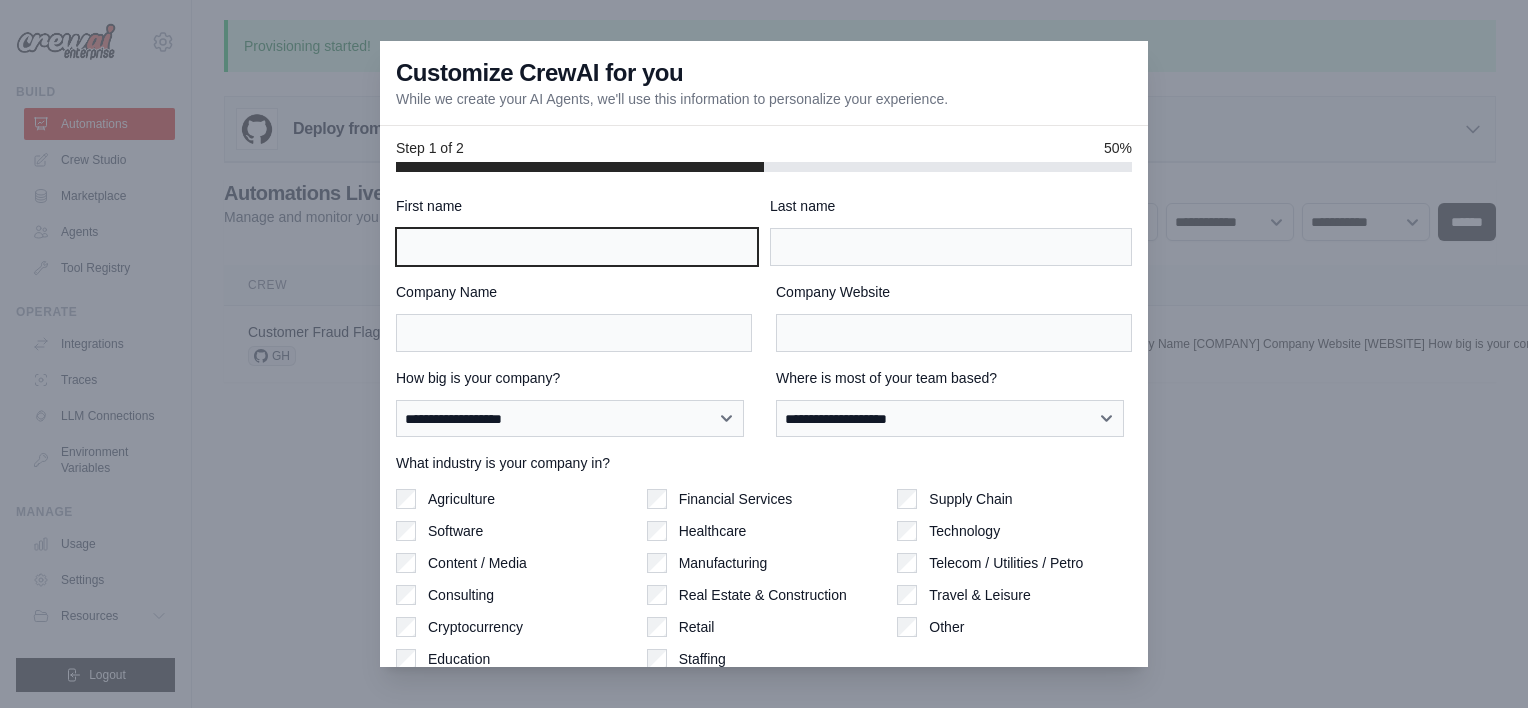 click on "First name" at bounding box center [577, 247] 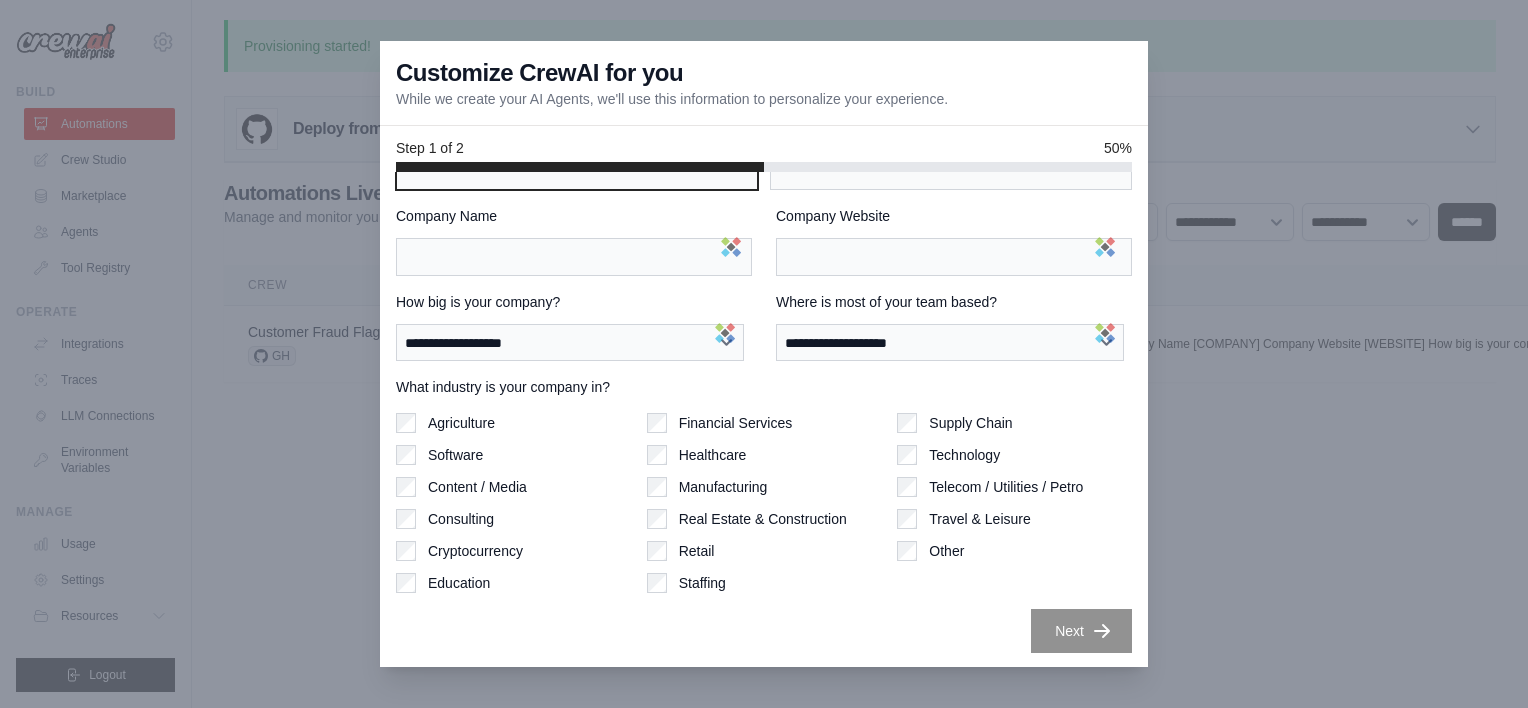 scroll, scrollTop: 0, scrollLeft: 0, axis: both 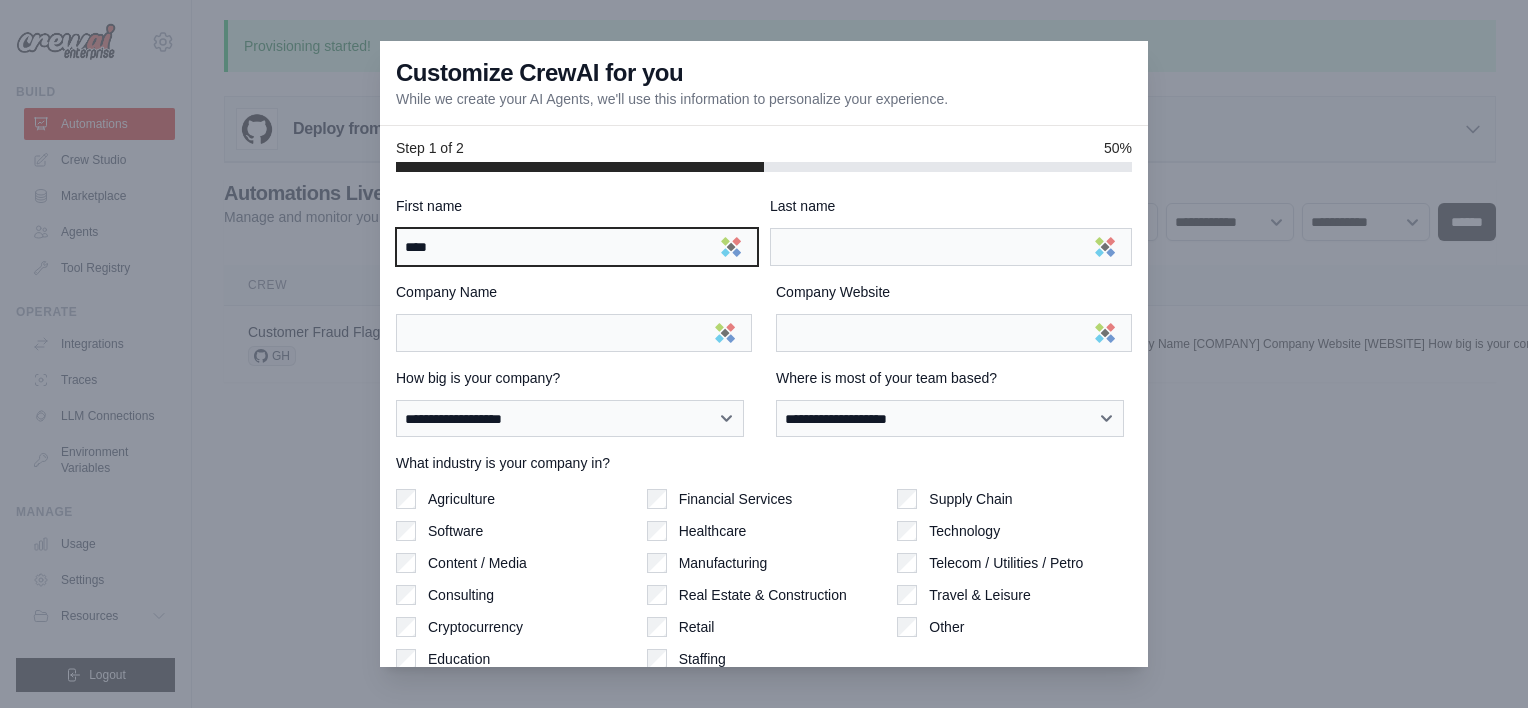 type on "****" 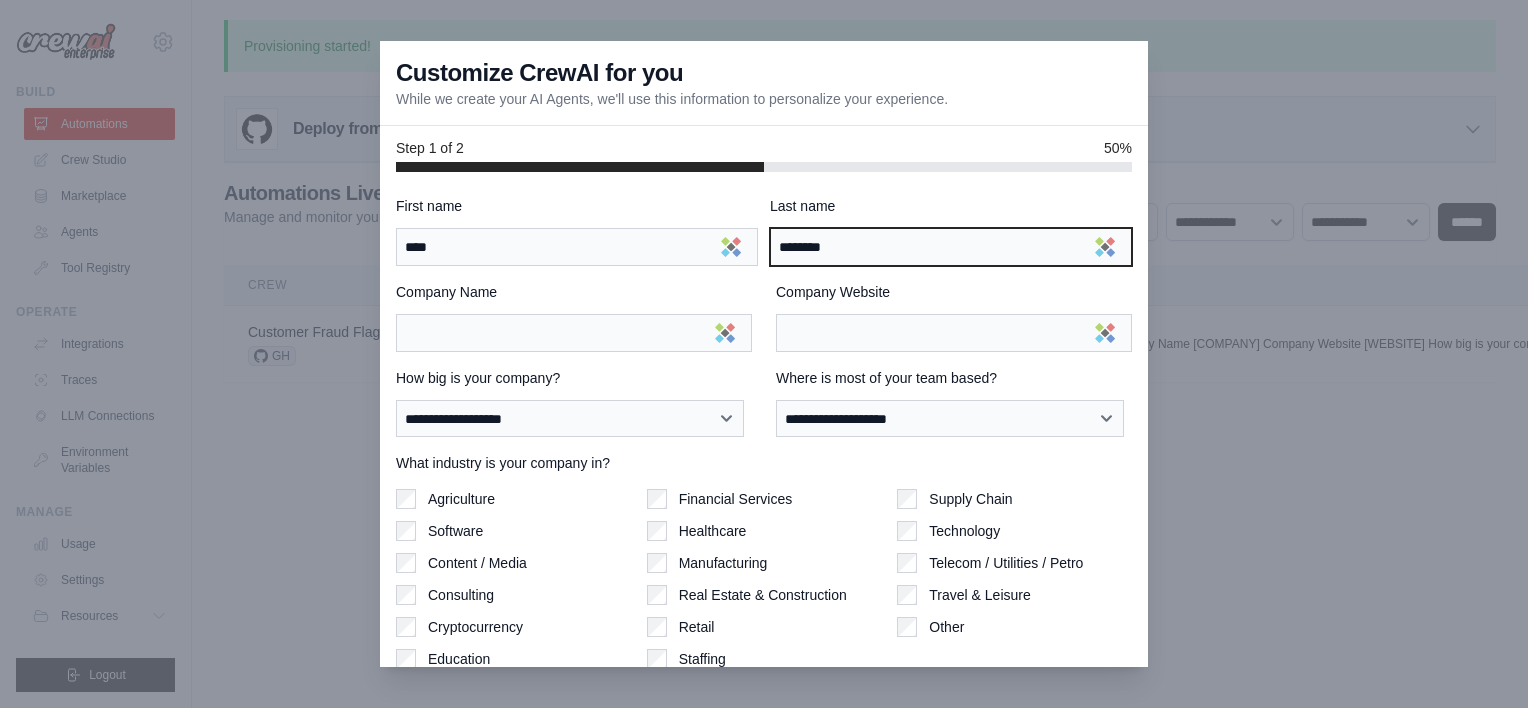 type on "********" 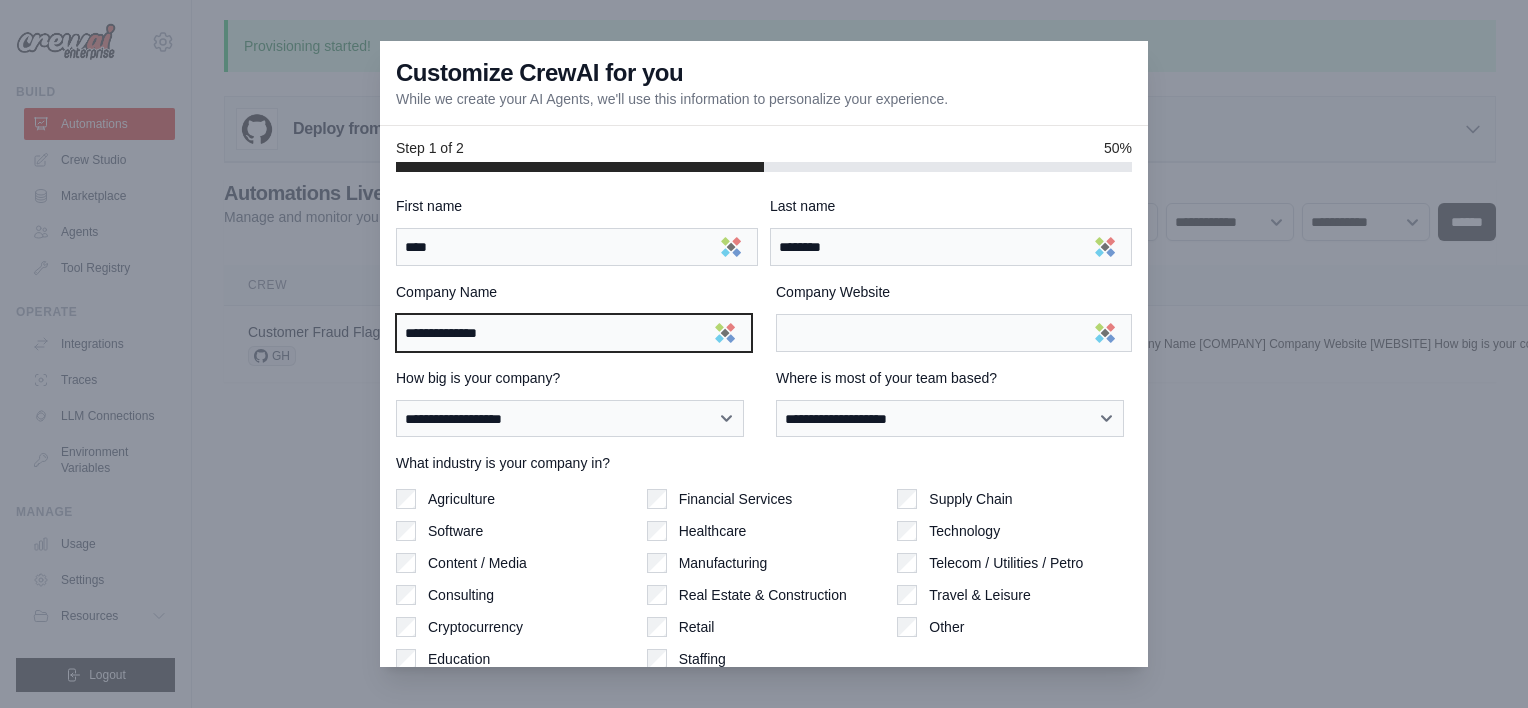 type on "**********" 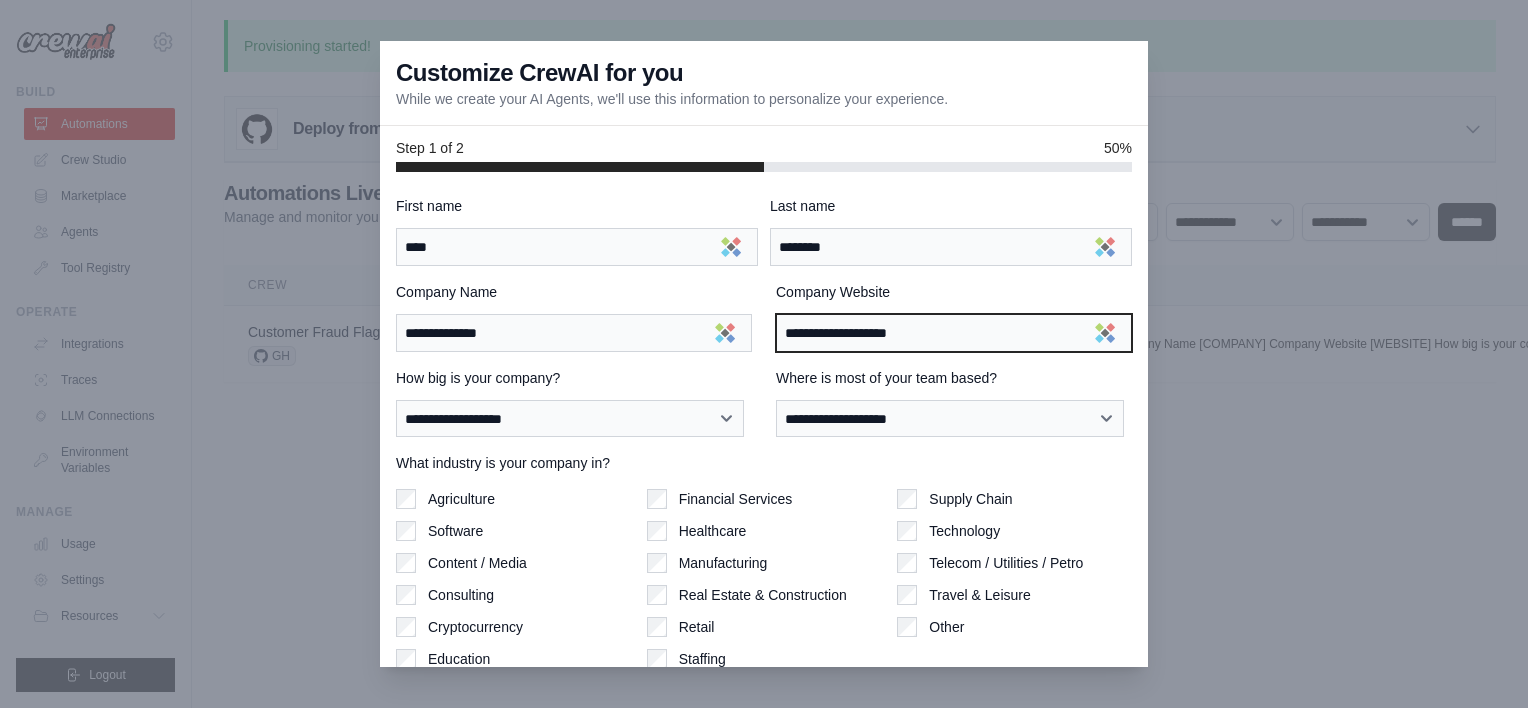 scroll, scrollTop: 76, scrollLeft: 0, axis: vertical 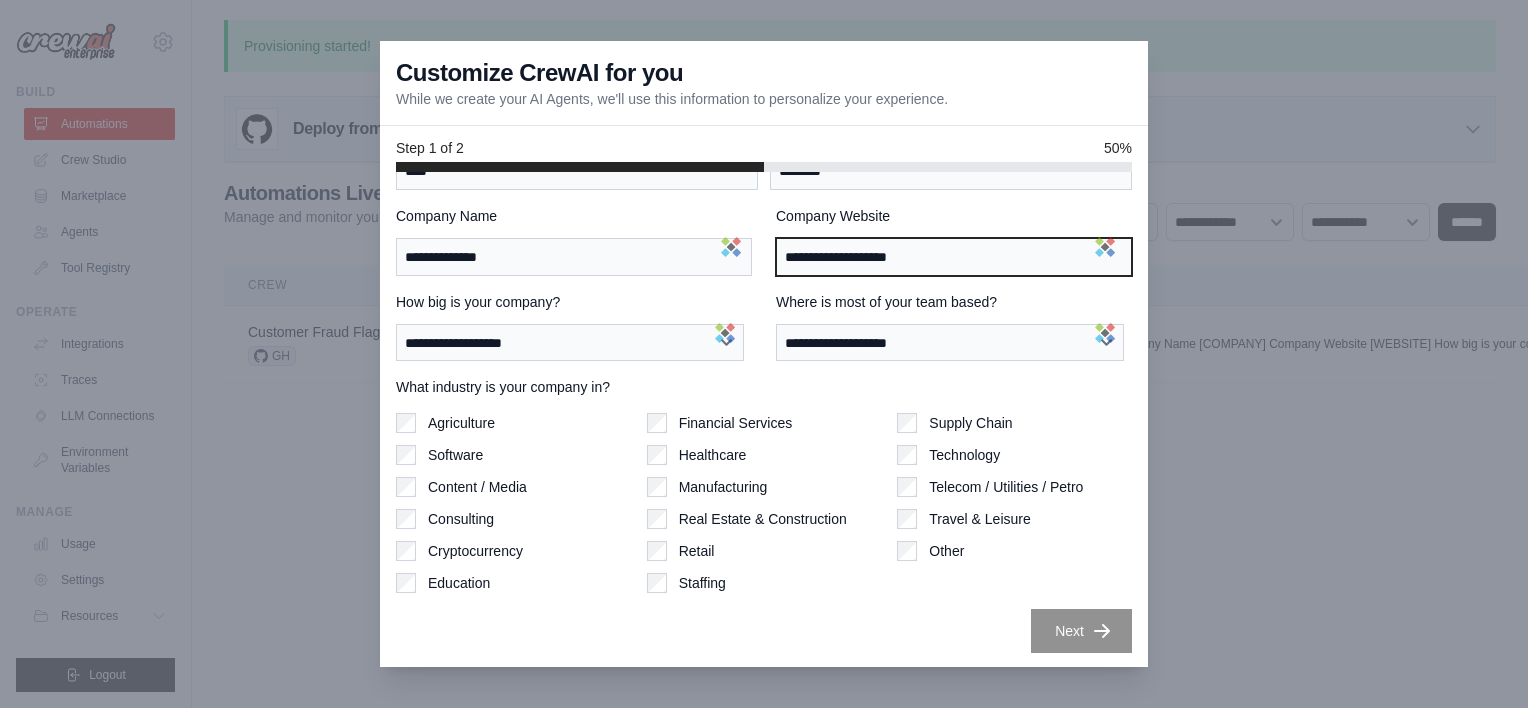 type on "**********" 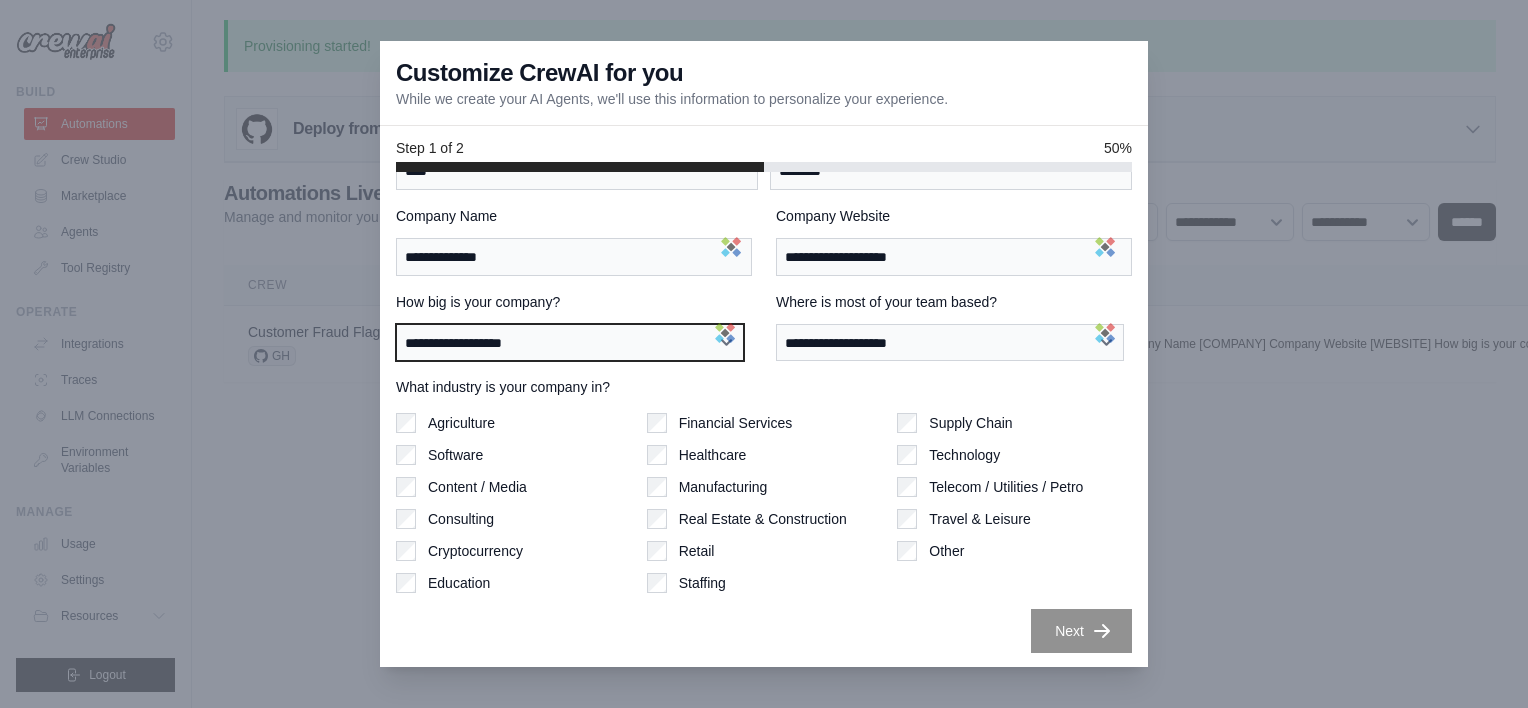 click on "**********" at bounding box center (570, 343) 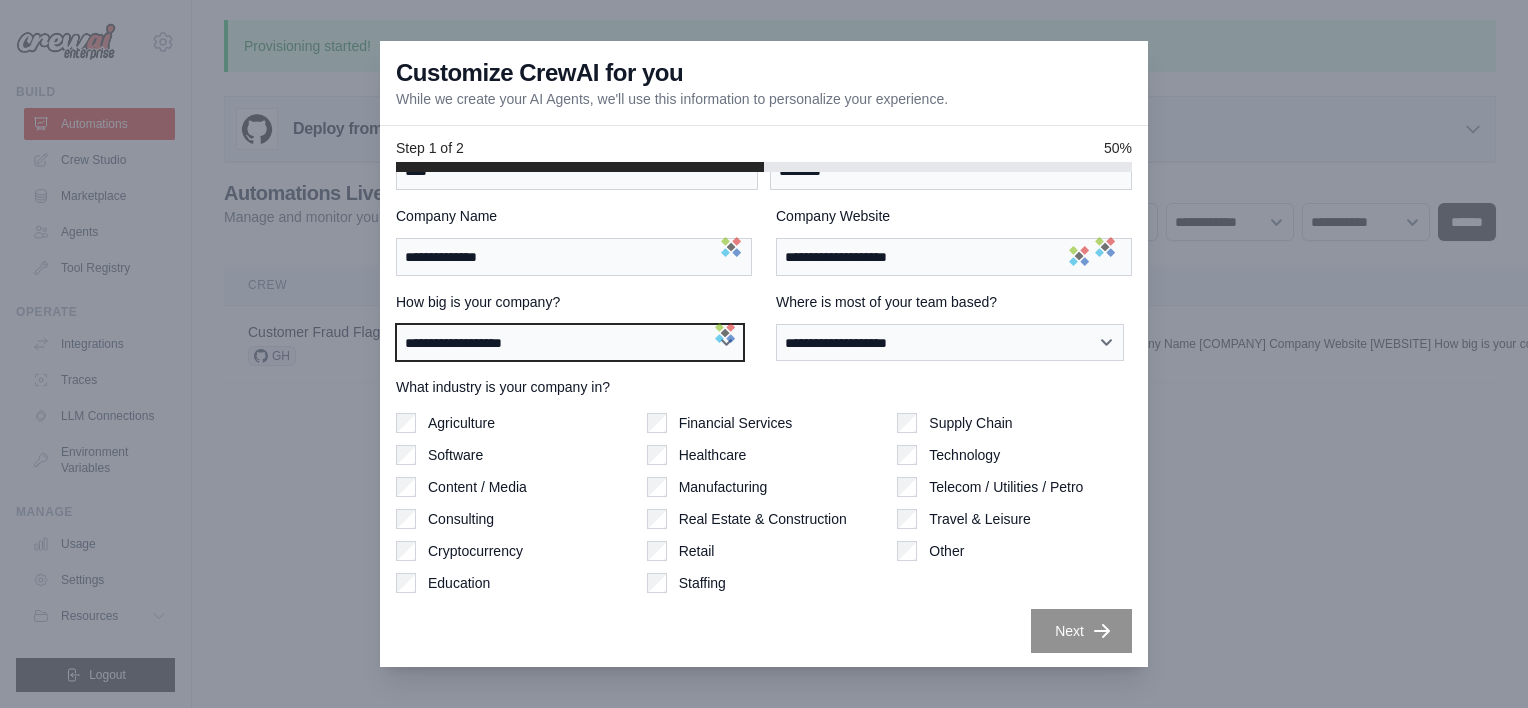 select on "**********" 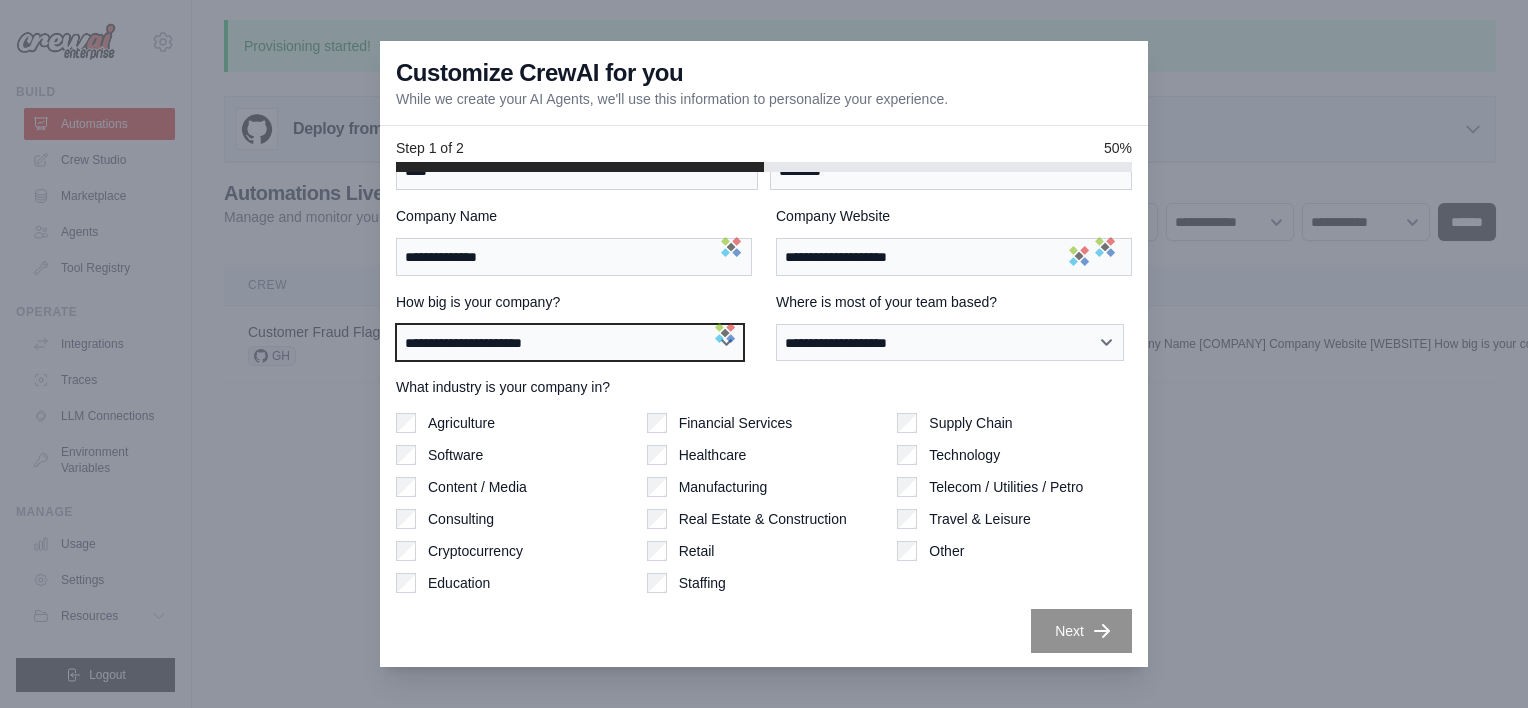 click on "**********" at bounding box center (570, 343) 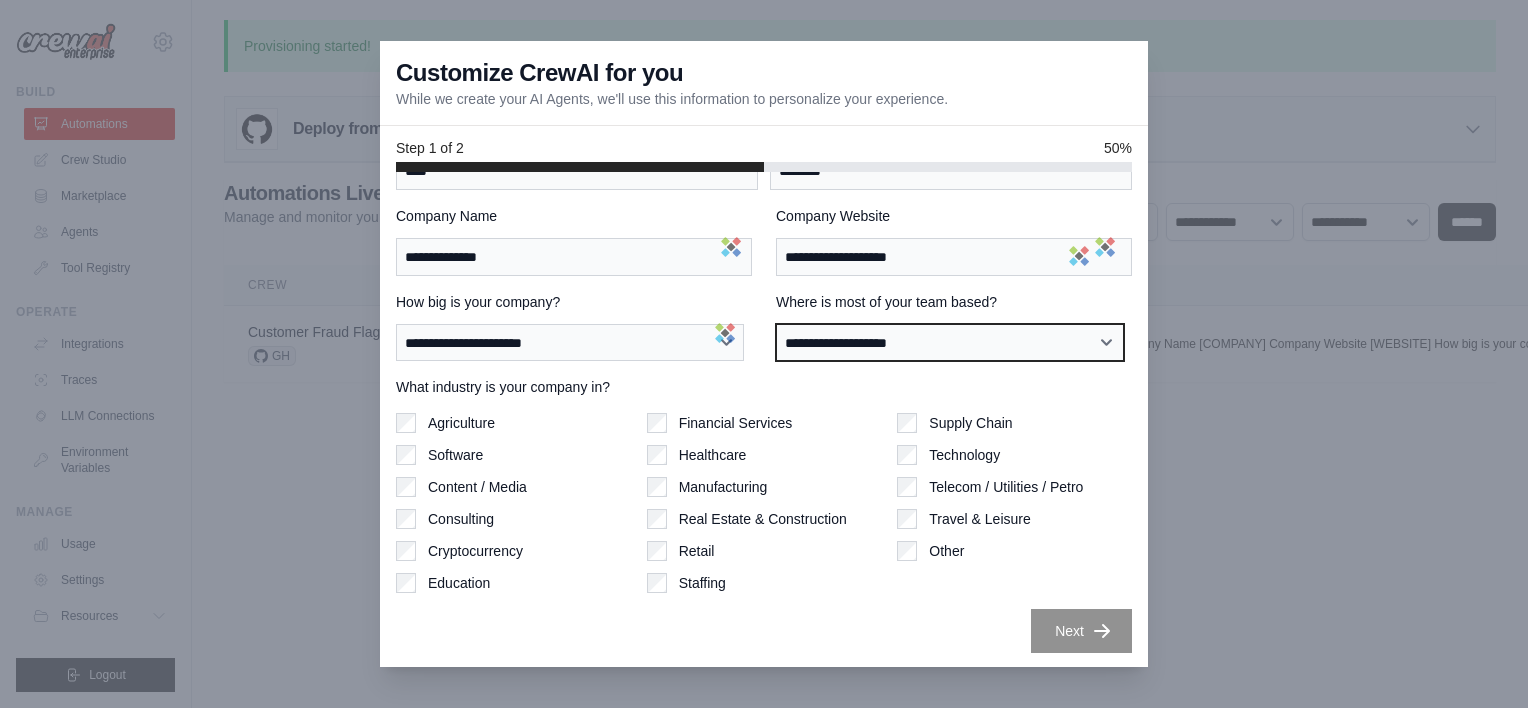 click on "**********" at bounding box center [950, 343] 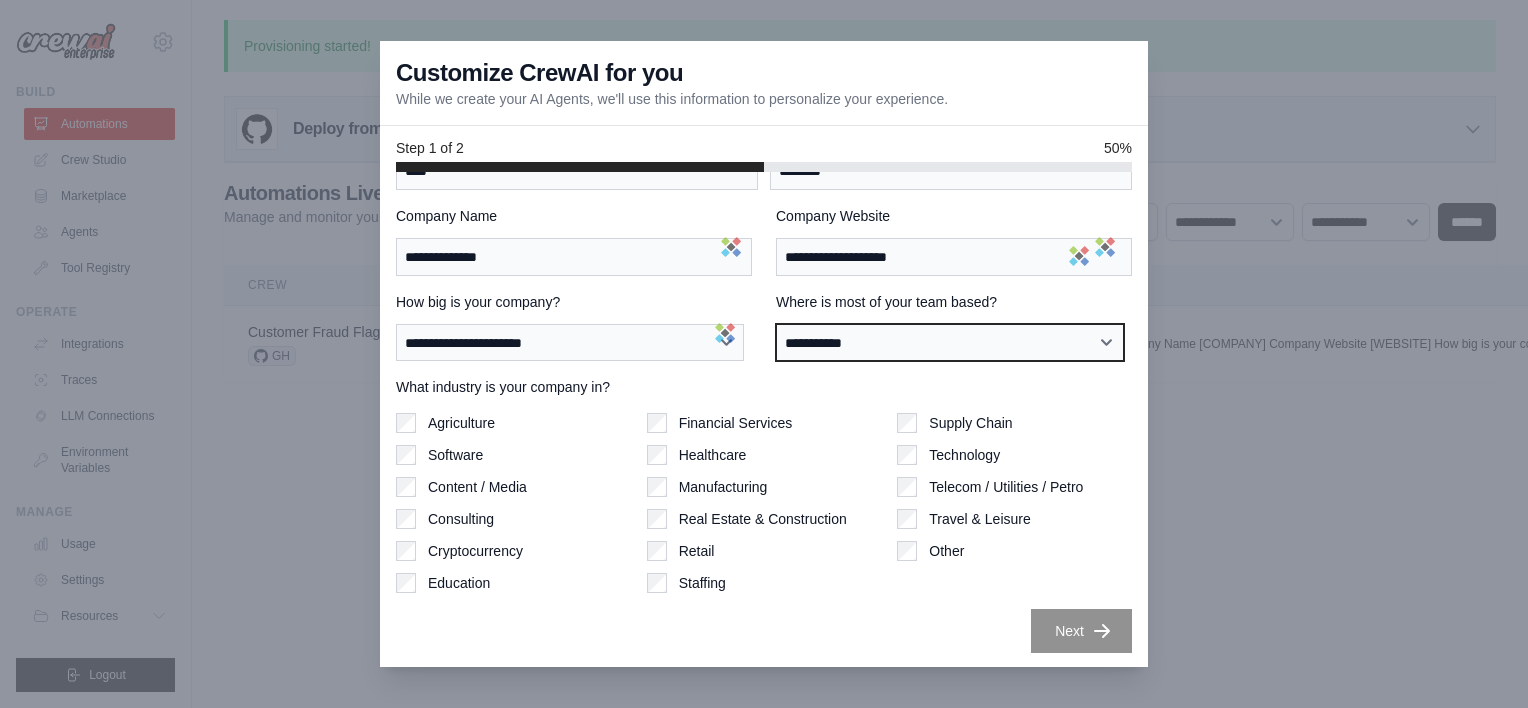 click on "**********" at bounding box center [950, 343] 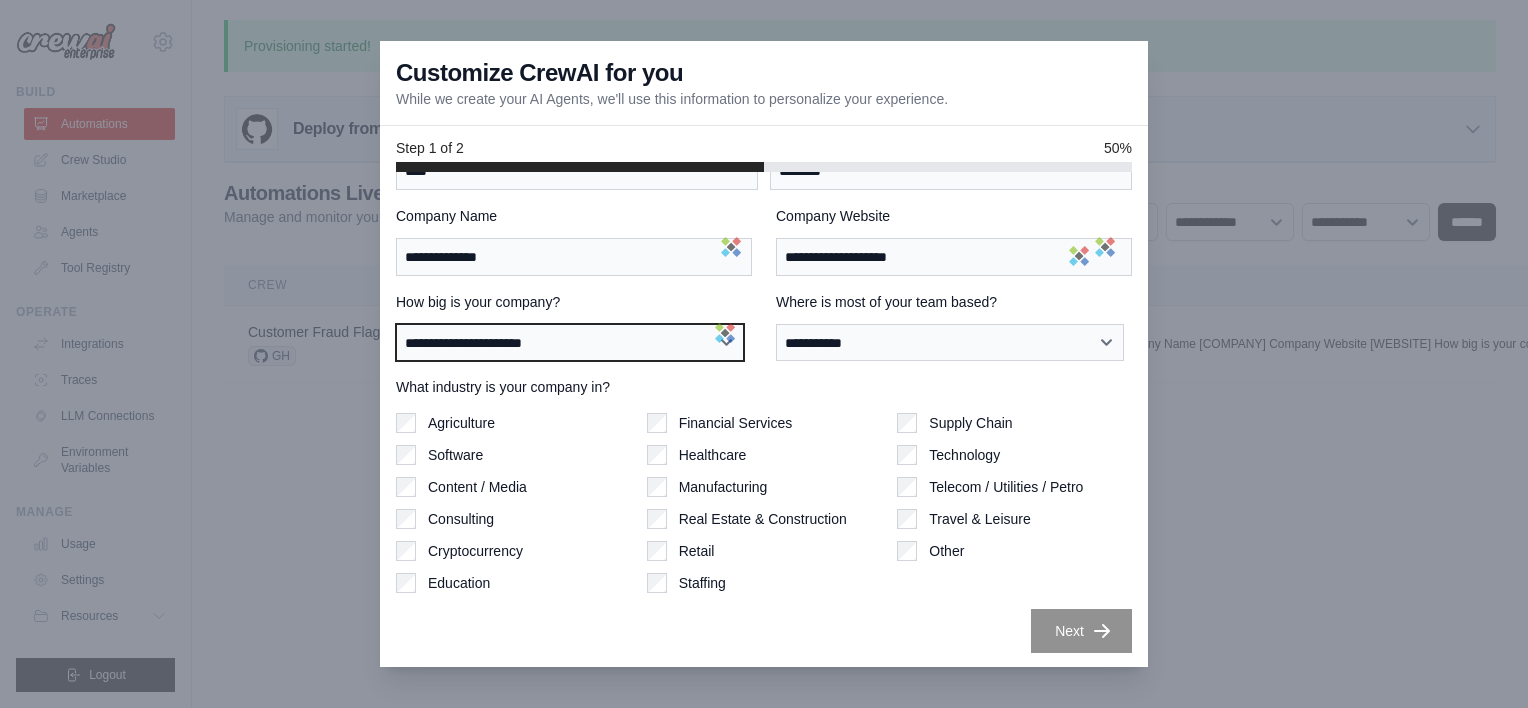 click on "**********" at bounding box center (570, 343) 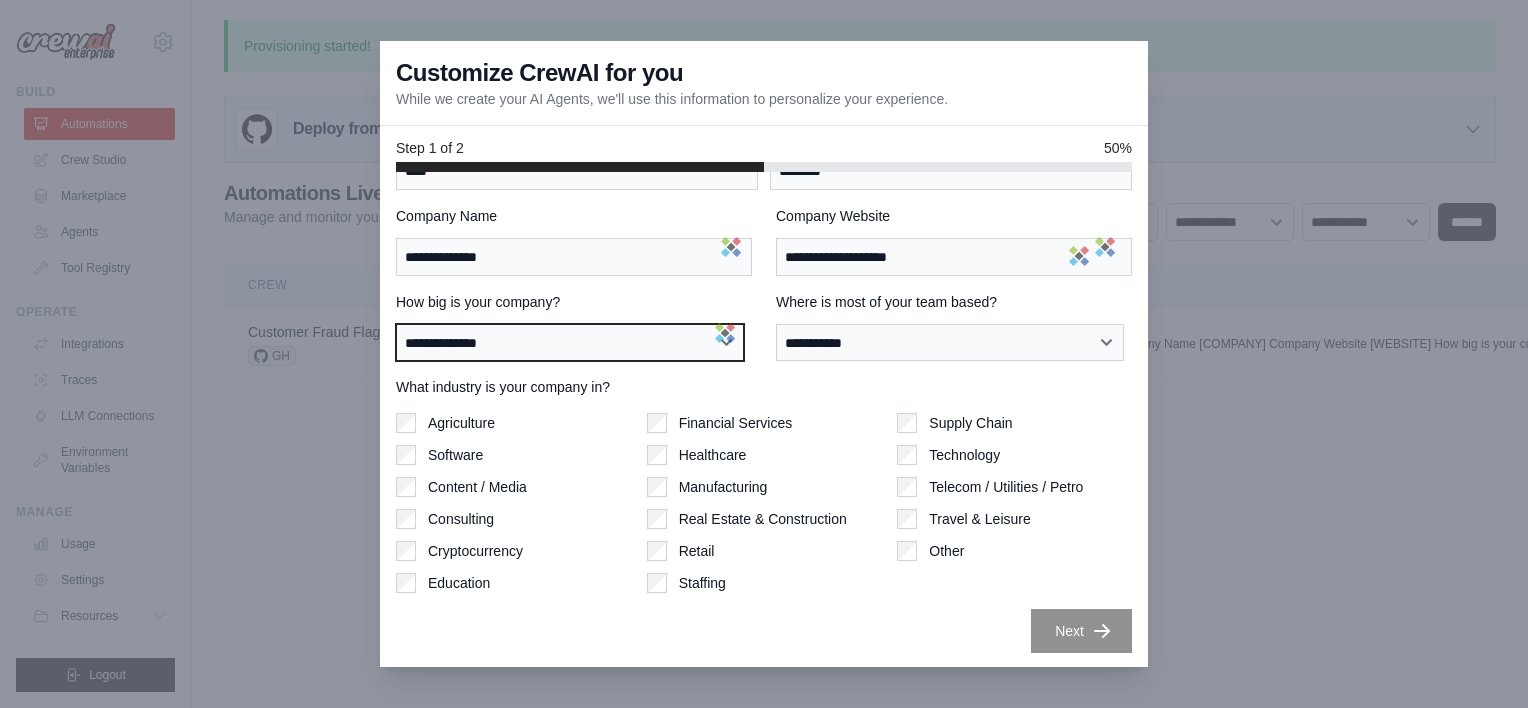 click on "**********" at bounding box center (570, 343) 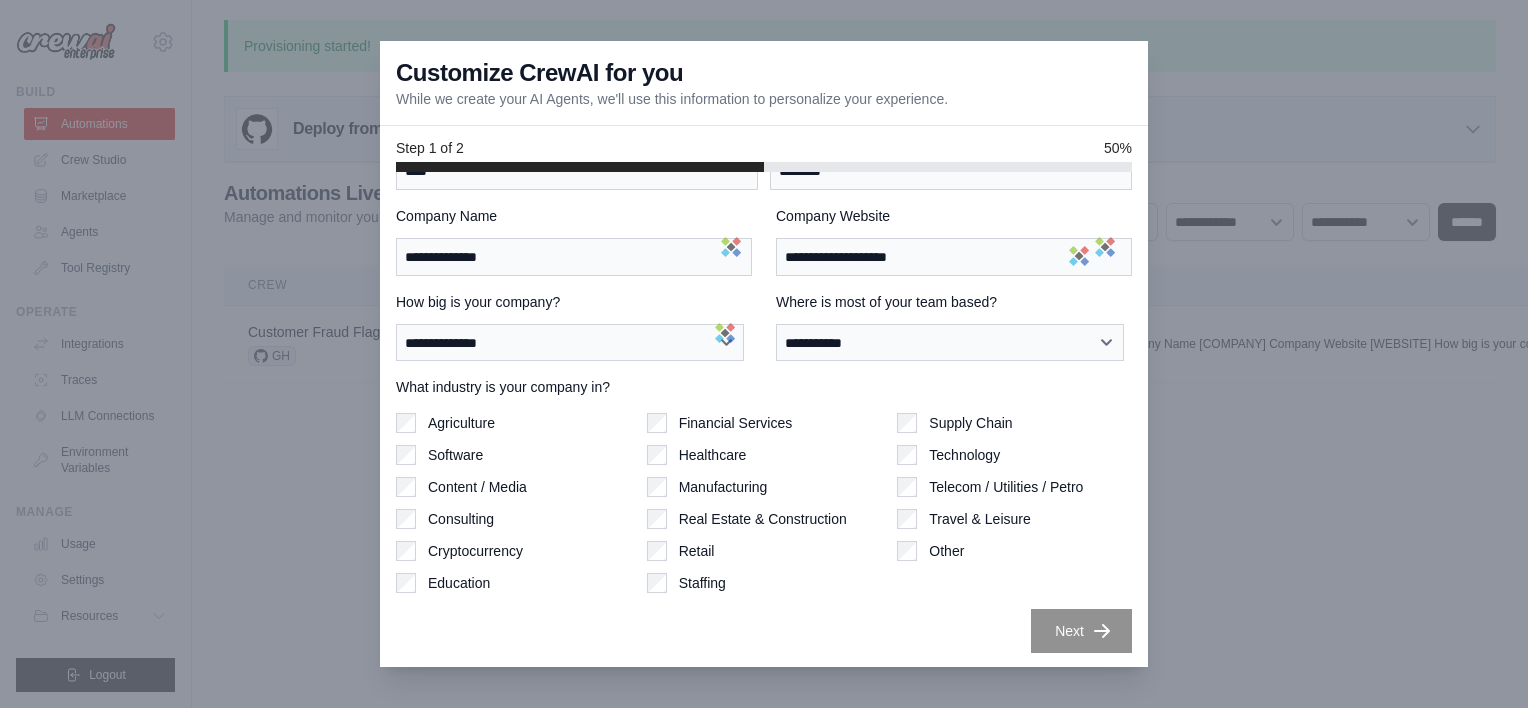 click on "Software" at bounding box center [455, 455] 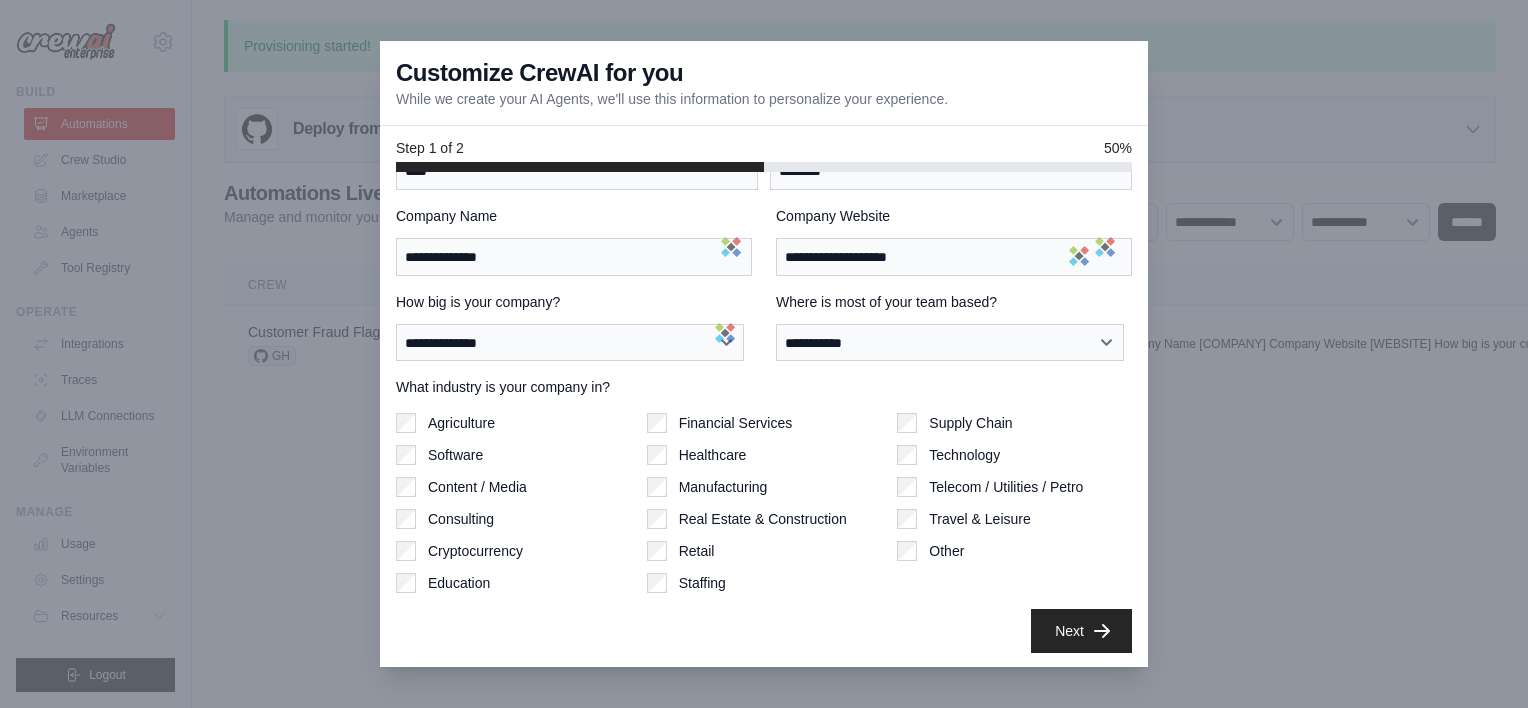 click on "Technology" at bounding box center (964, 455) 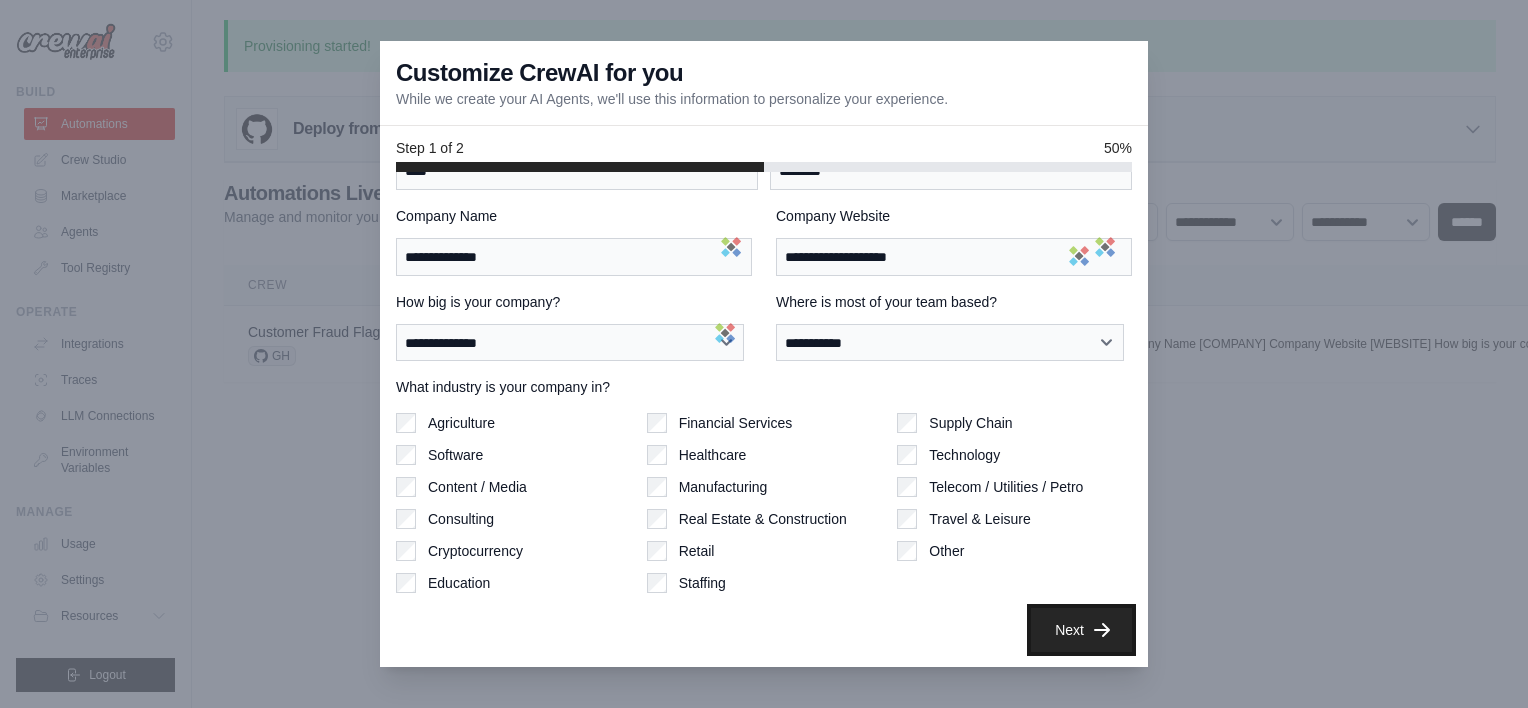 click 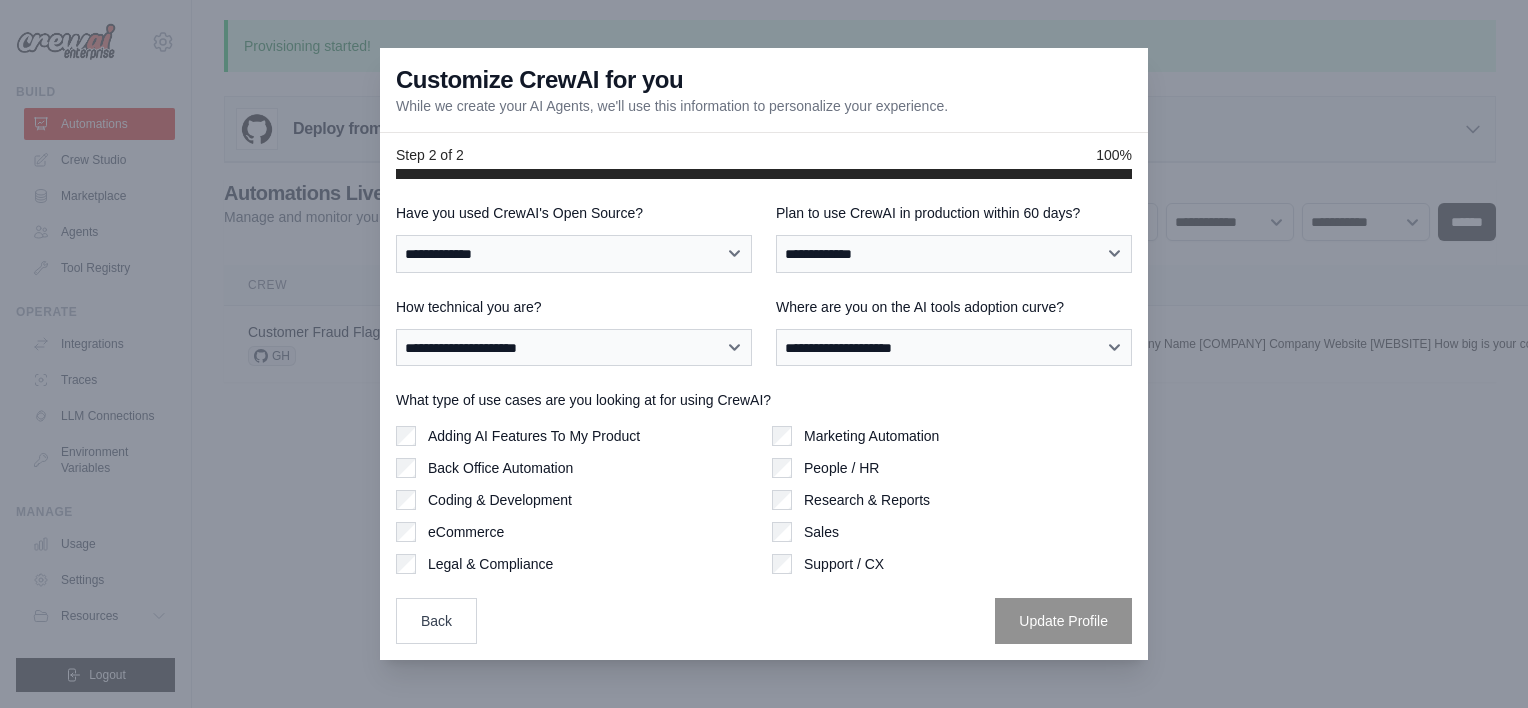 scroll, scrollTop: 0, scrollLeft: 0, axis: both 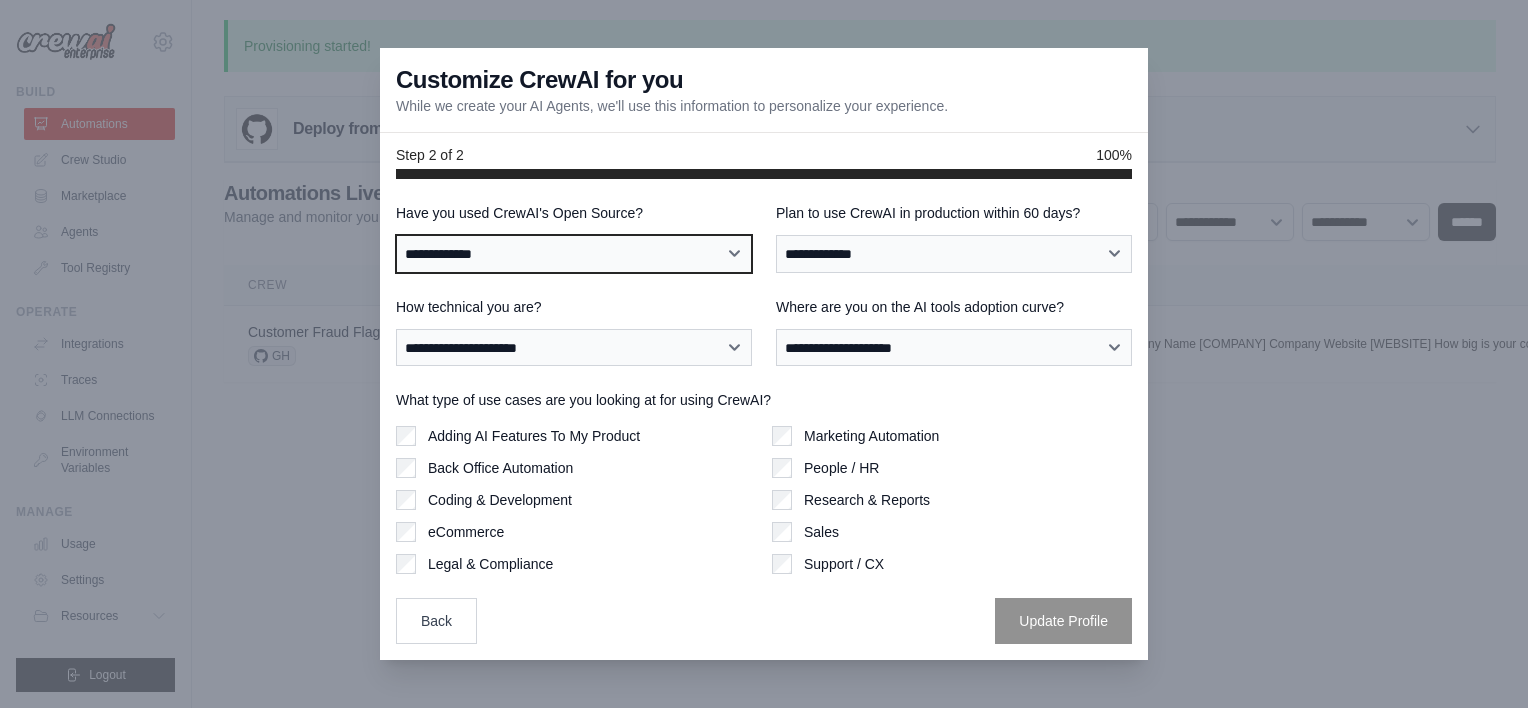 click on "**********" at bounding box center [574, 254] 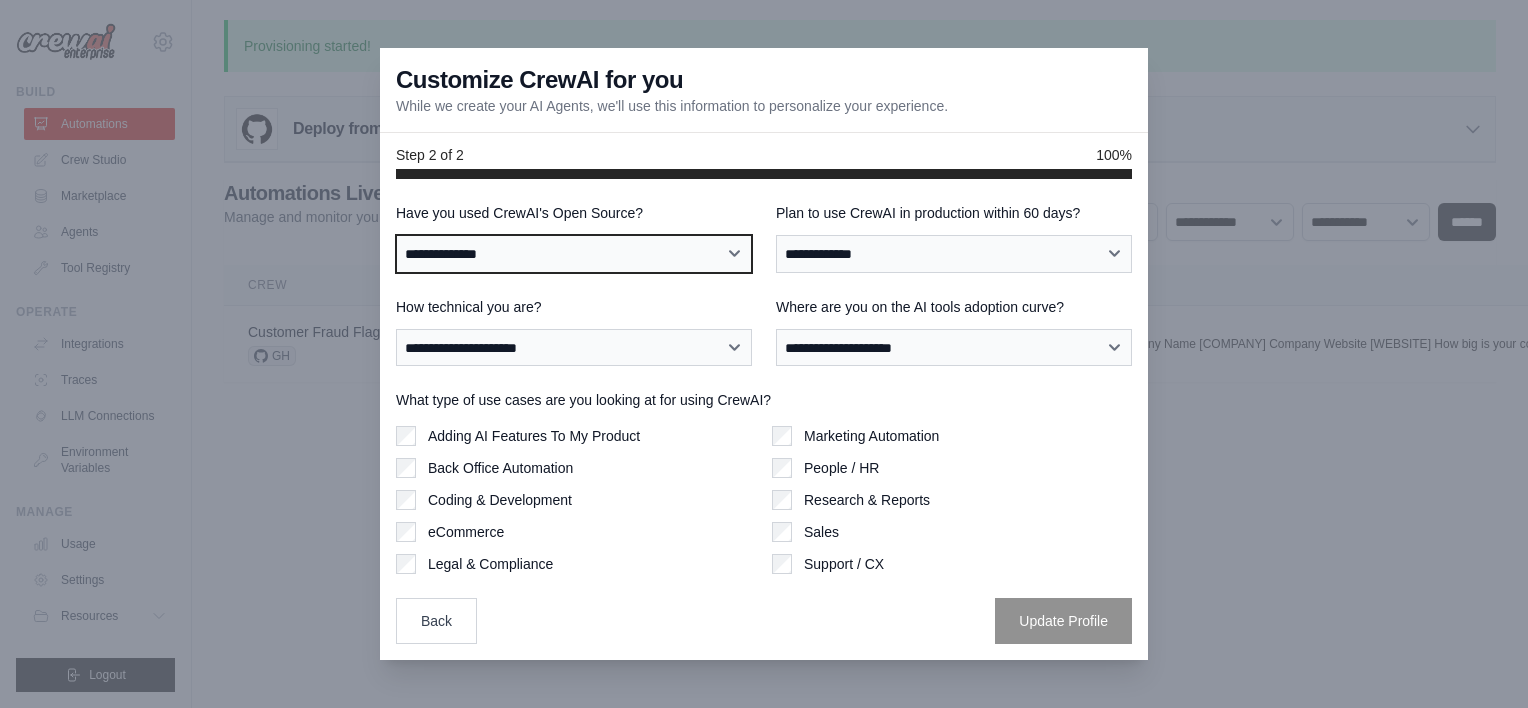 click on "**********" at bounding box center (574, 254) 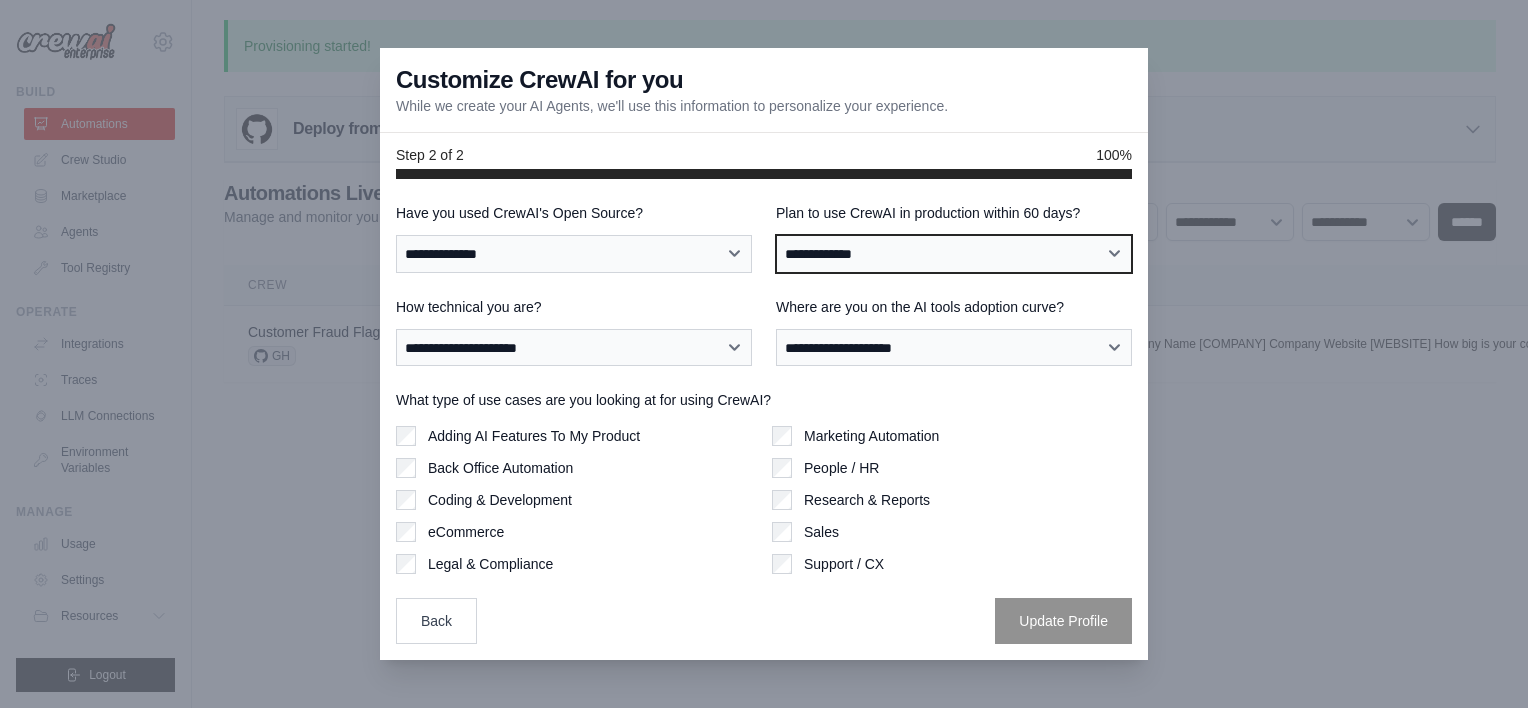 click on "**********" at bounding box center (954, 254) 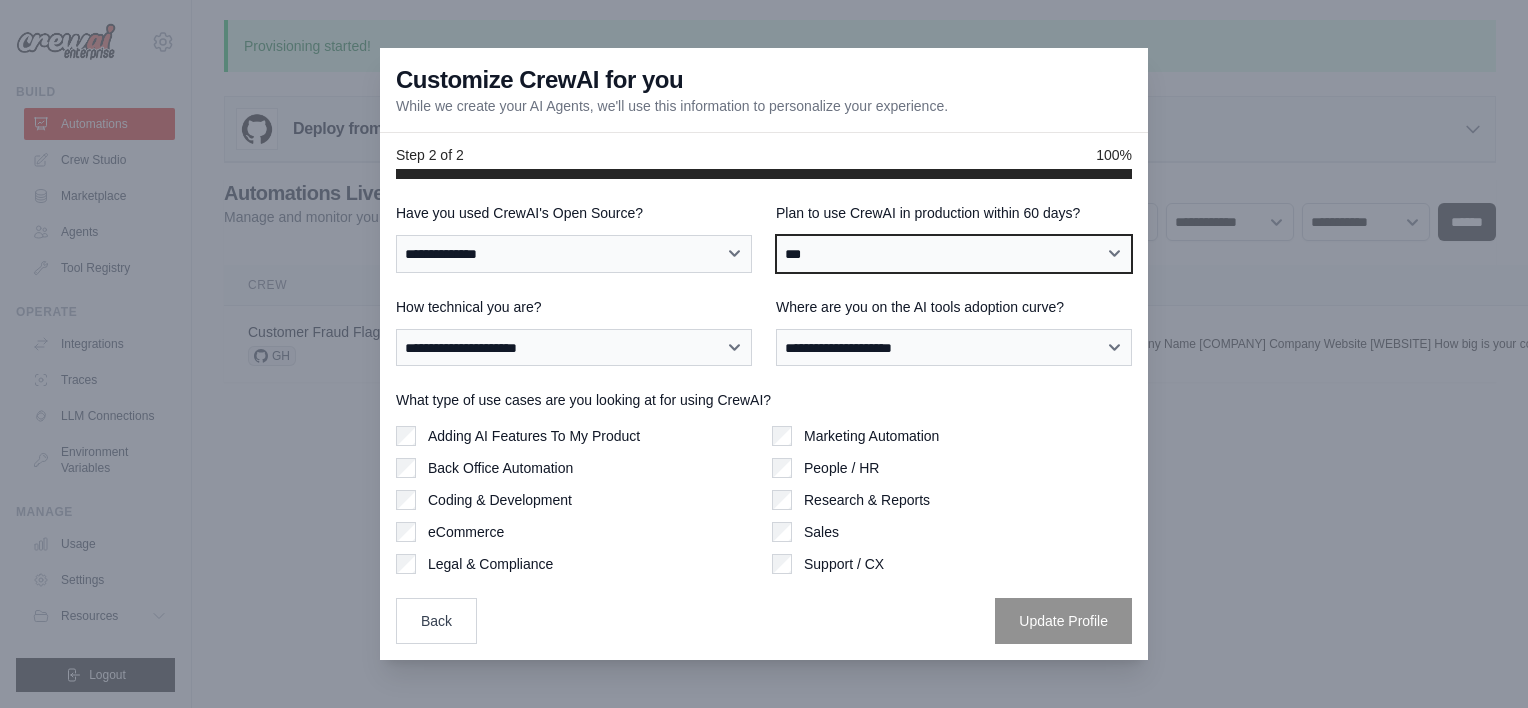 click on "**********" at bounding box center (954, 254) 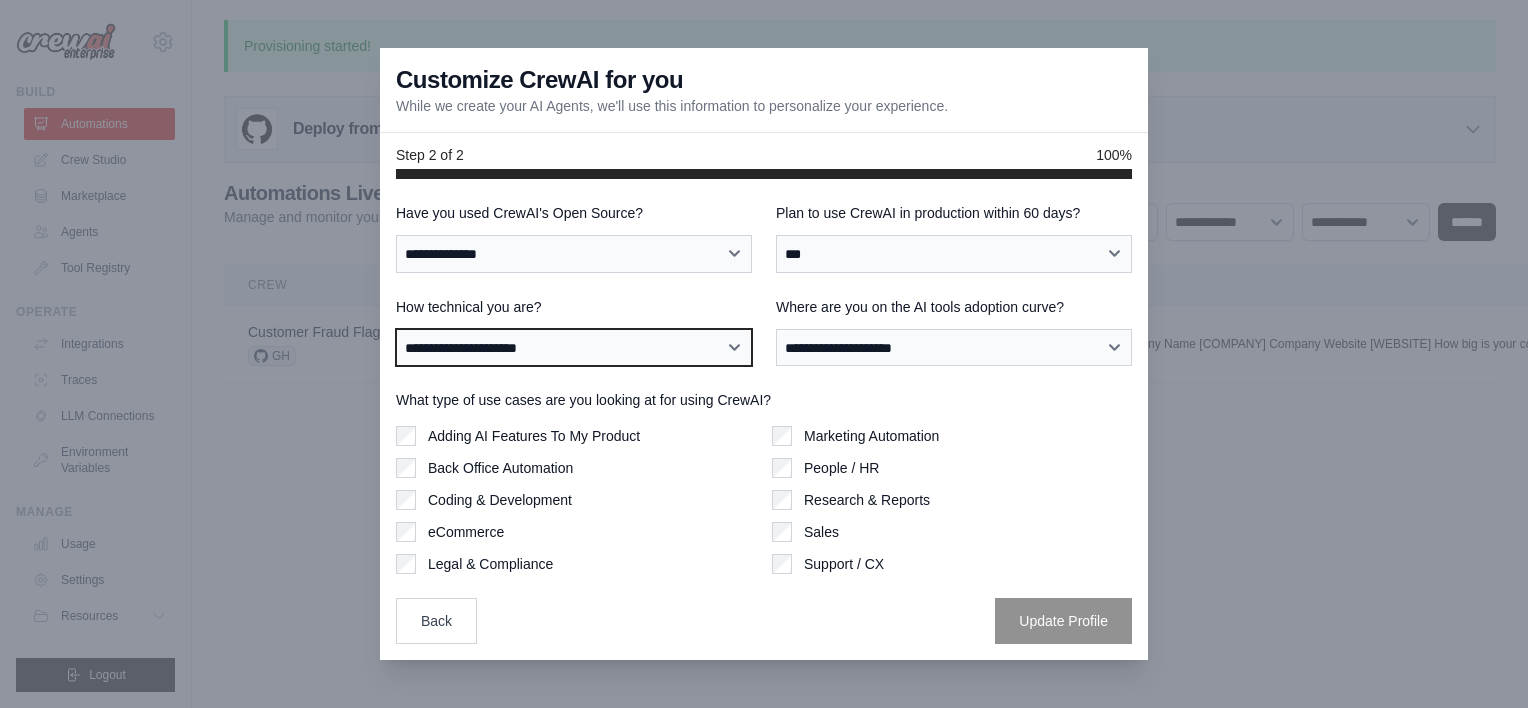 click on "**********" at bounding box center [574, 348] 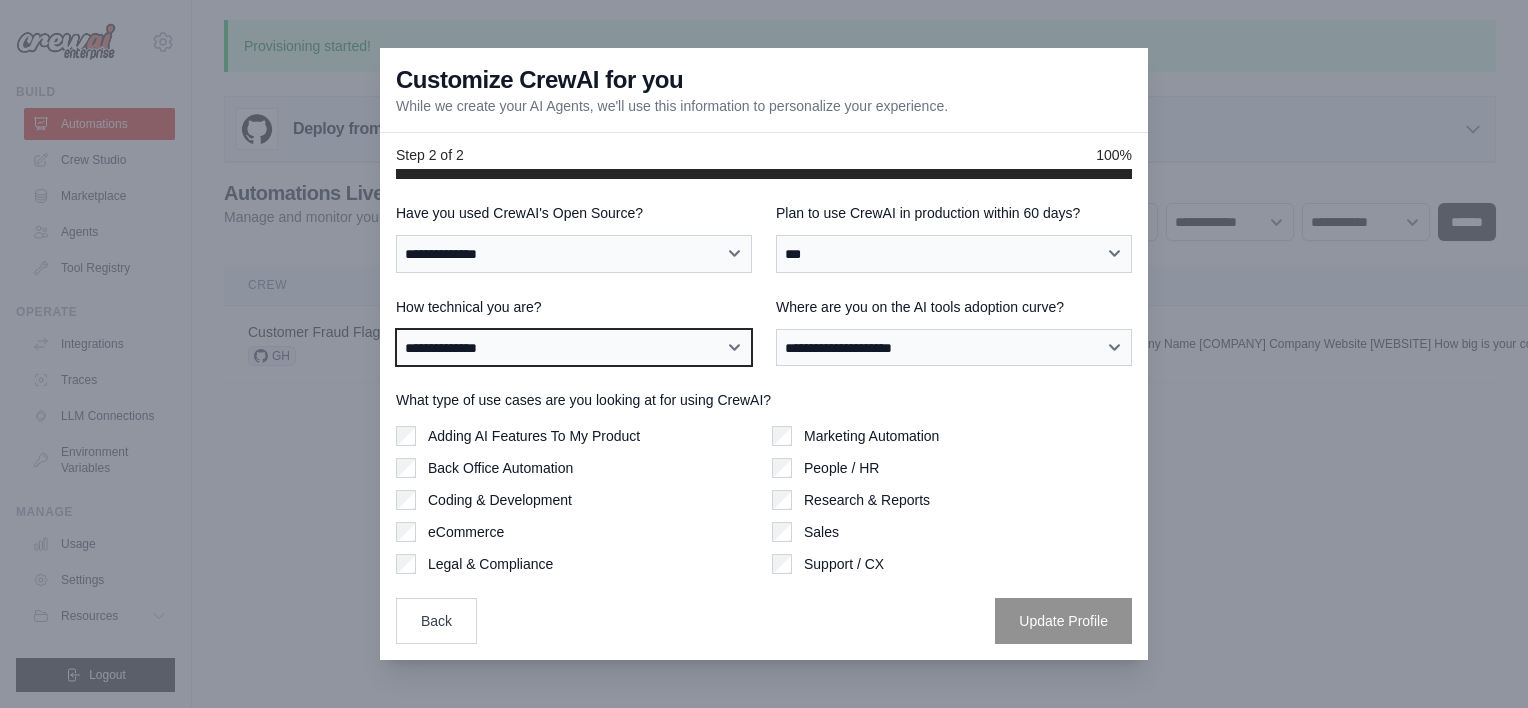 click on "**********" at bounding box center [574, 348] 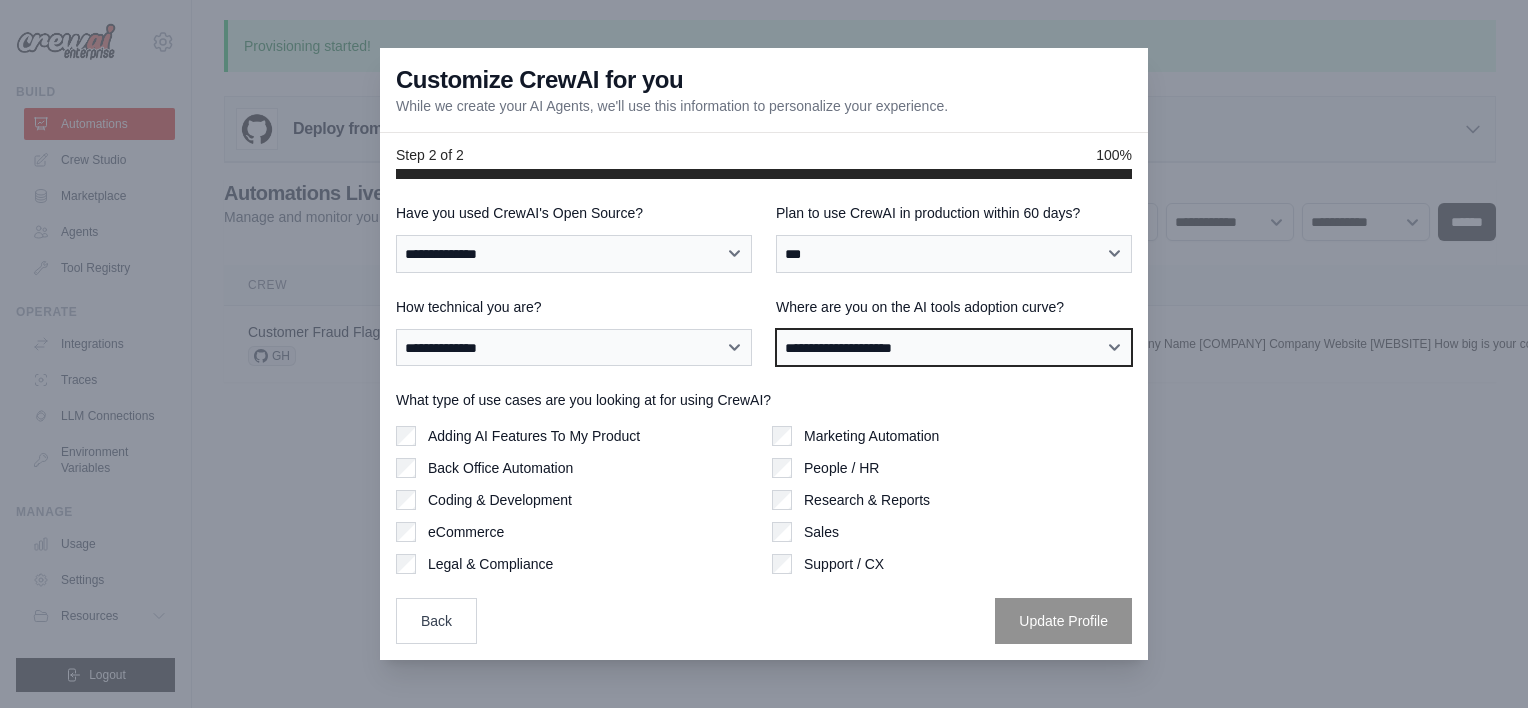 click on "**********" at bounding box center (954, 348) 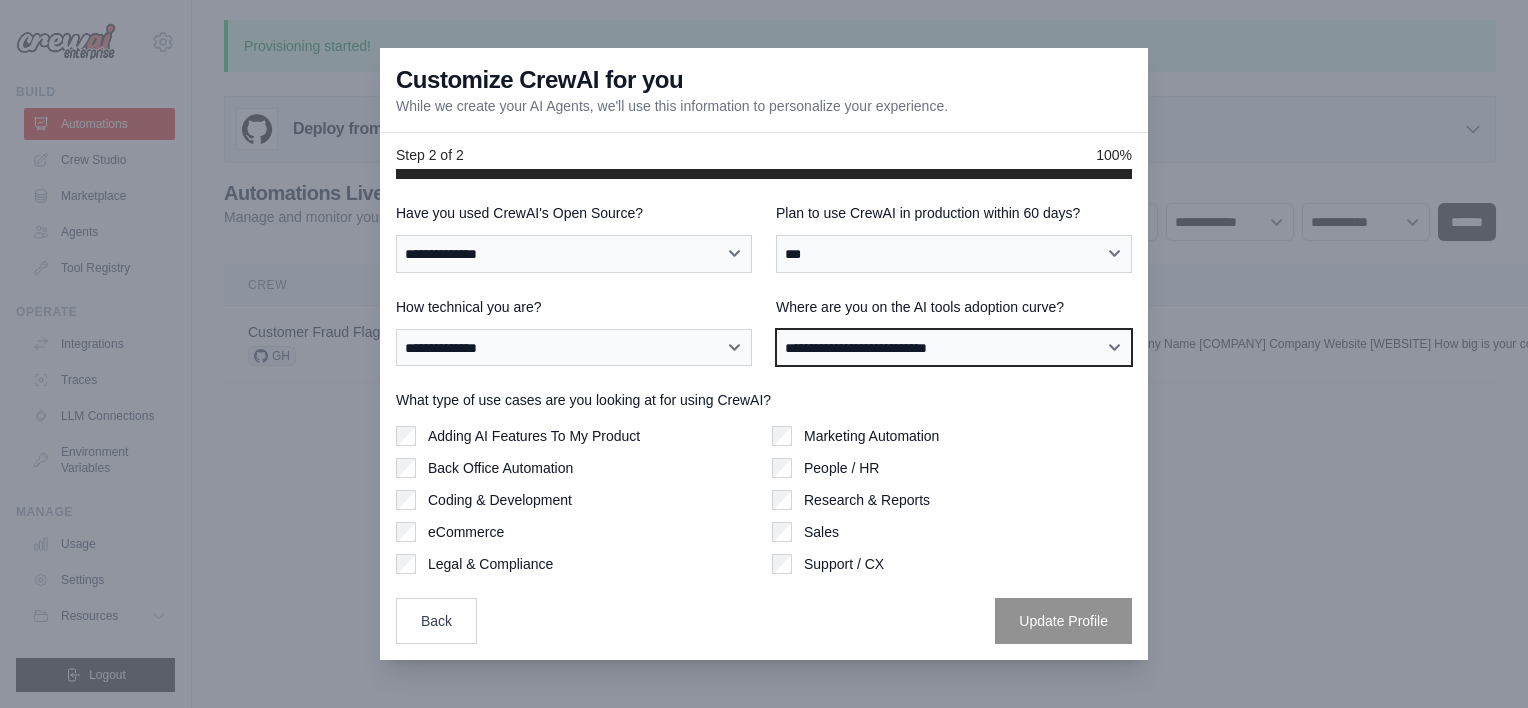 click on "**********" at bounding box center (954, 348) 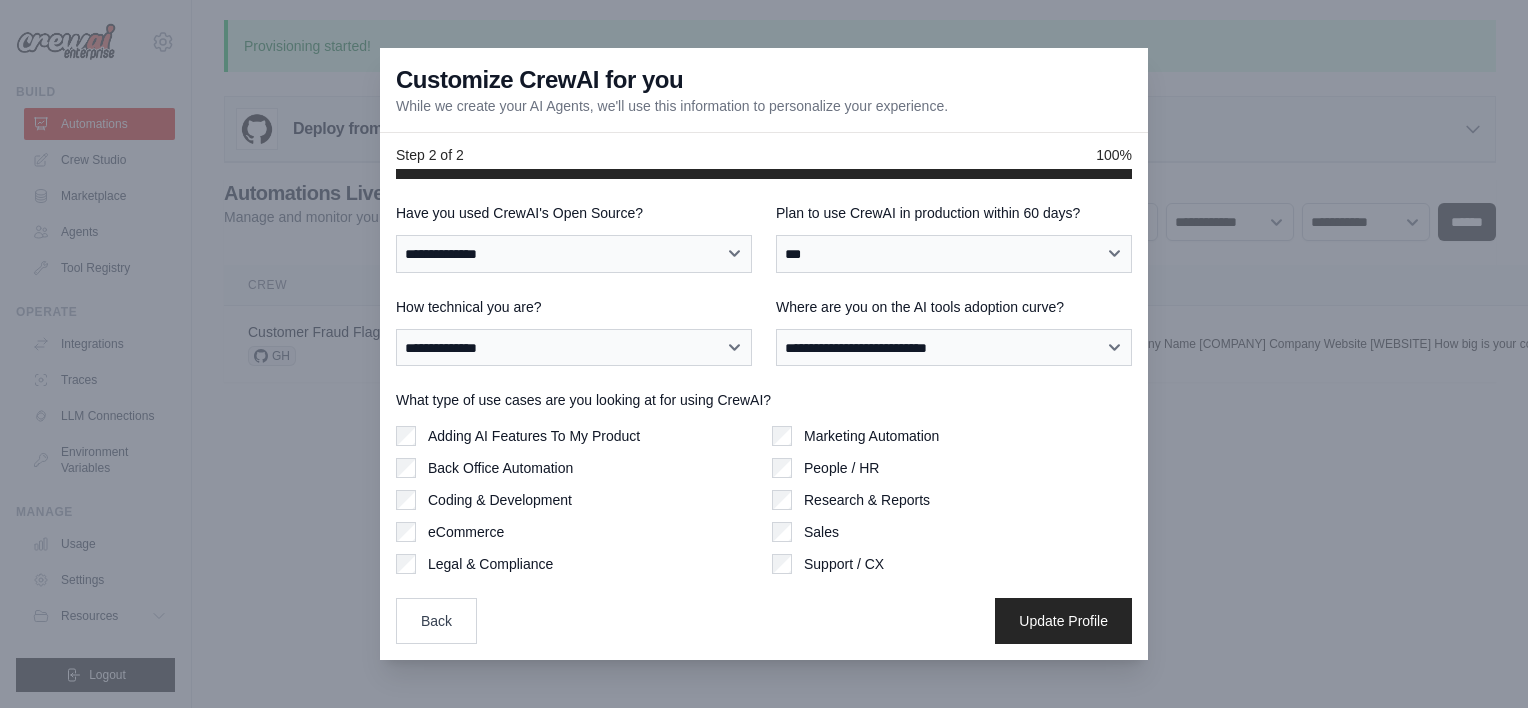 drag, startPoint x: 792, startPoint y: 531, endPoint x: 753, endPoint y: 549, distance: 42.953465 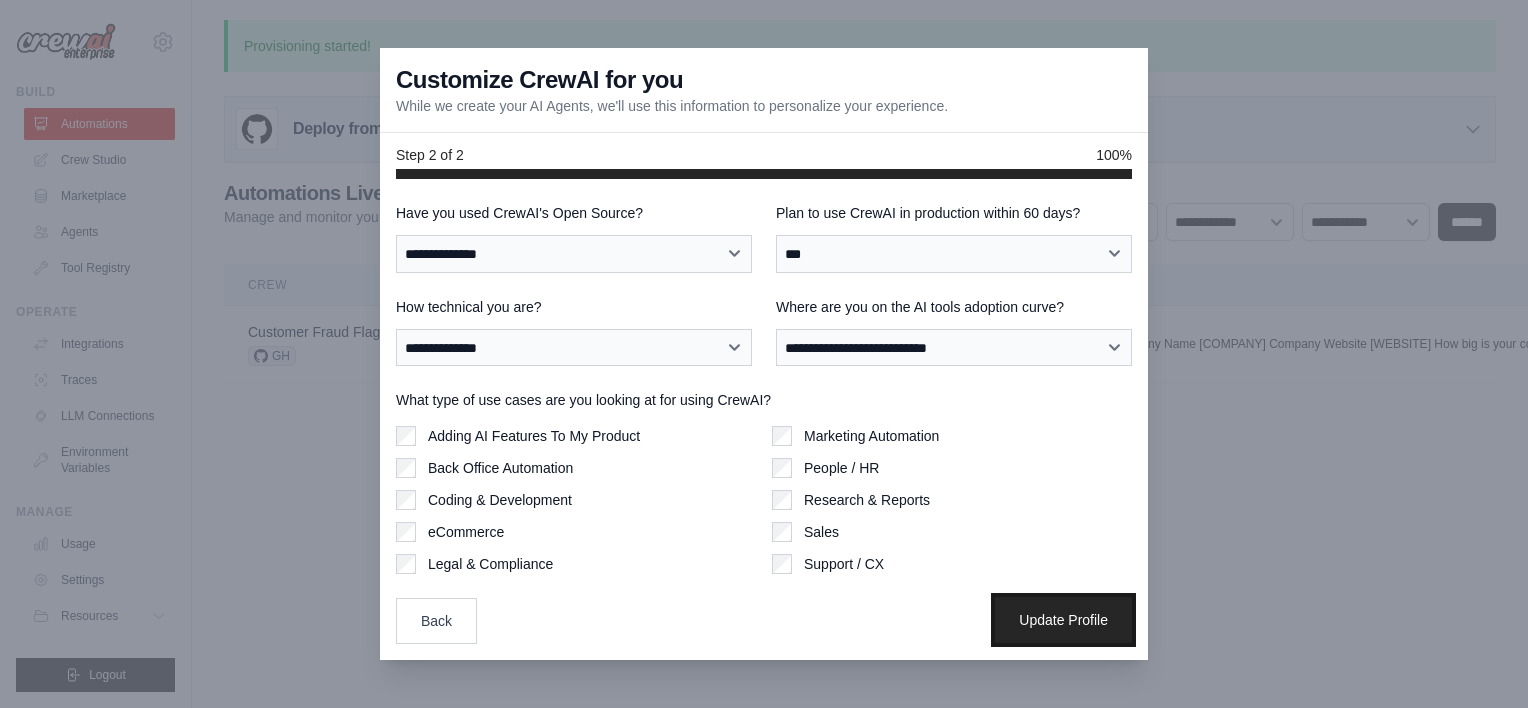 click on "Update Profile" at bounding box center (1063, 620) 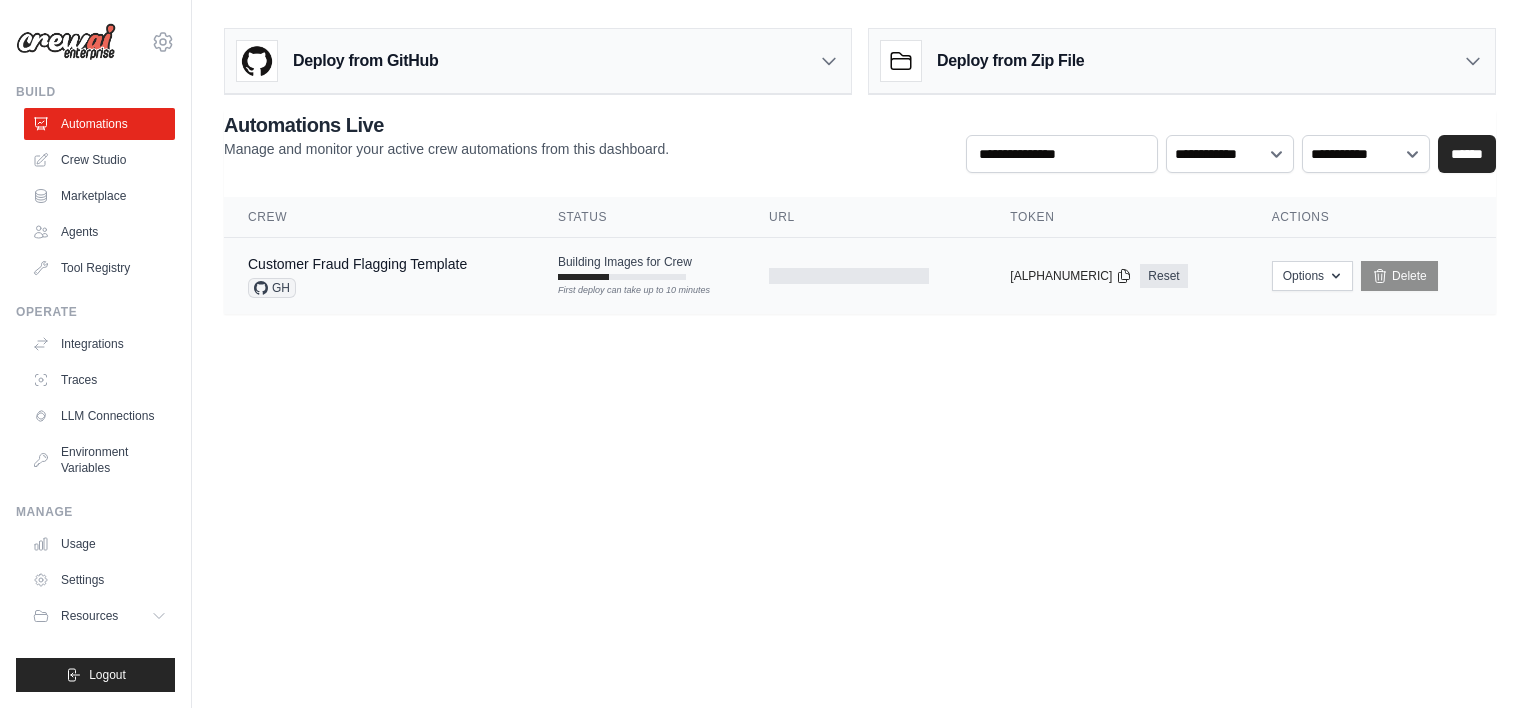 scroll, scrollTop: 0, scrollLeft: 0, axis: both 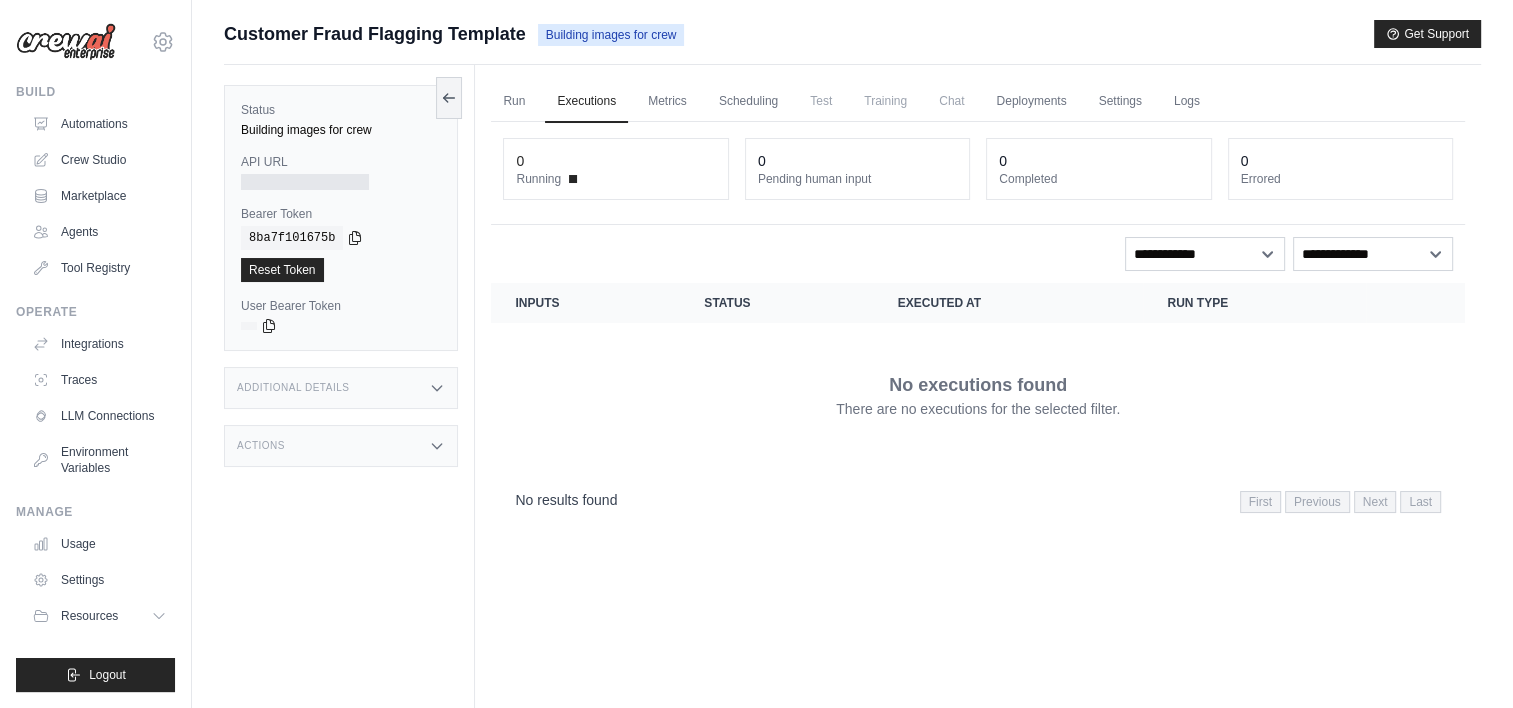 click on "No executions found
There are no executions for the selected filter." at bounding box center (978, 395) 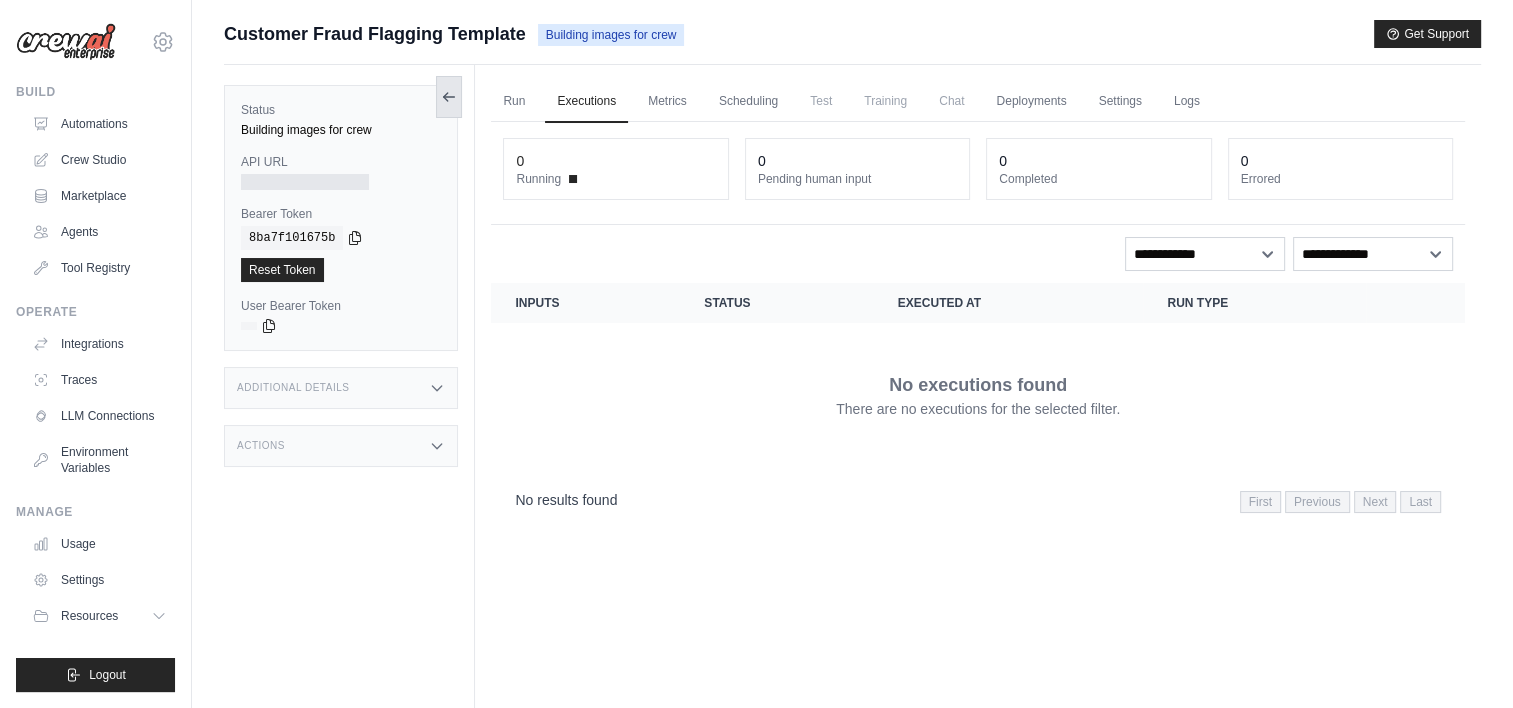click at bounding box center [449, 97] 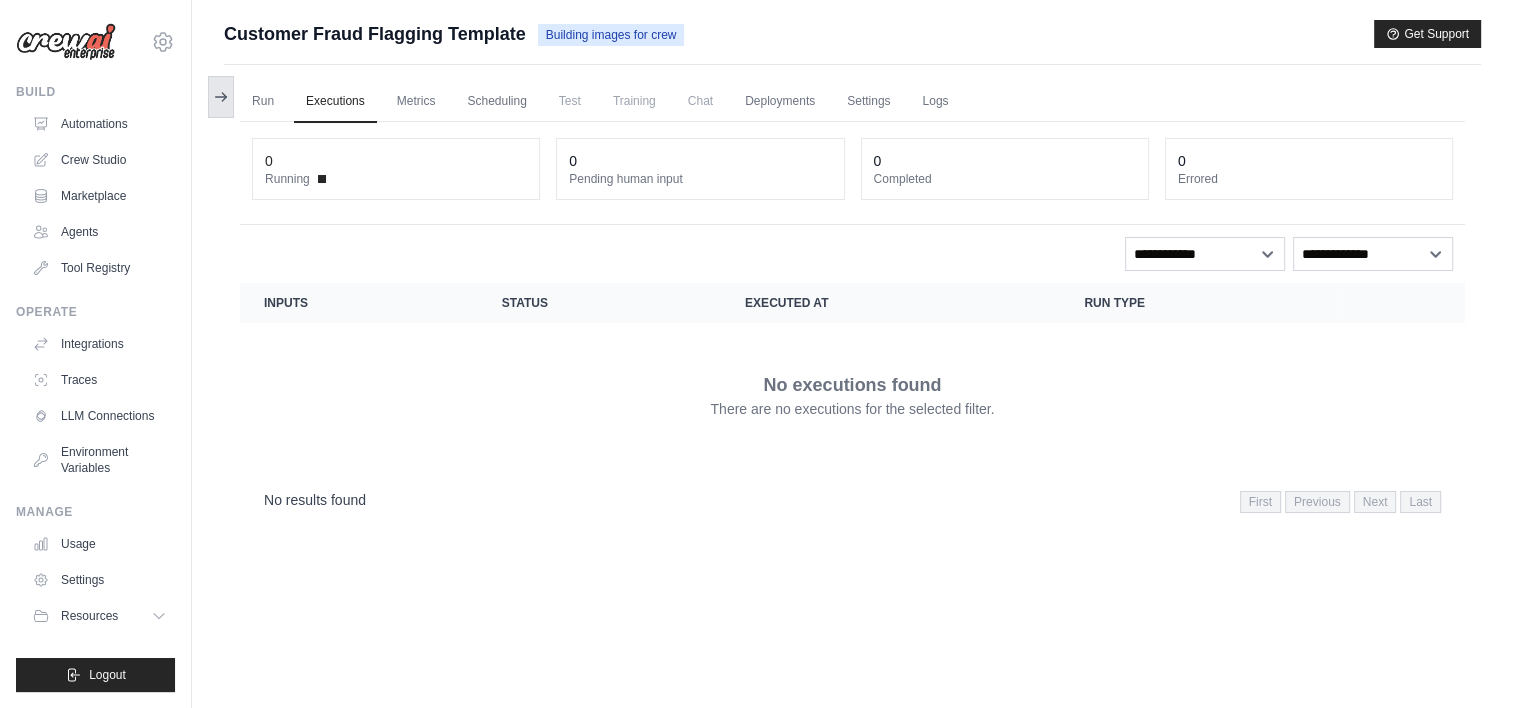click at bounding box center [221, 97] 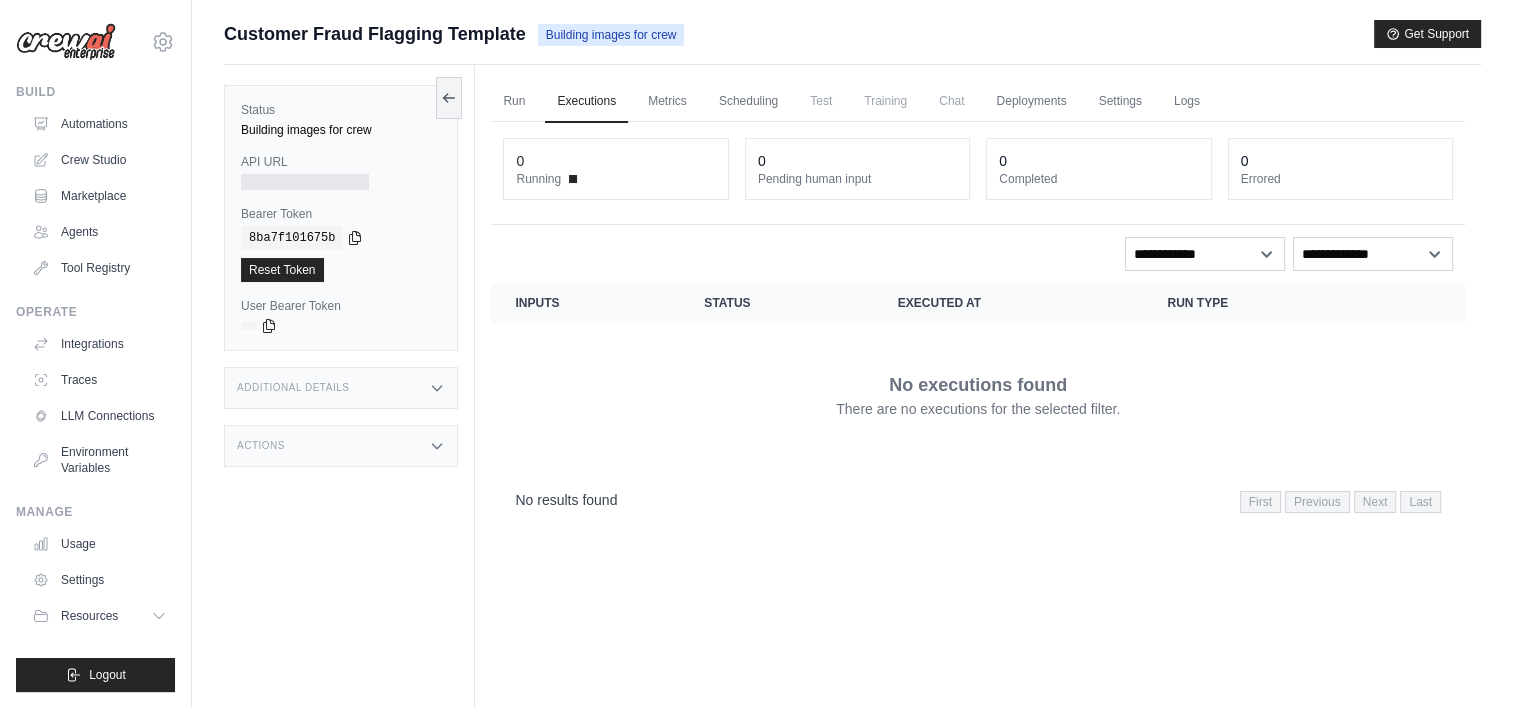 click at bounding box center [305, 182] 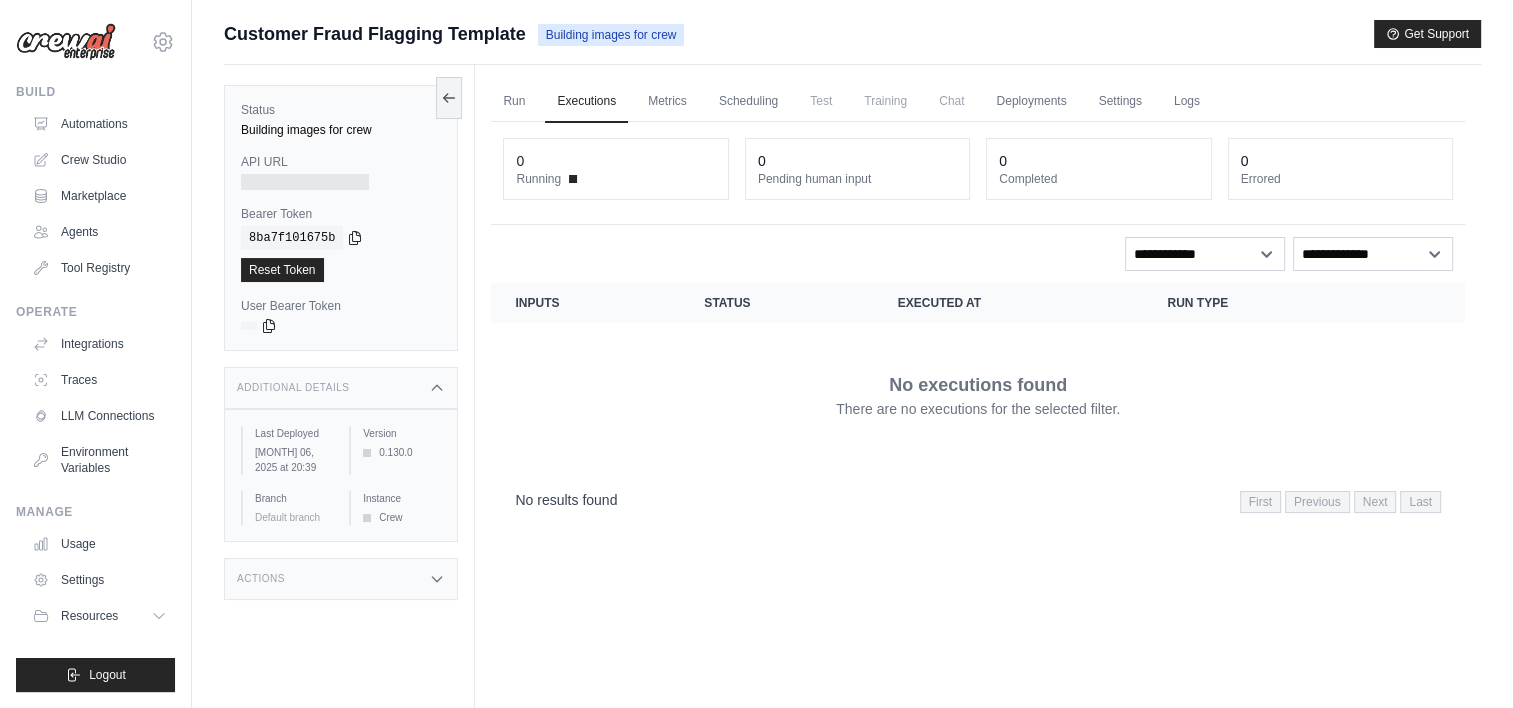 click on "Actions" at bounding box center (341, 579) 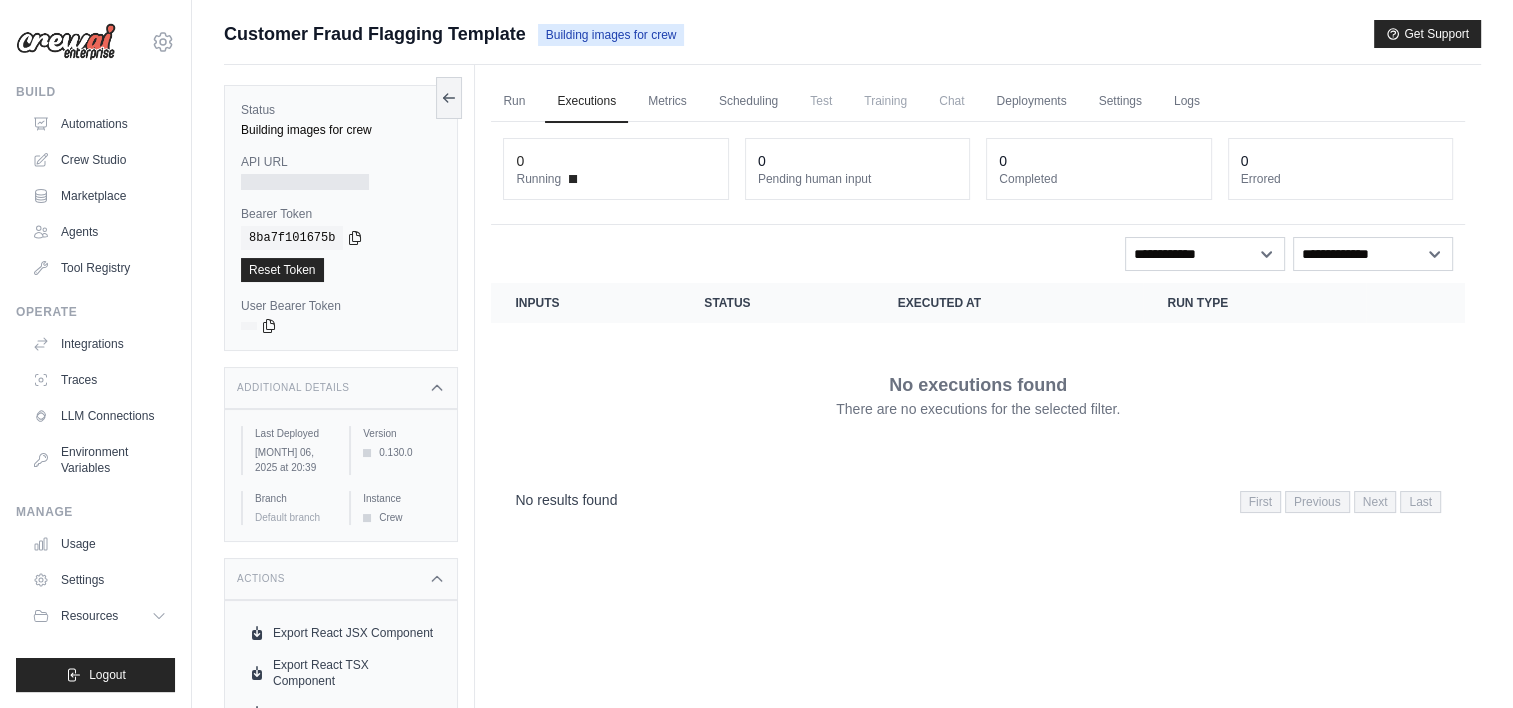 scroll, scrollTop: 84, scrollLeft: 0, axis: vertical 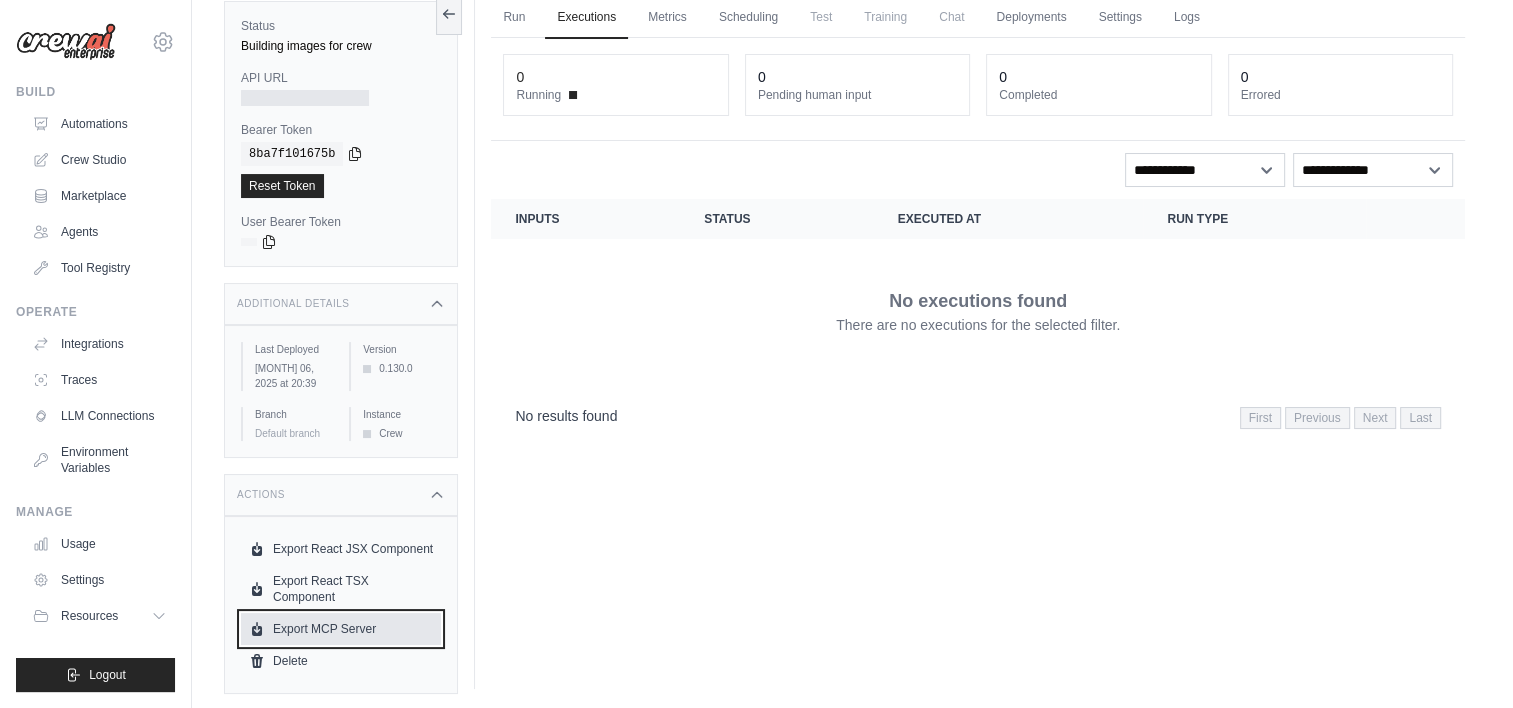 click on "Export MCP Server" at bounding box center (341, 629) 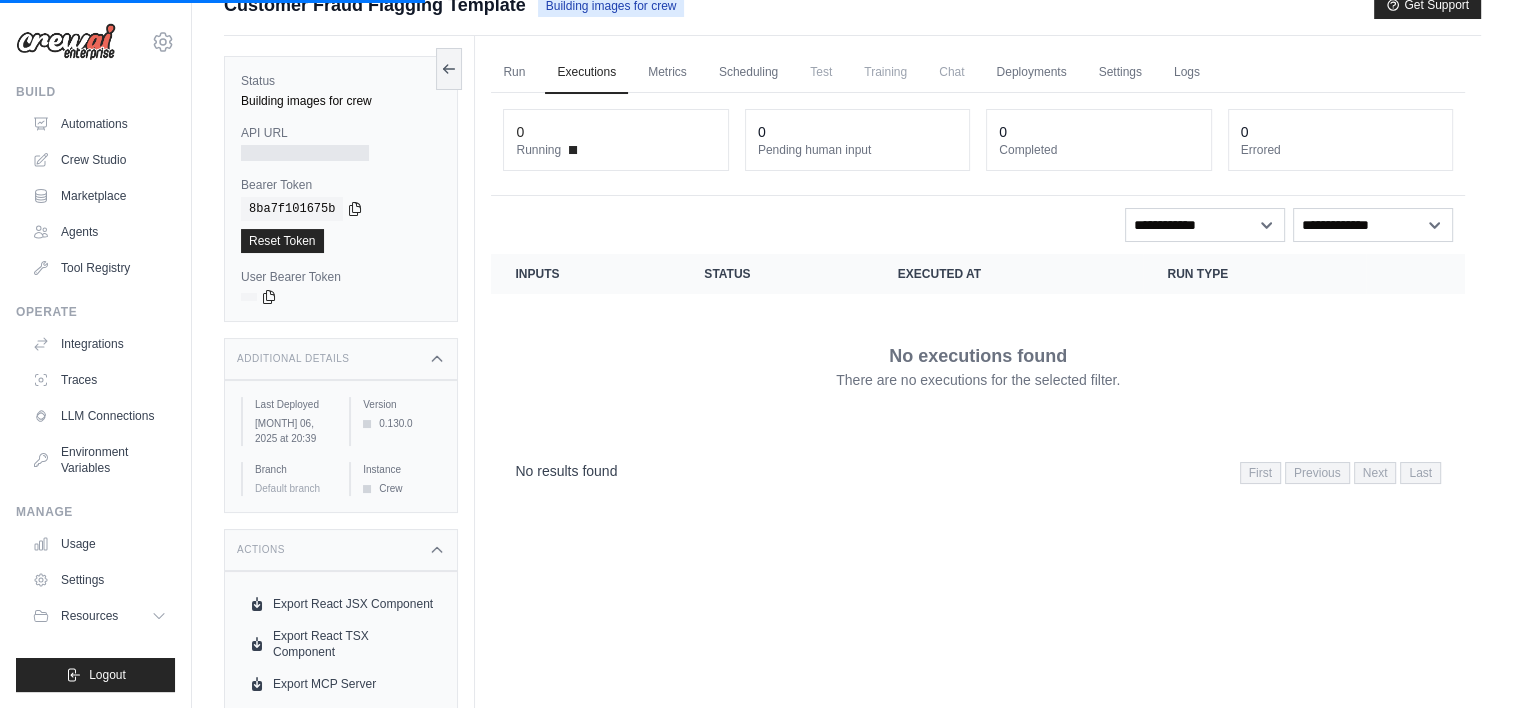 scroll, scrollTop: 84, scrollLeft: 0, axis: vertical 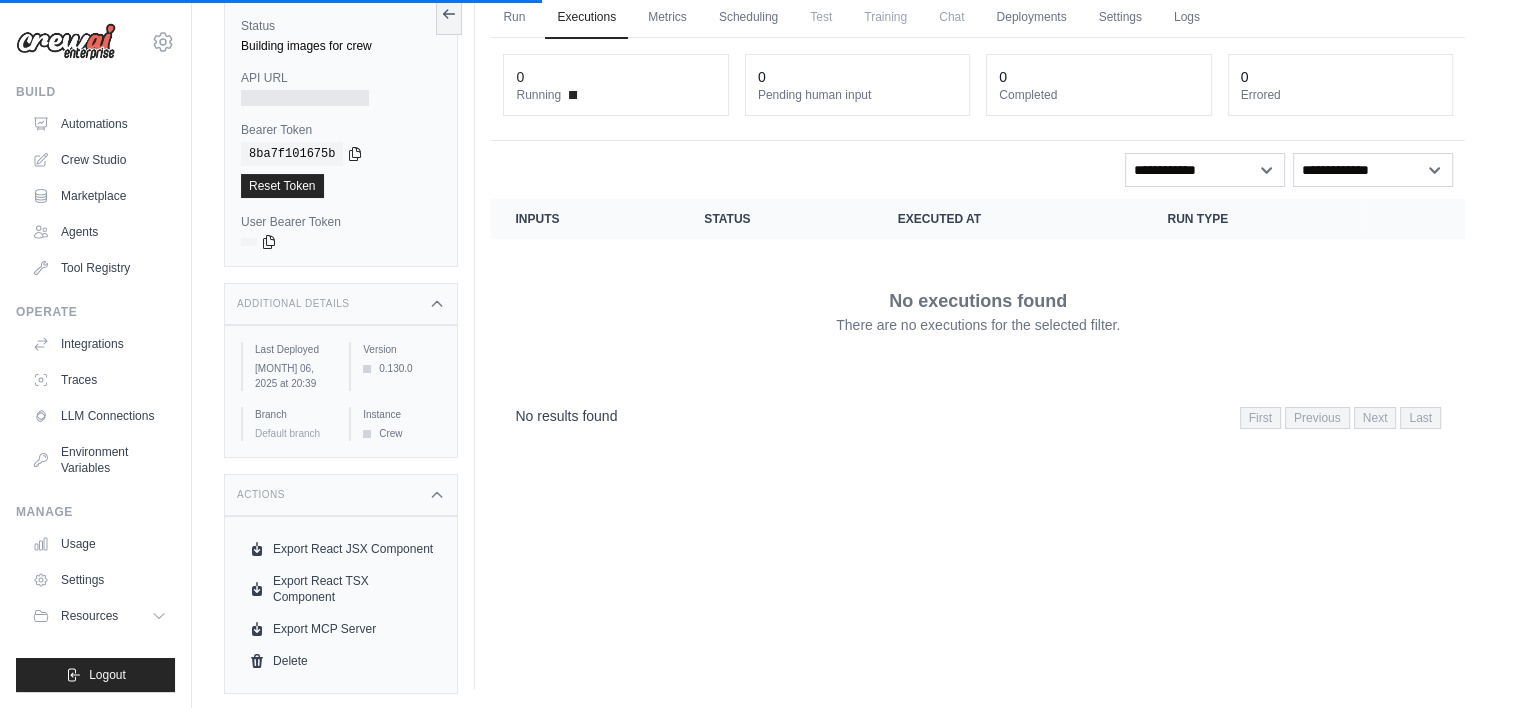 click on "Submit a support request
Describe your issue or question  *
Please be specific about what you're trying to achieve and any error messages you're seeing. Our expert team is ready to help and will respond as quickly as possible.
Cancel
Submit Request
Customer Fraud Flagging Template" at bounding box center (852, 312) 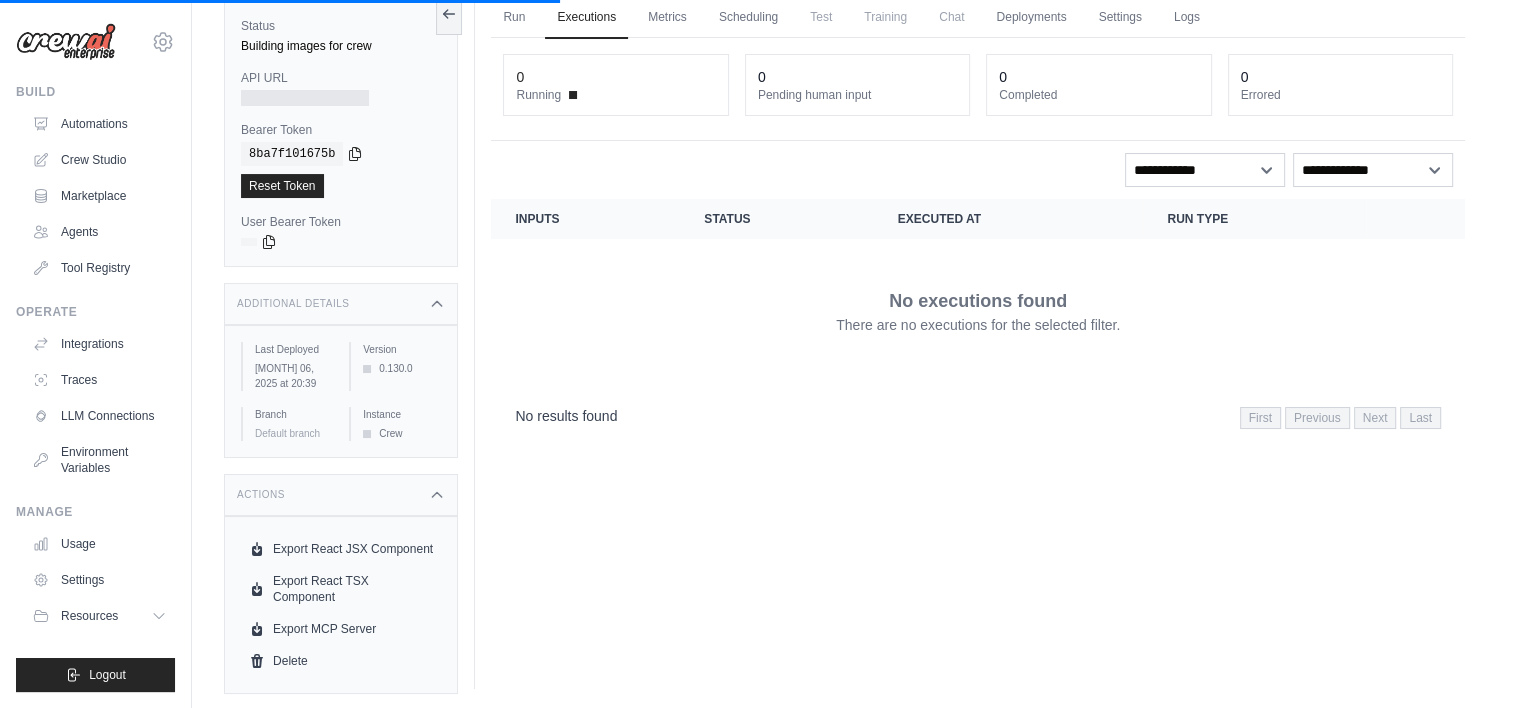scroll, scrollTop: 0, scrollLeft: 0, axis: both 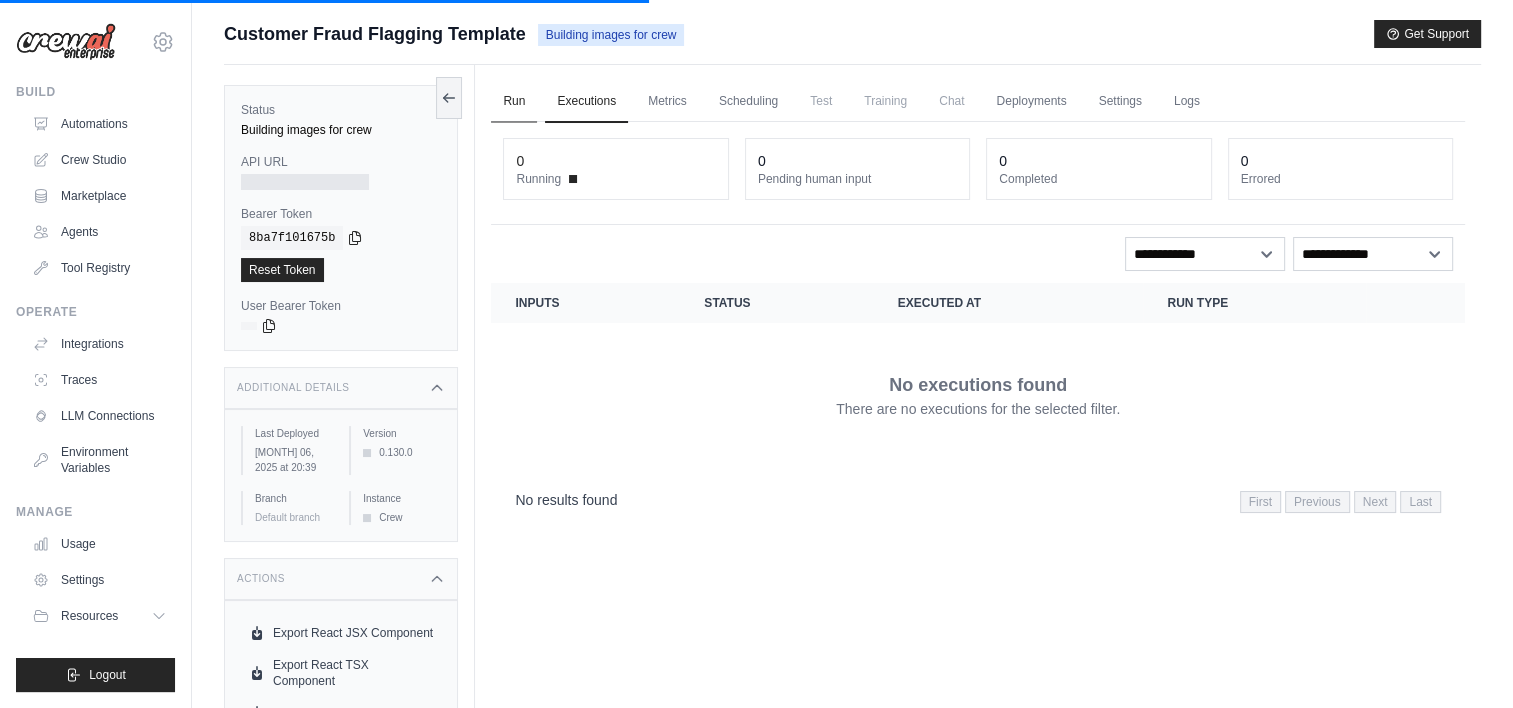 click on "Run" at bounding box center [514, 102] 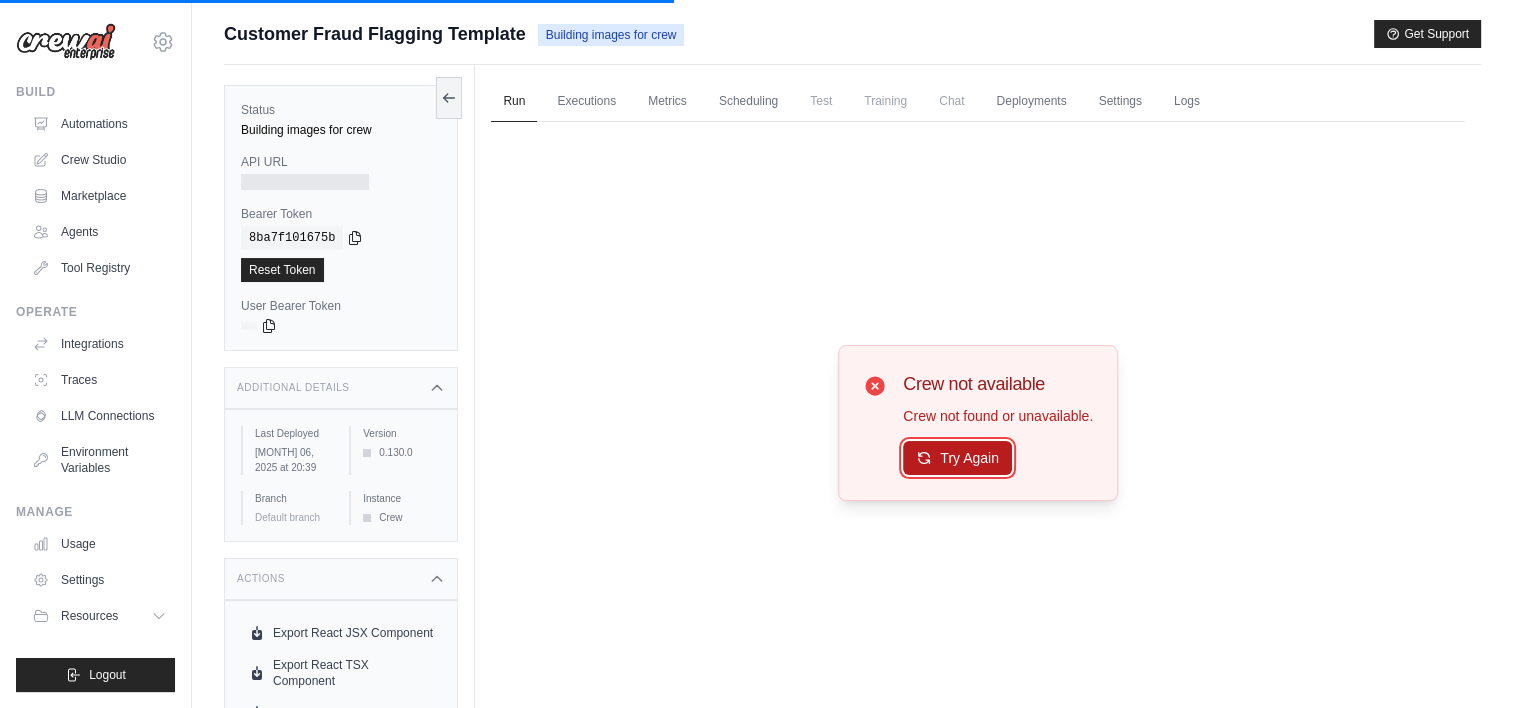 click on "Try Again" at bounding box center (957, 458) 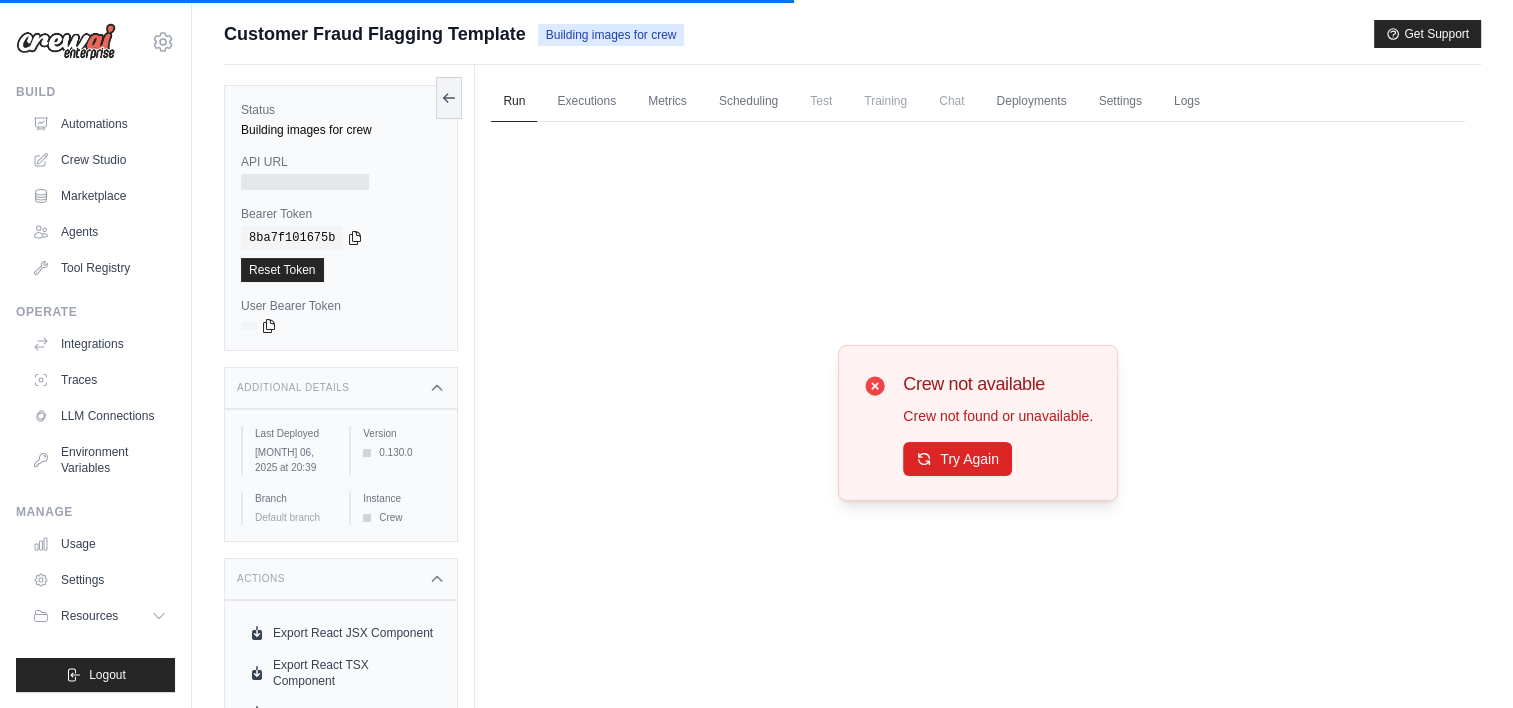 click on "Run
Executions
Metrics
Scheduling
Test
Training
Chat
Deployments
Settings
Logs
0
Running
0
Pending human input
0" at bounding box center [978, 419] 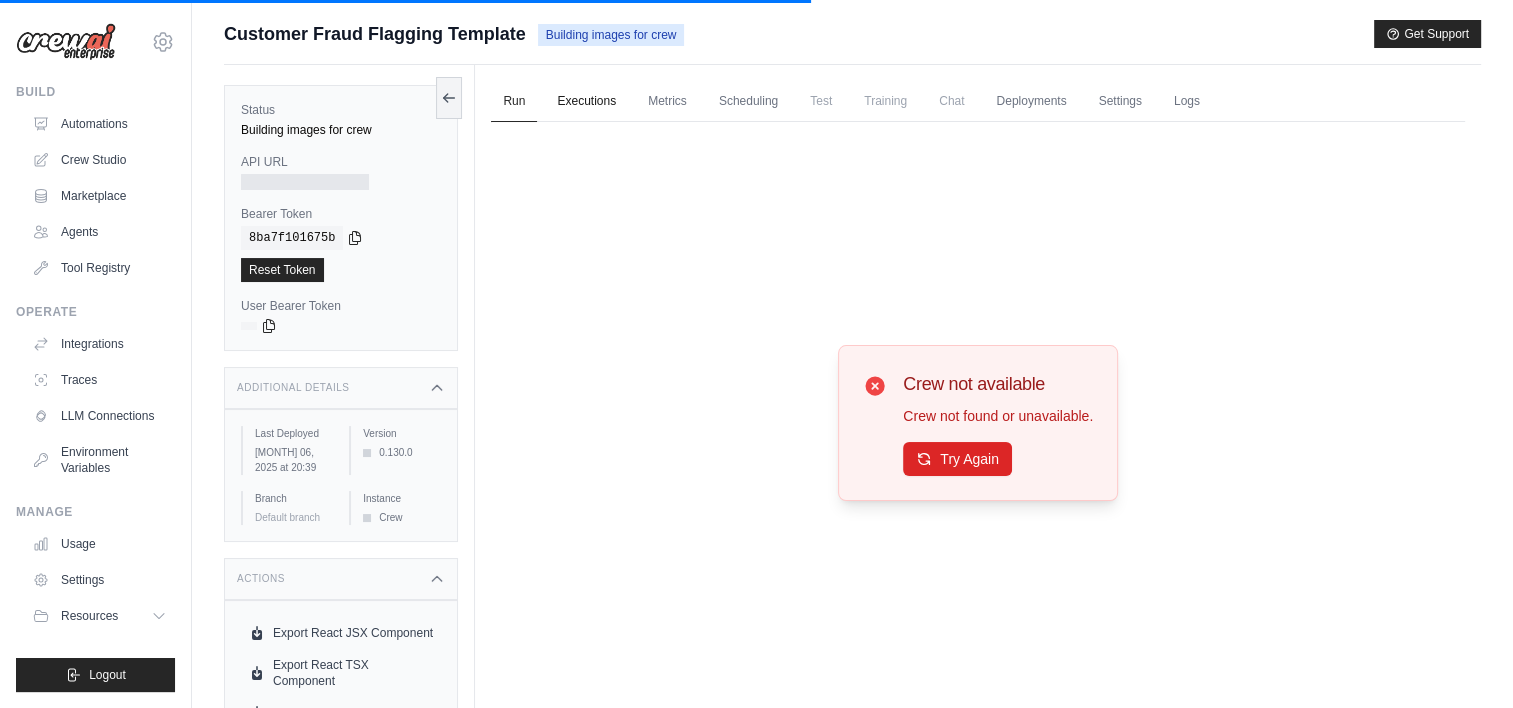 click on "Executions" at bounding box center [586, 102] 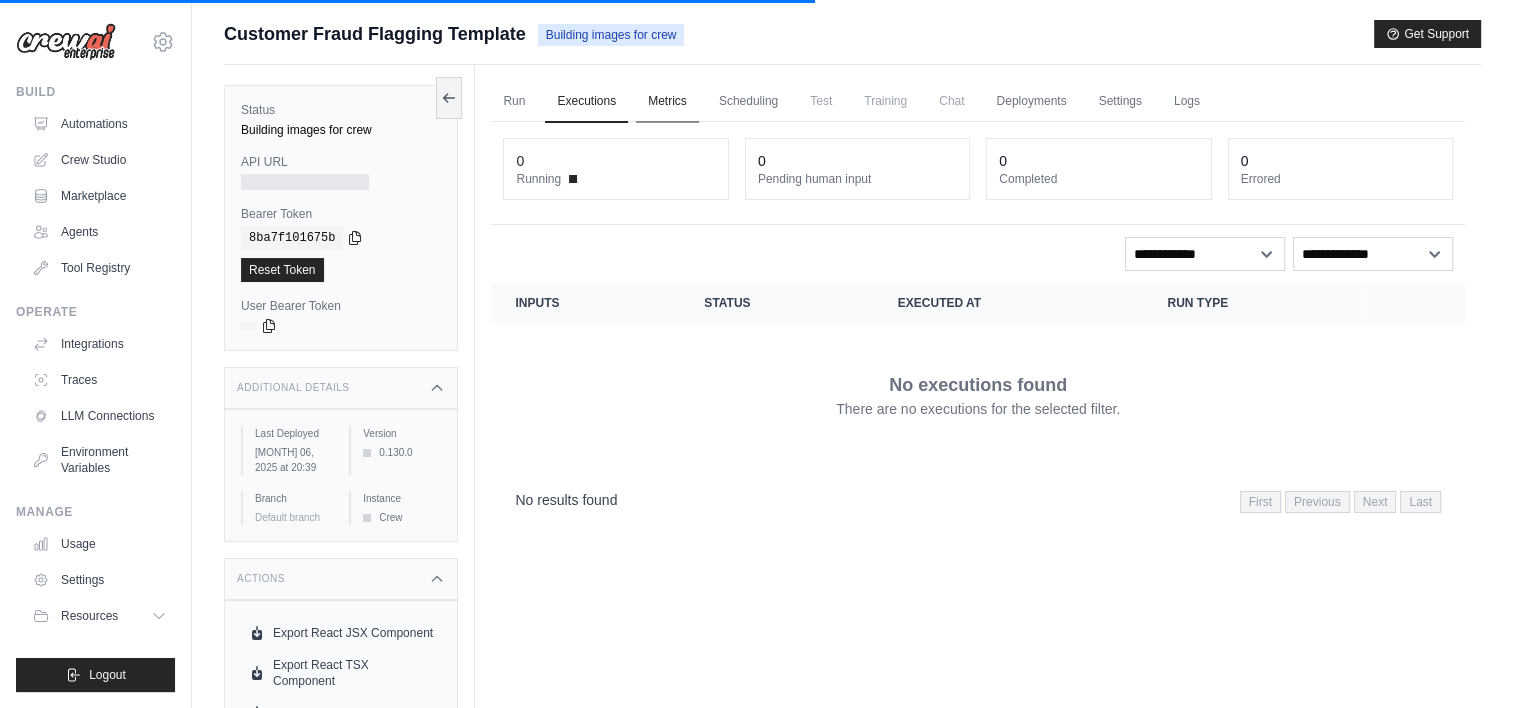 click on "Metrics" at bounding box center [667, 102] 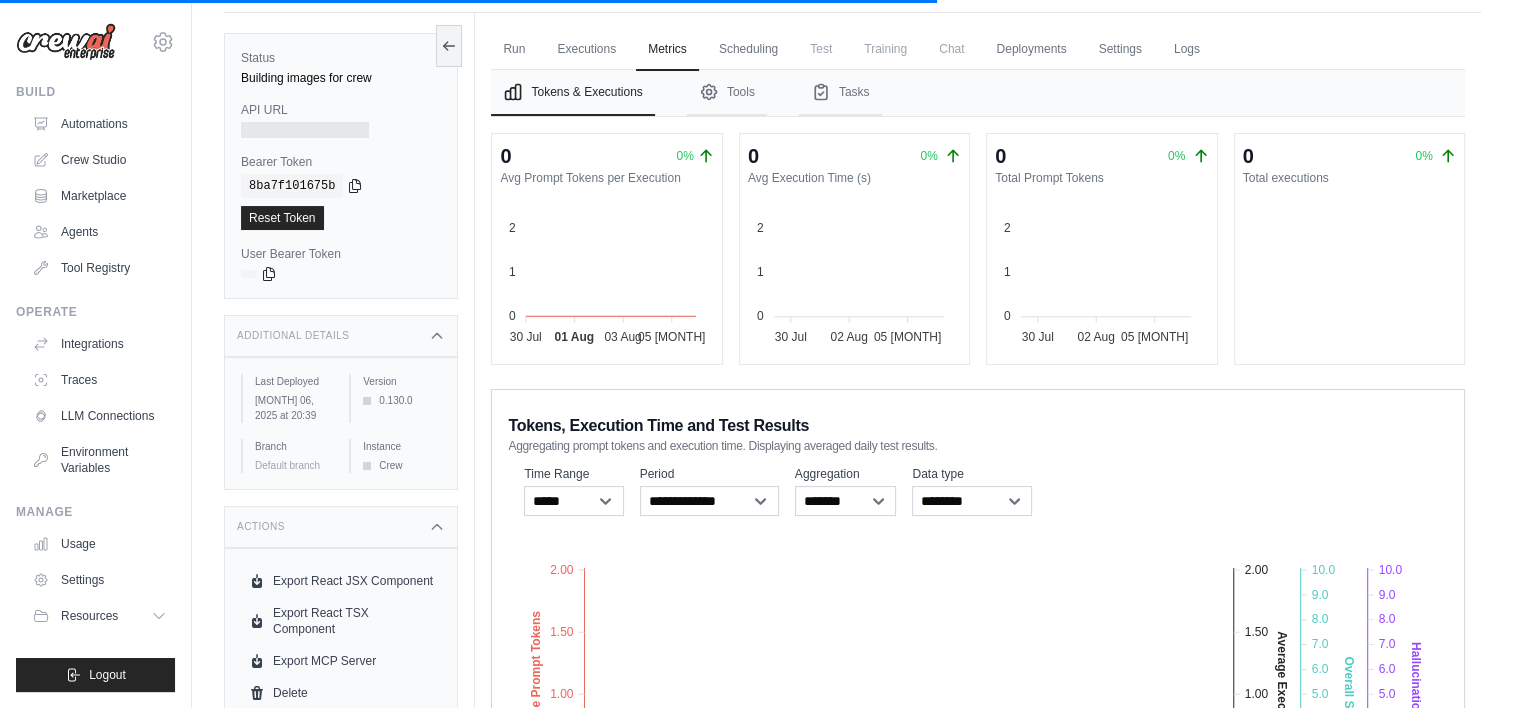 scroll, scrollTop: 0, scrollLeft: 0, axis: both 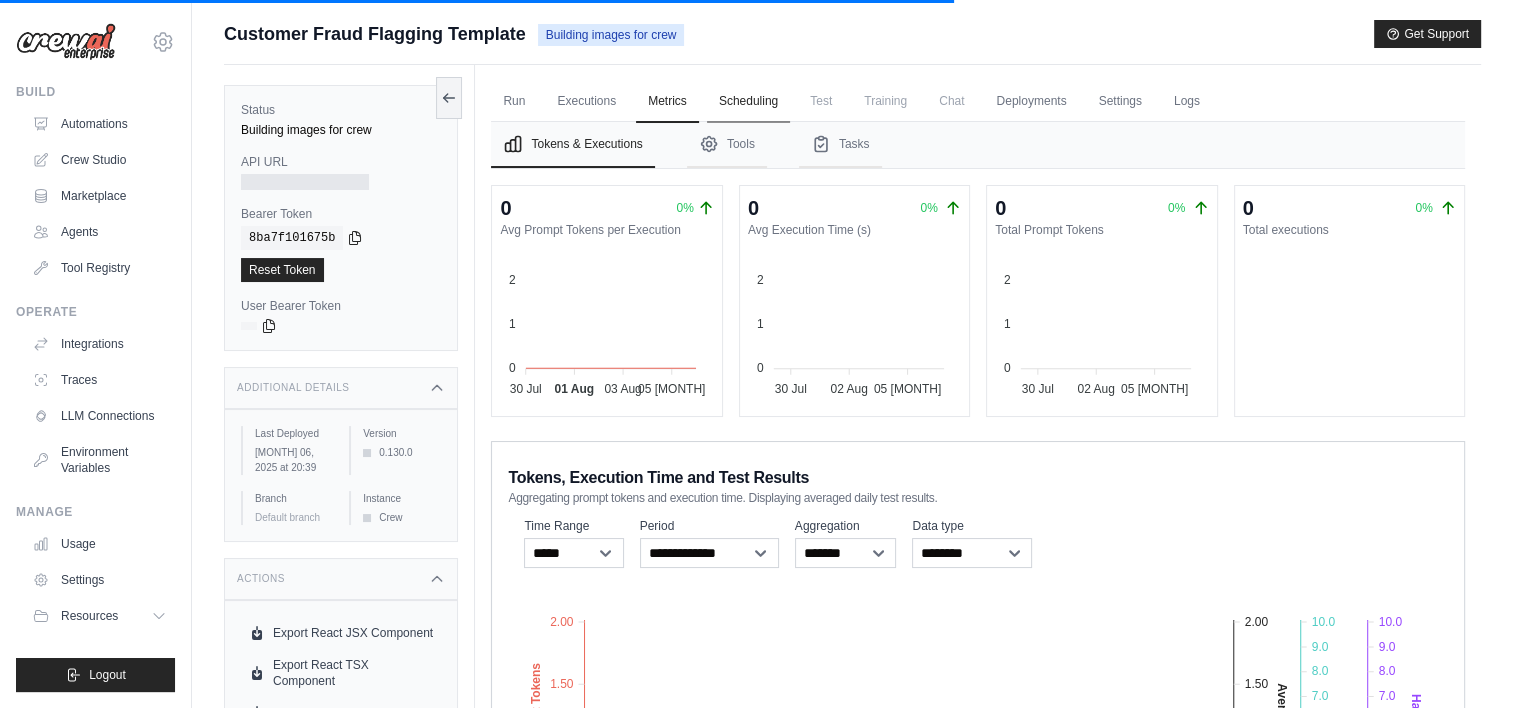 click on "Scheduling" at bounding box center (748, 102) 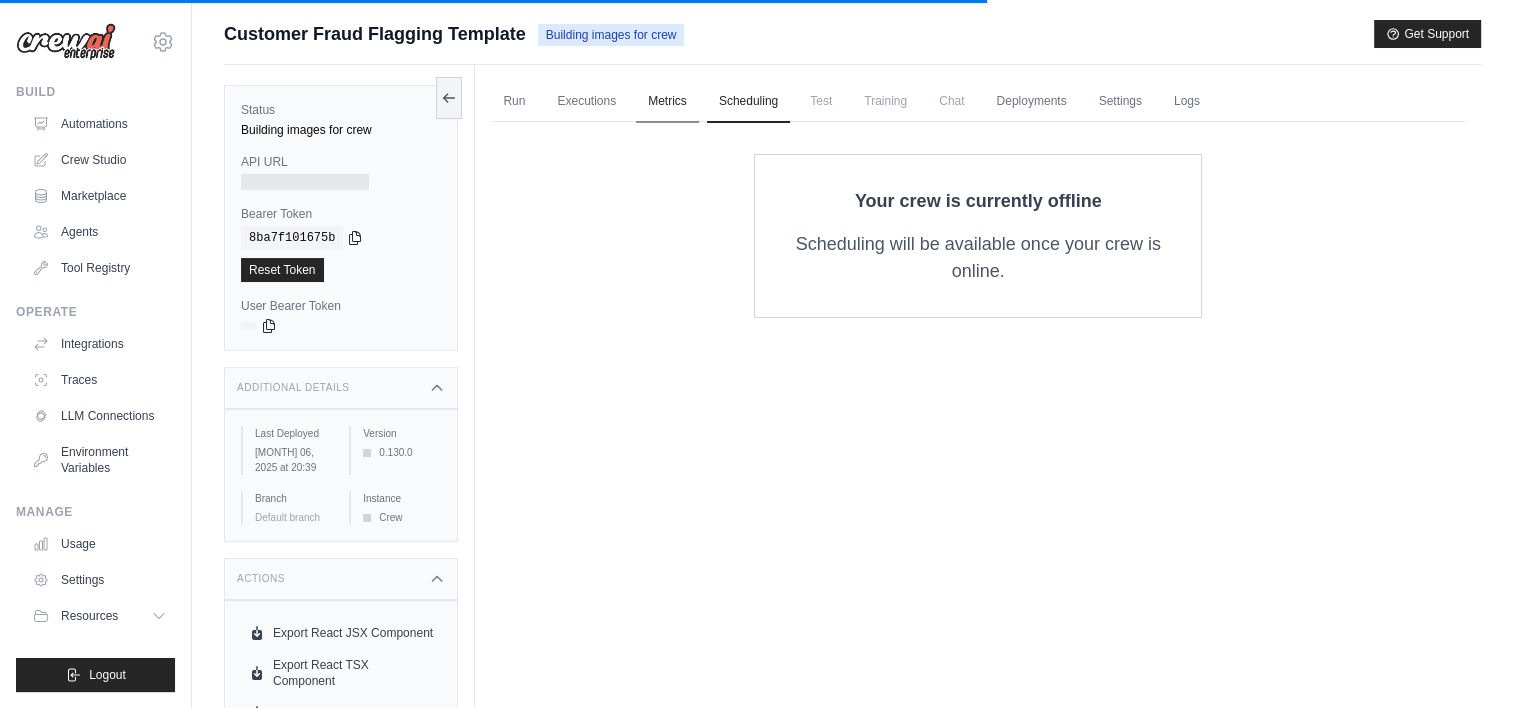 click on "Metrics" at bounding box center (667, 102) 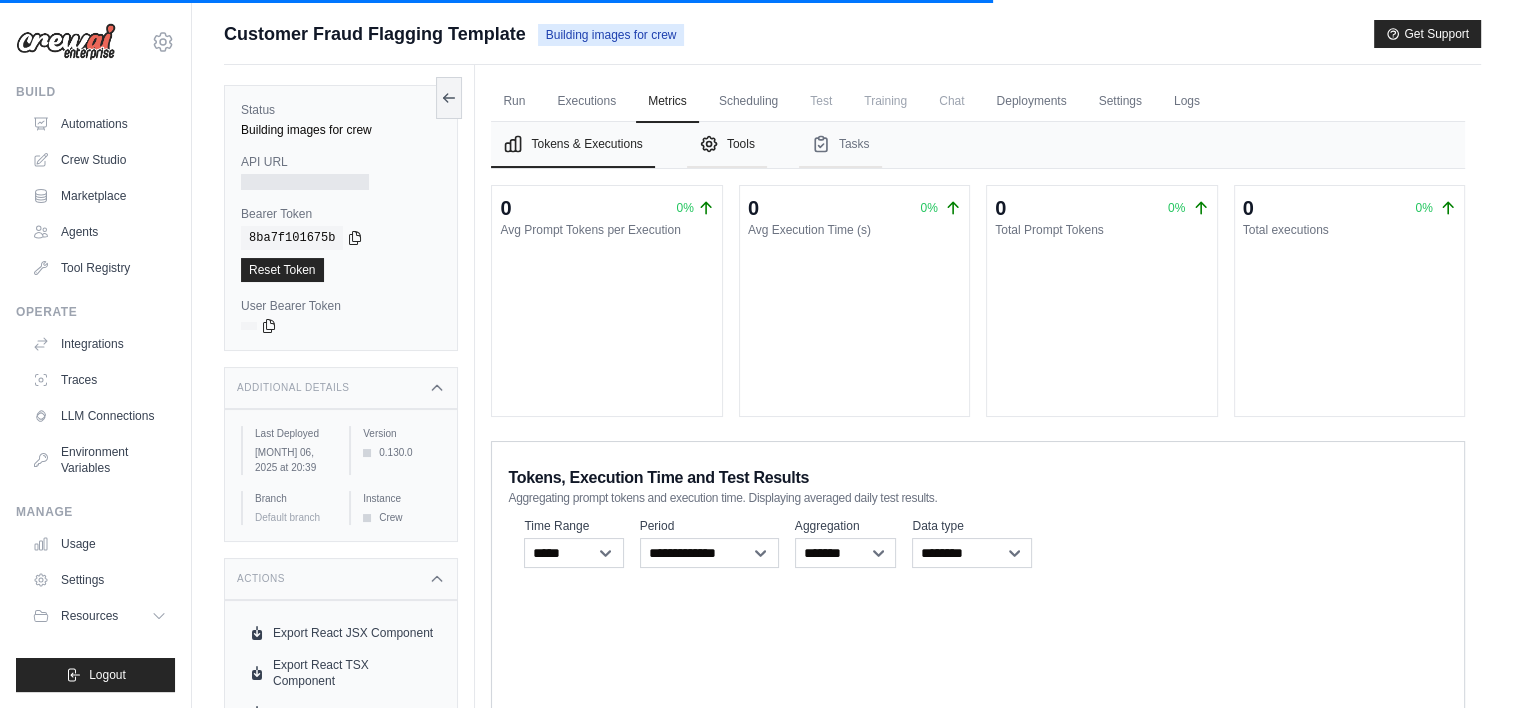 click on "Tools" at bounding box center (727, 145) 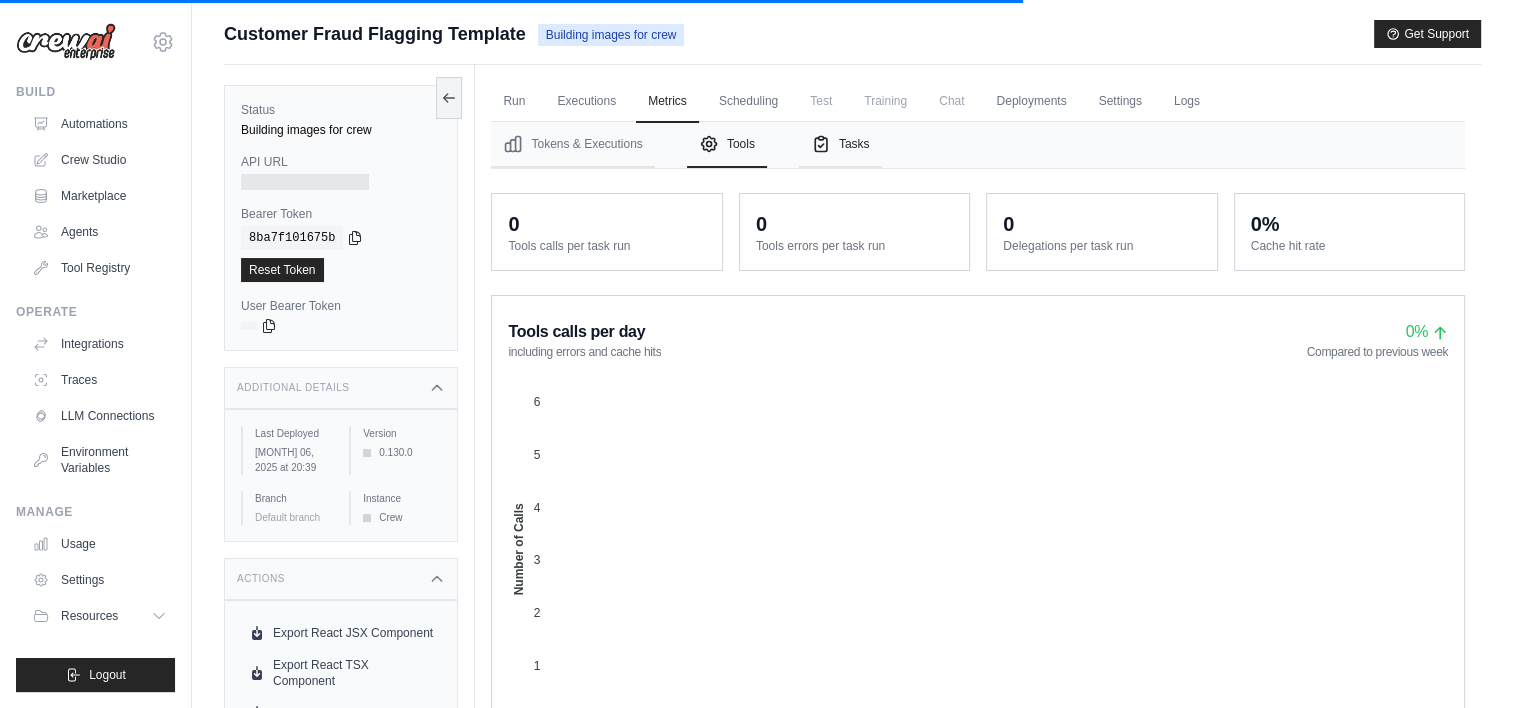 click 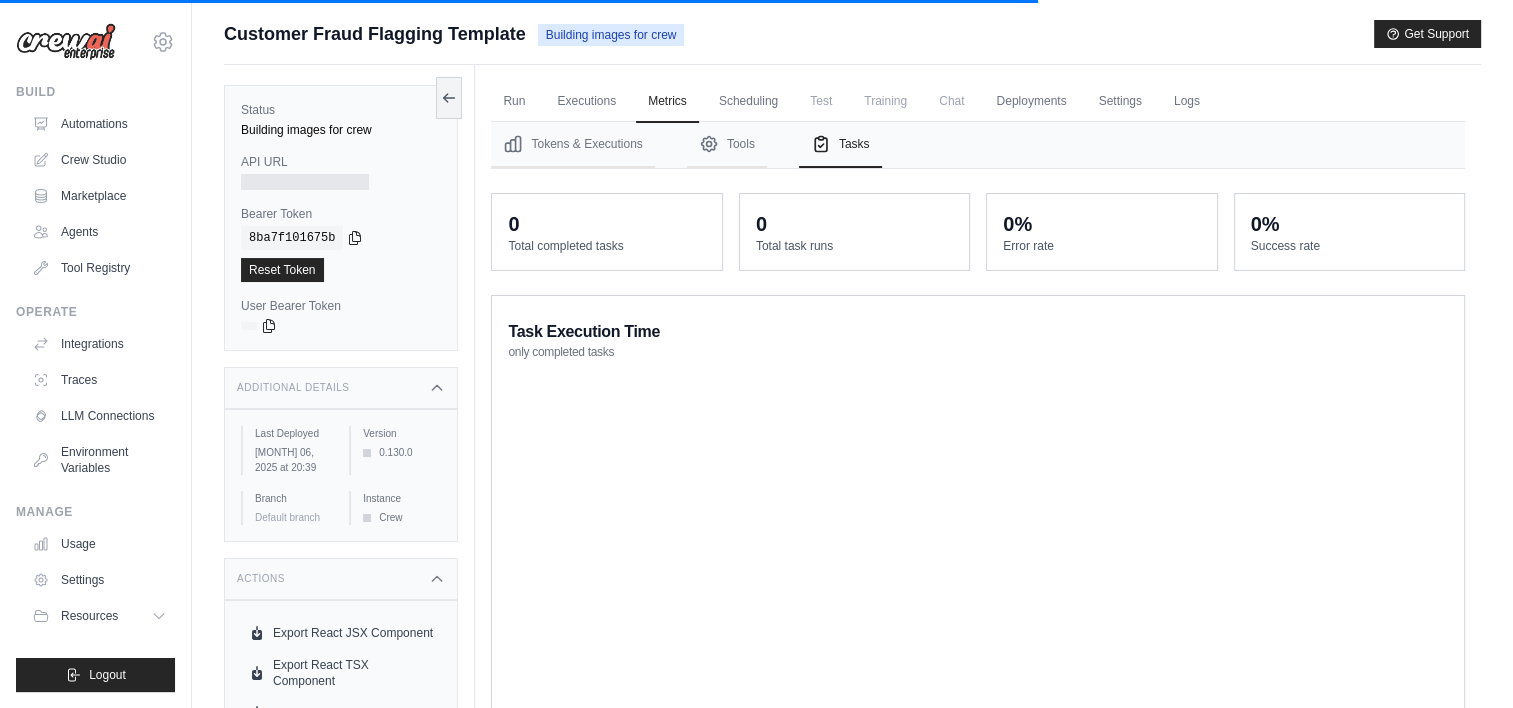 click on "Test" at bounding box center [821, 101] 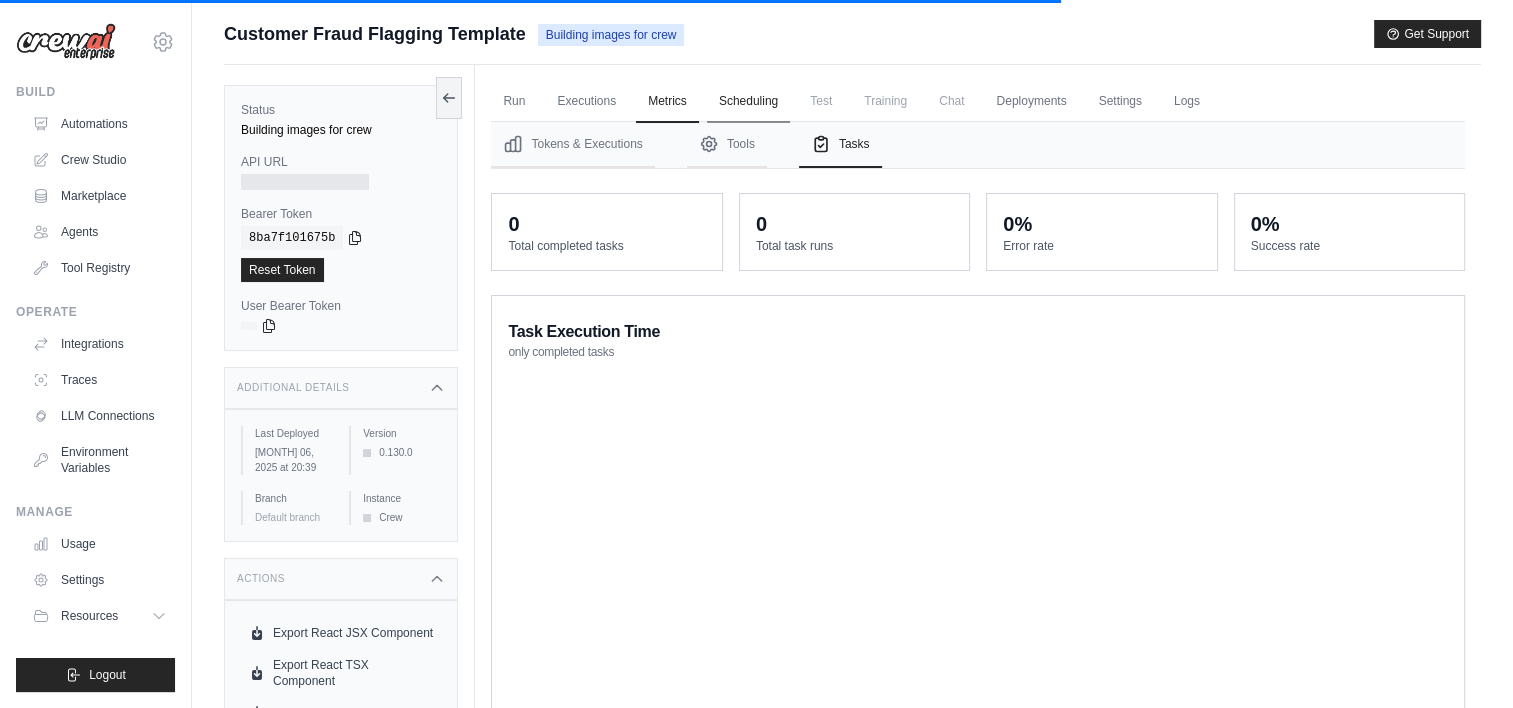 click on "Scheduling" at bounding box center (748, 102) 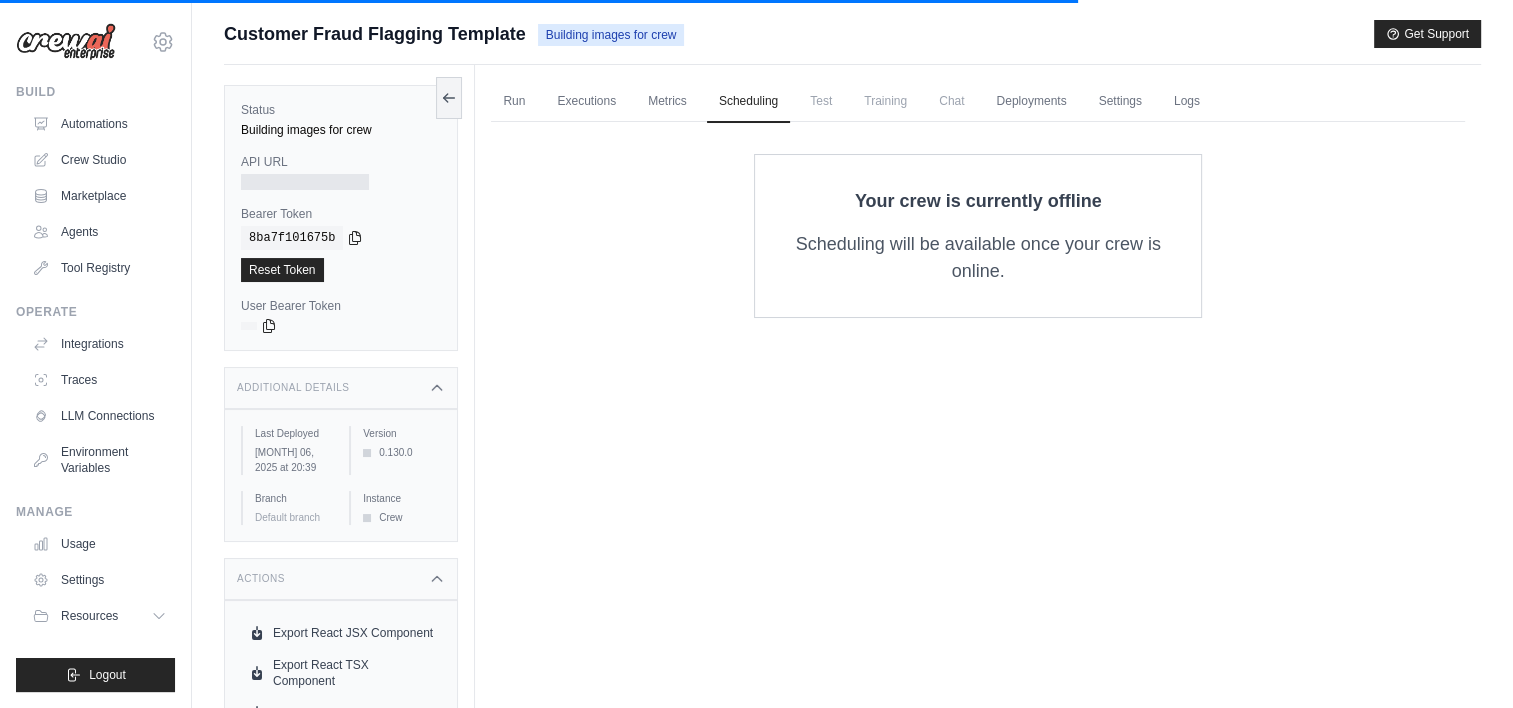 click on "Scheduling will be available once your crew is online." at bounding box center [978, 258] 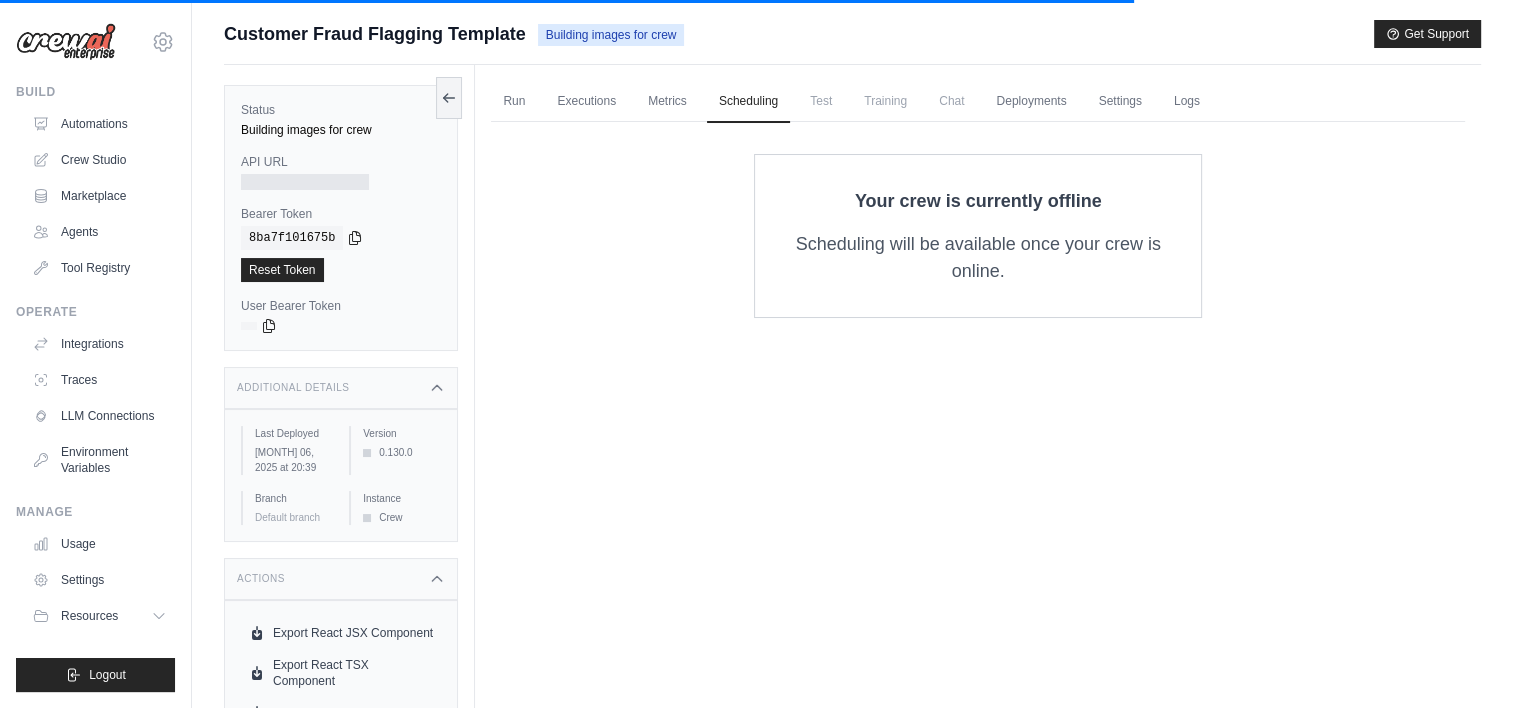 click on "copied" at bounding box center [270, 310] 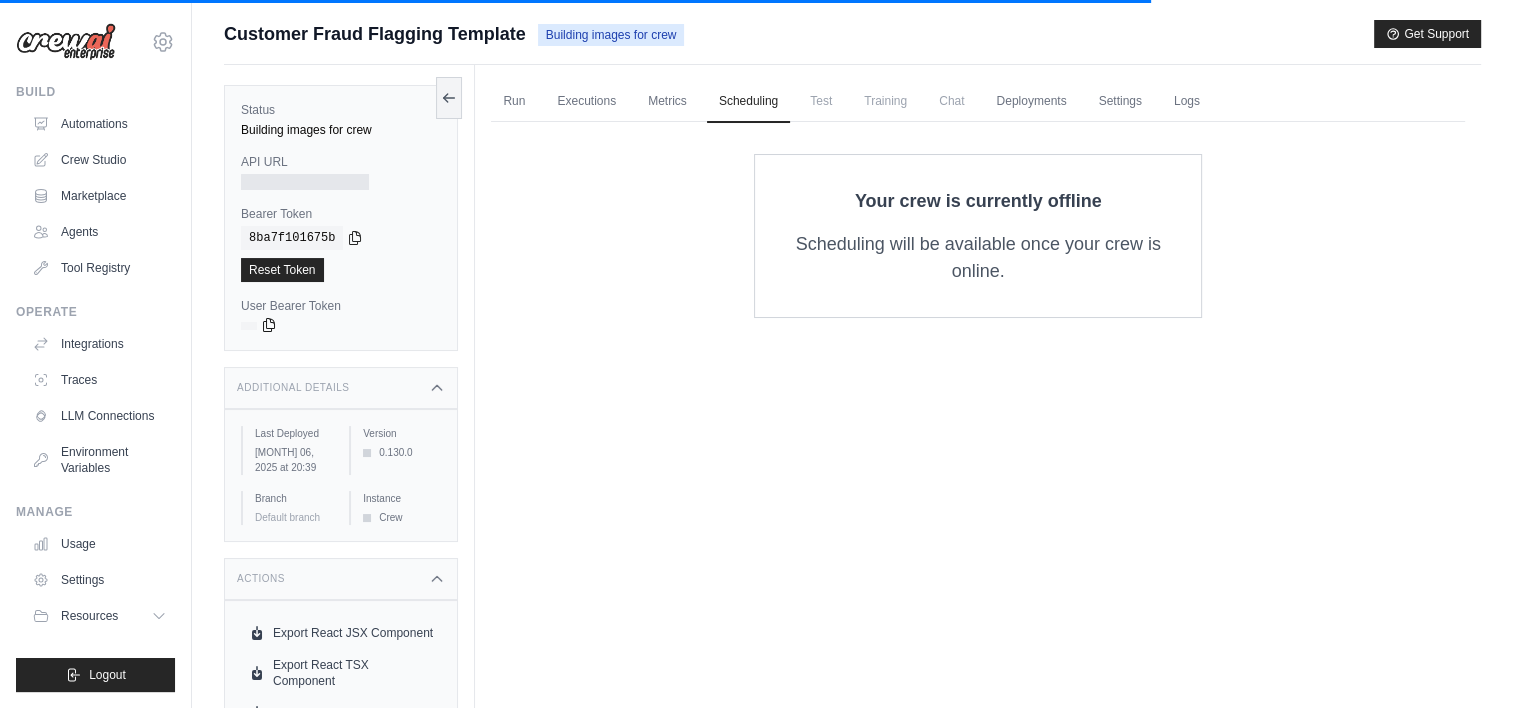 click 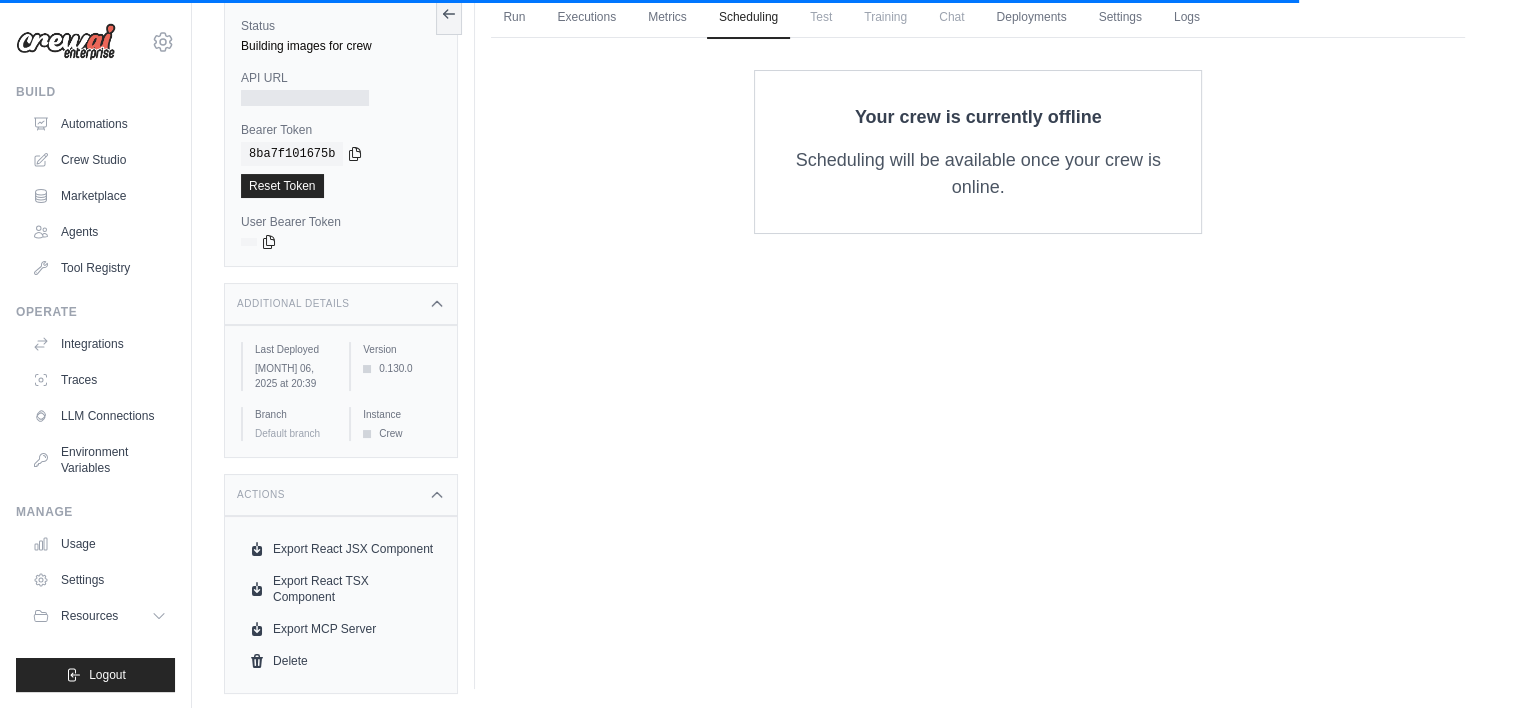 scroll, scrollTop: 0, scrollLeft: 0, axis: both 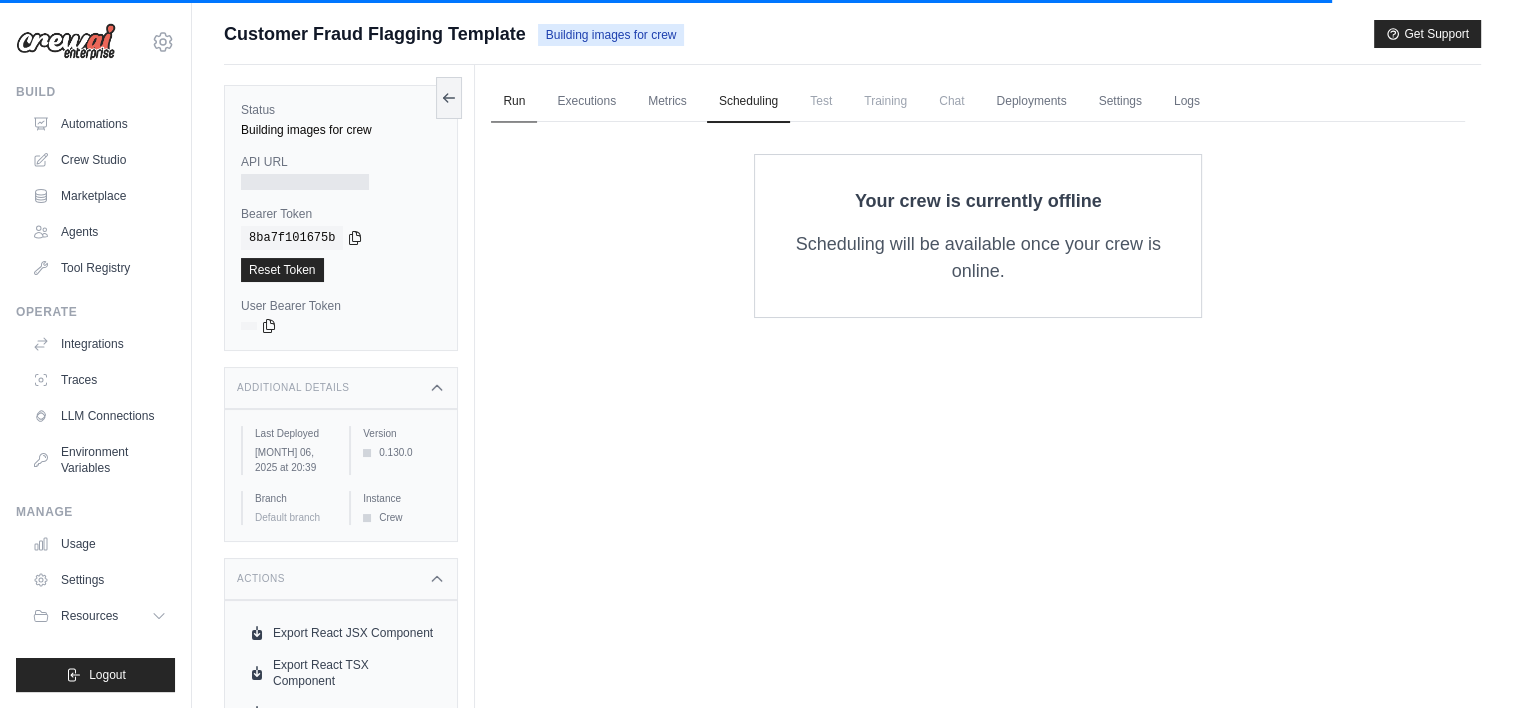 click on "Run" at bounding box center [514, 102] 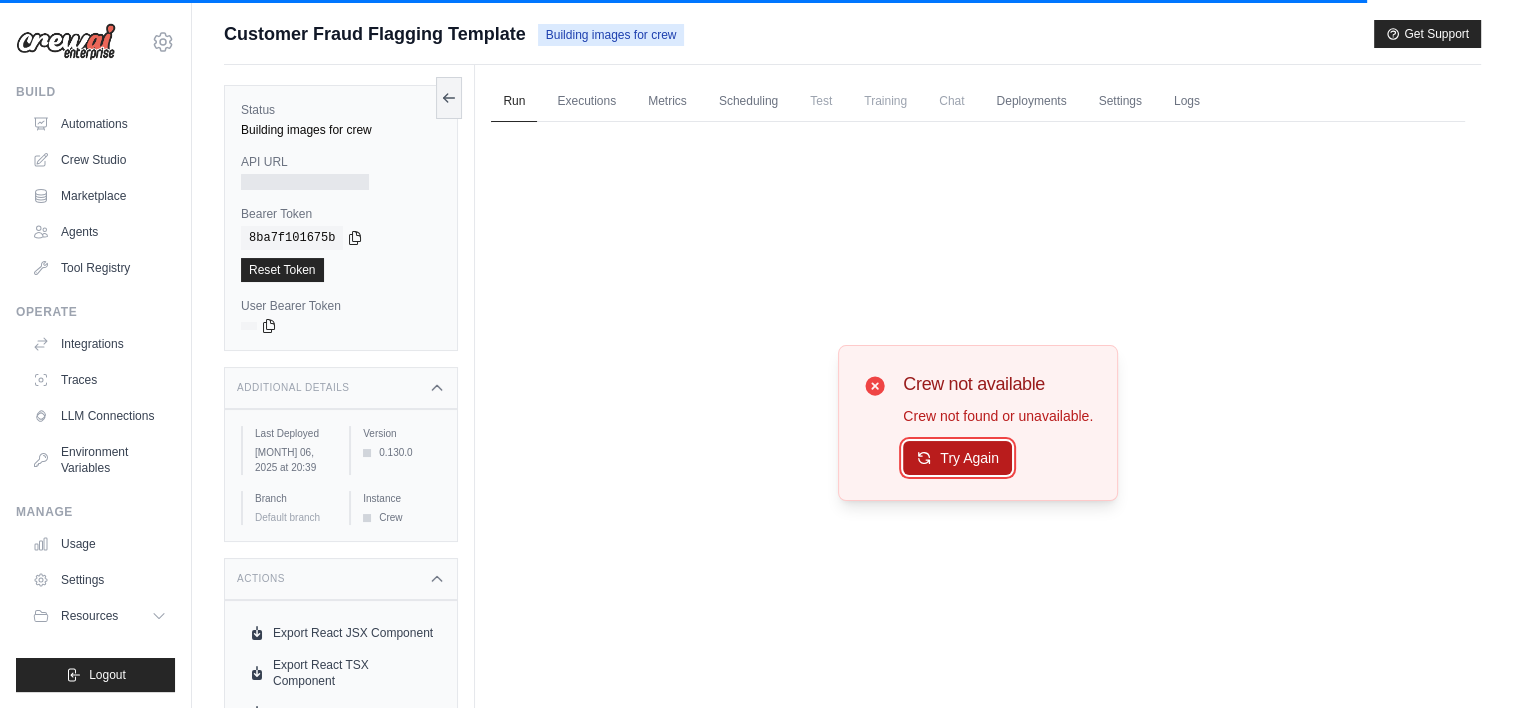 click on "Try Again" at bounding box center (957, 458) 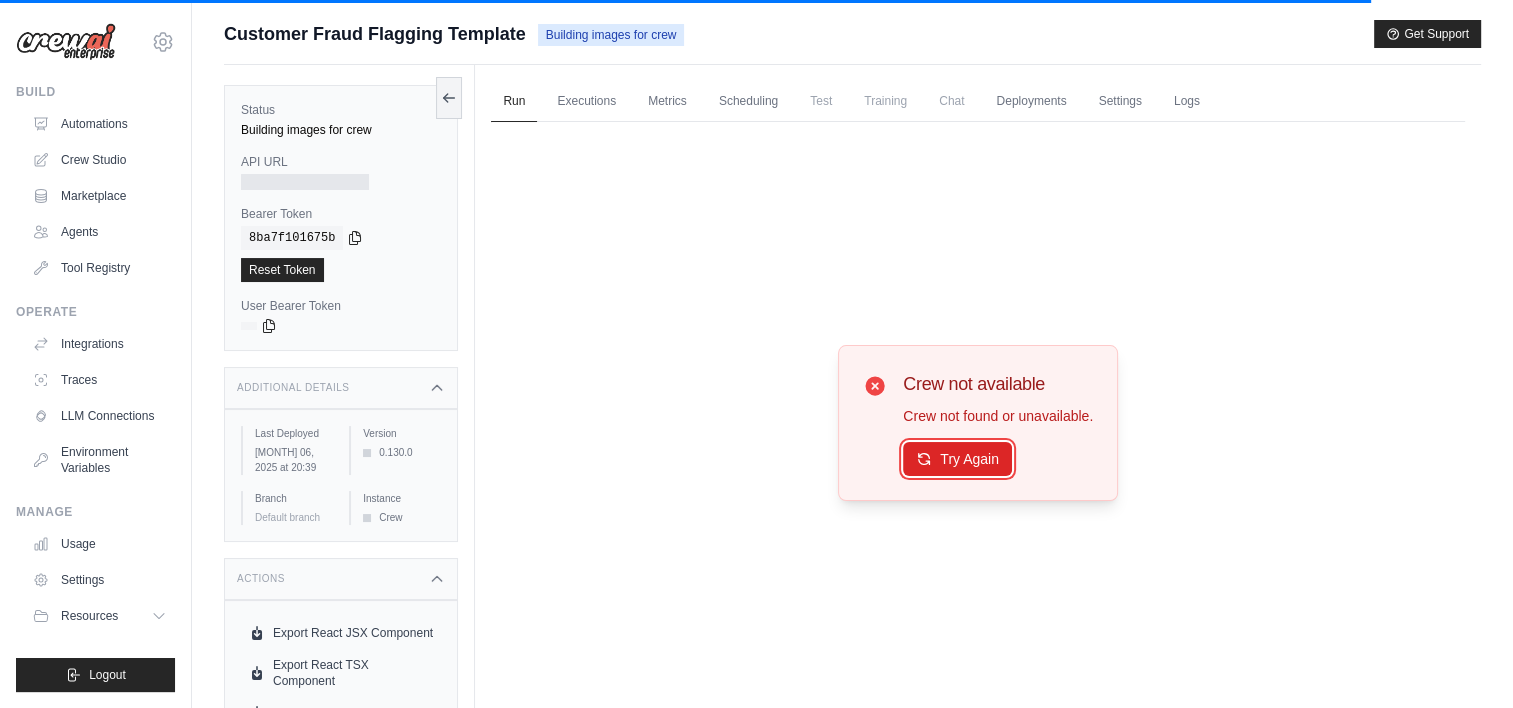 click on "Try Again" at bounding box center [957, 459] 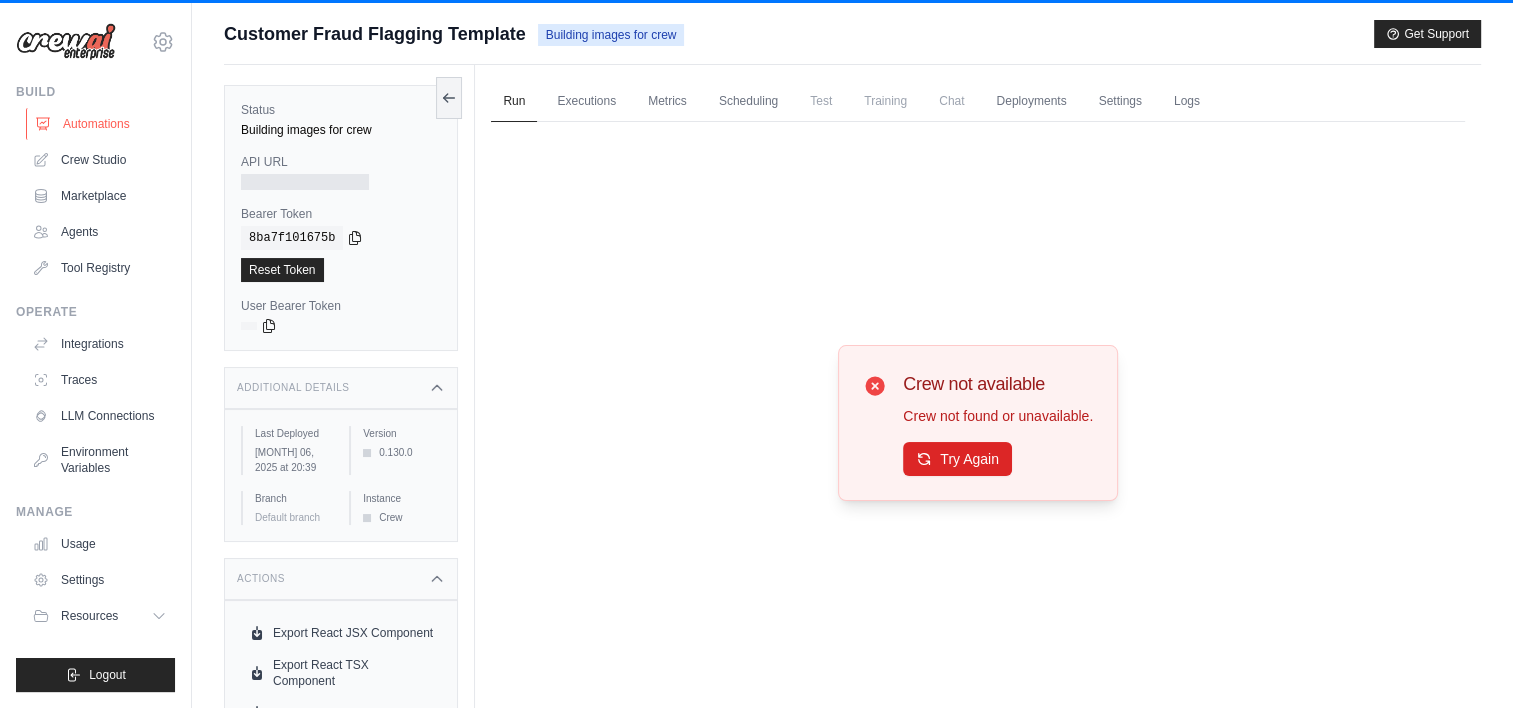 click on "Automations" at bounding box center (101, 124) 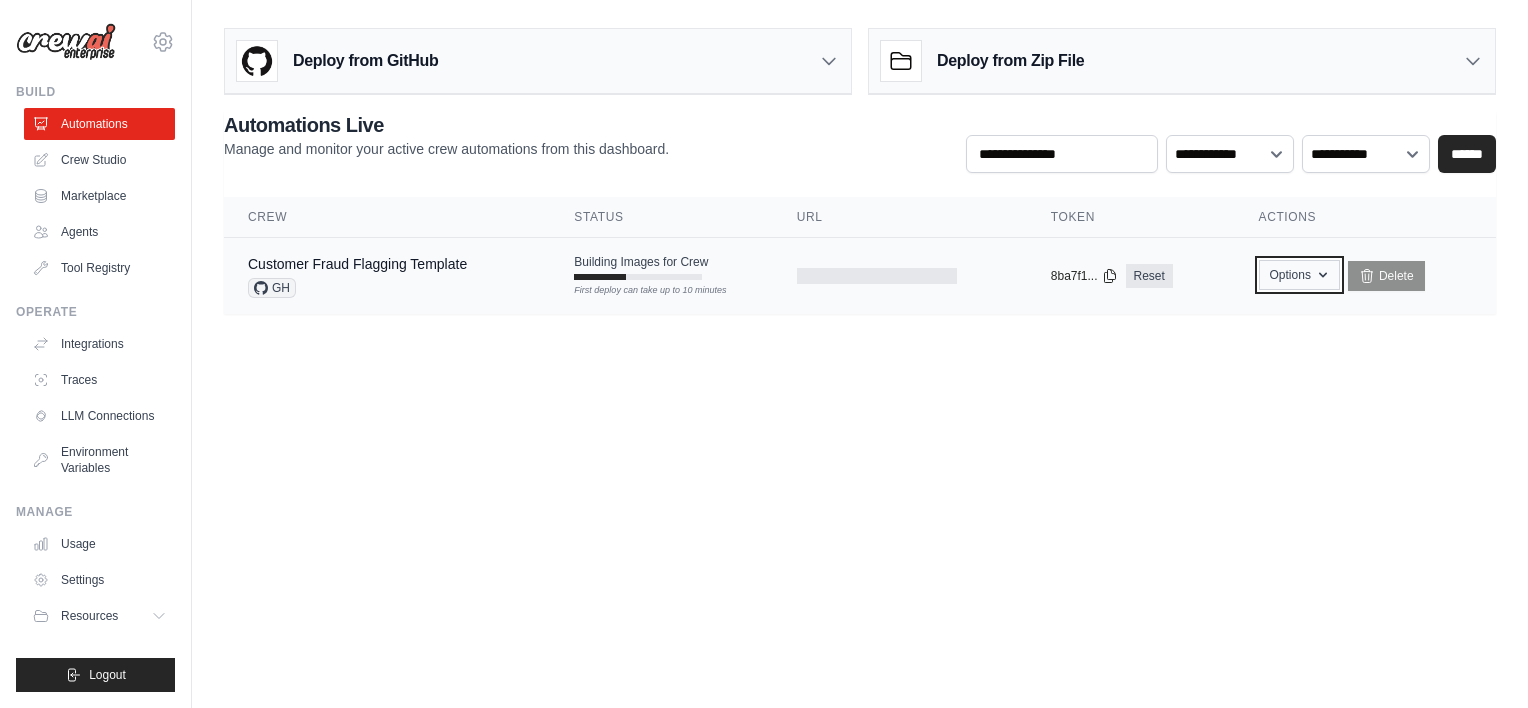 click 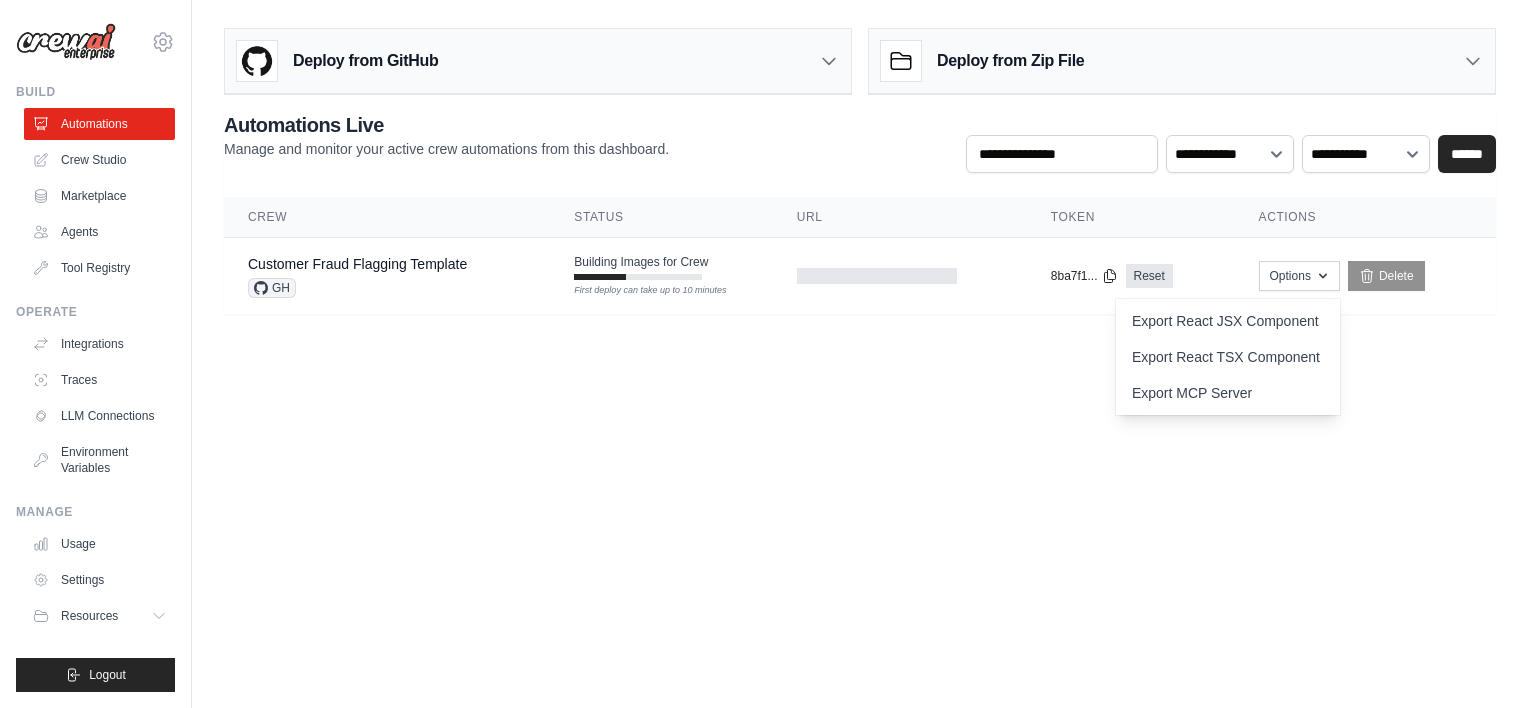 click on "sousa.ruan30@gmail.com
Settings
Build
Automations
Crew Studio" at bounding box center [764, 354] 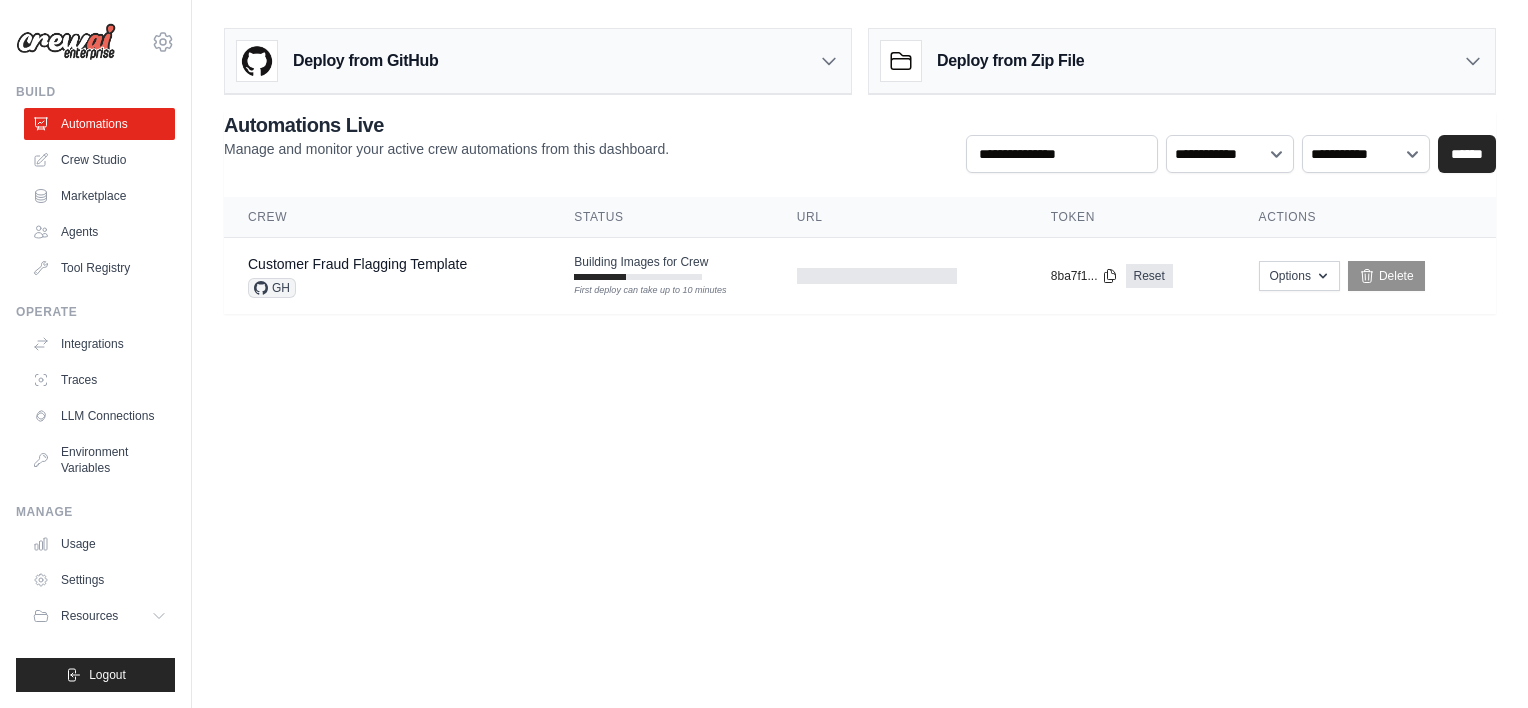 click on "Deploy from GitHub" at bounding box center [538, 61] 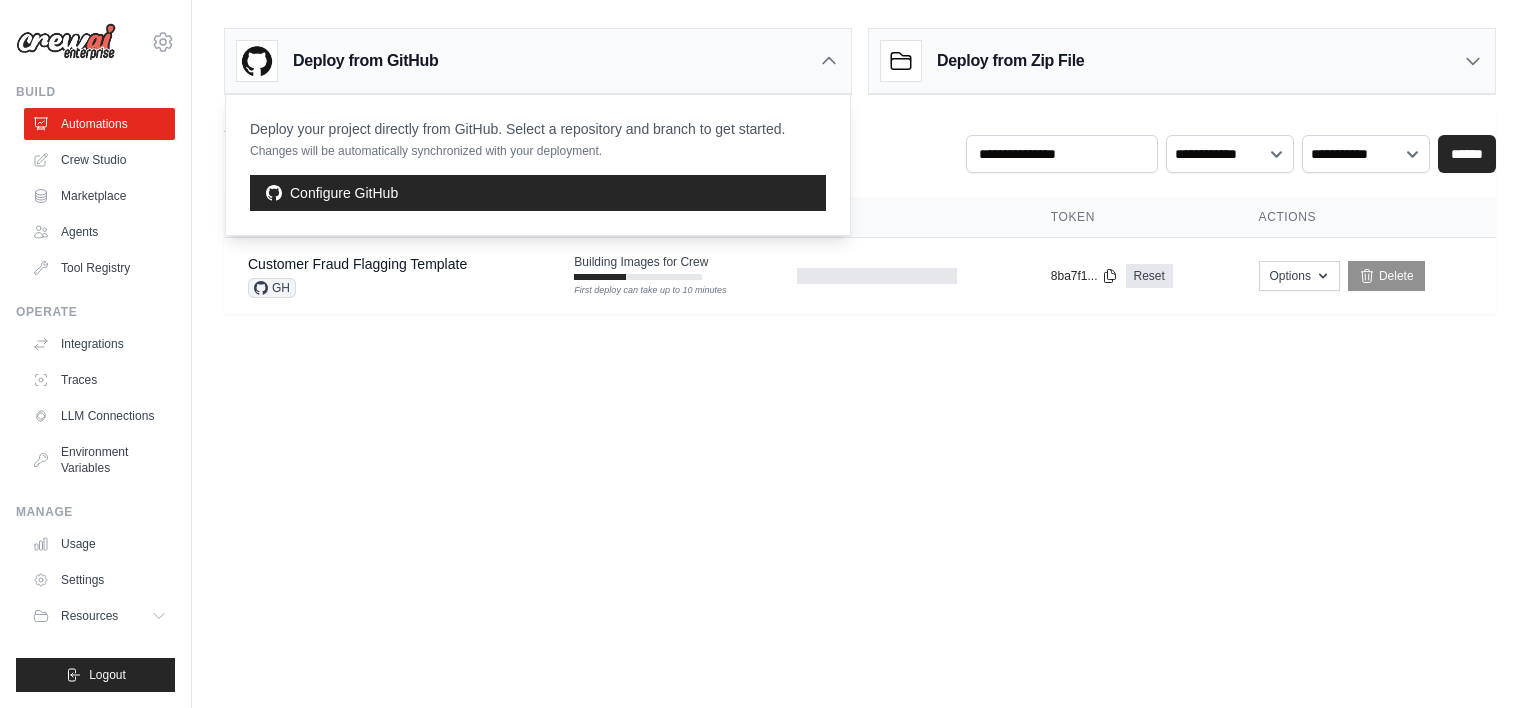click on "Deploy from GitHub
Deploy your project directly from GitHub. Select a repository and
branch to get started.
Changes will be automatically synchronized with your deployment.
Configure GitHub
Deploy from Zip File
Choose file" at bounding box center (860, 179) 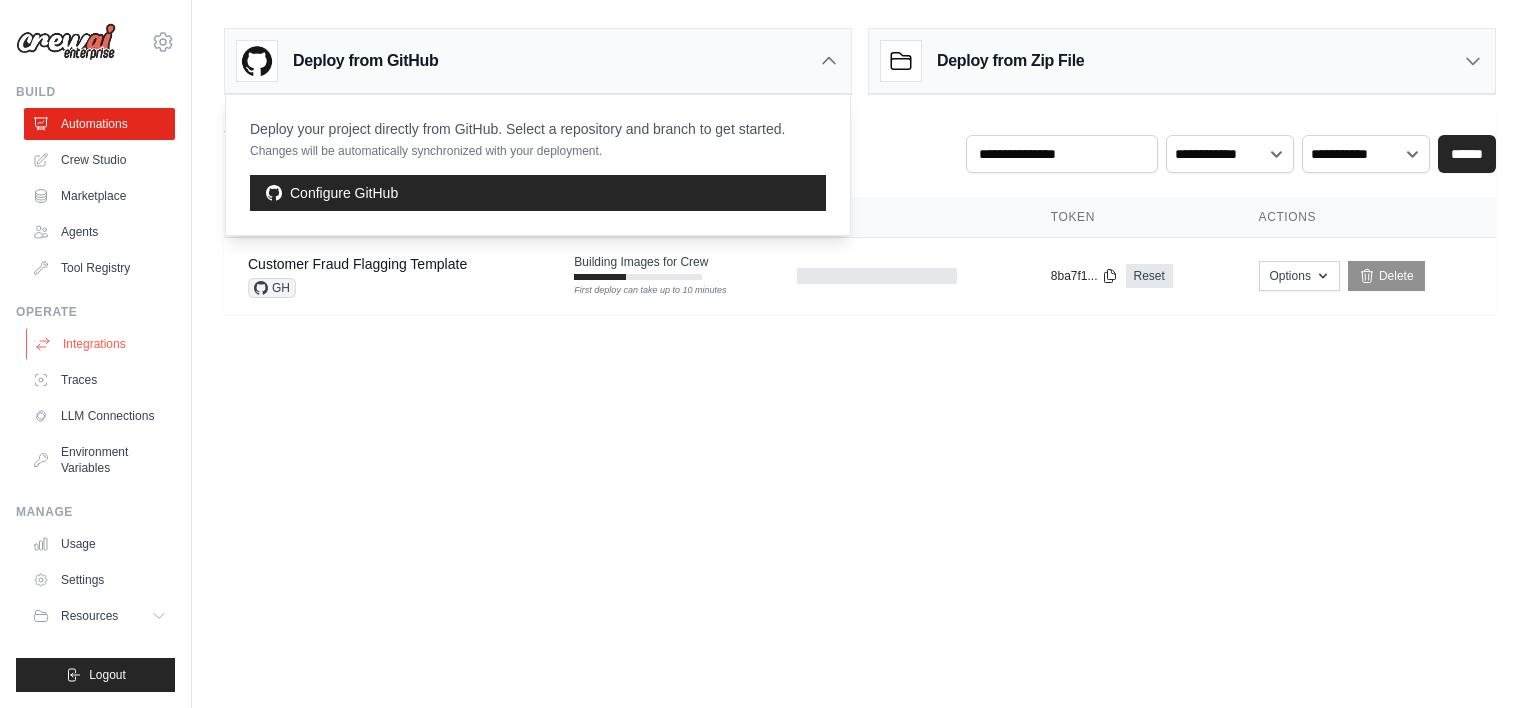 click on "Integrations" at bounding box center (101, 344) 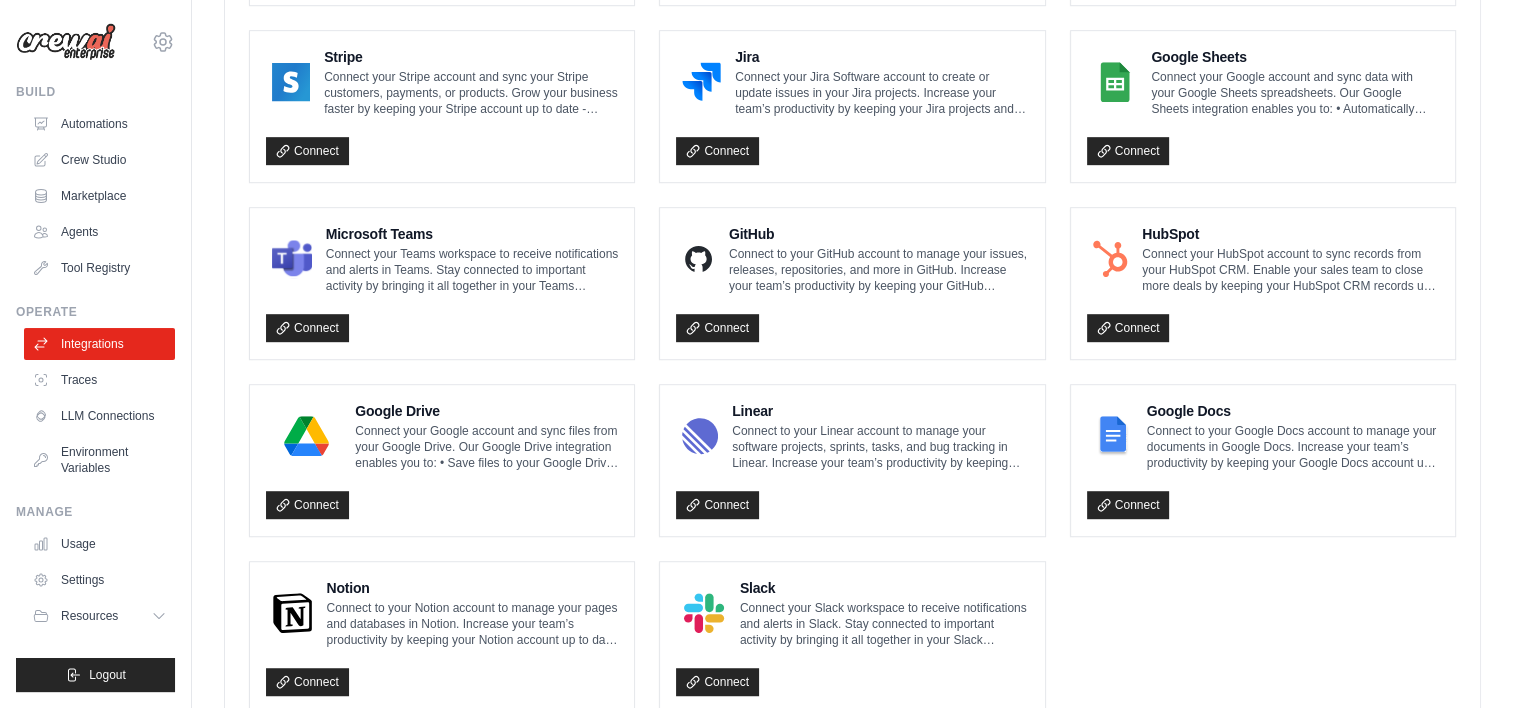 scroll, scrollTop: 1168, scrollLeft: 0, axis: vertical 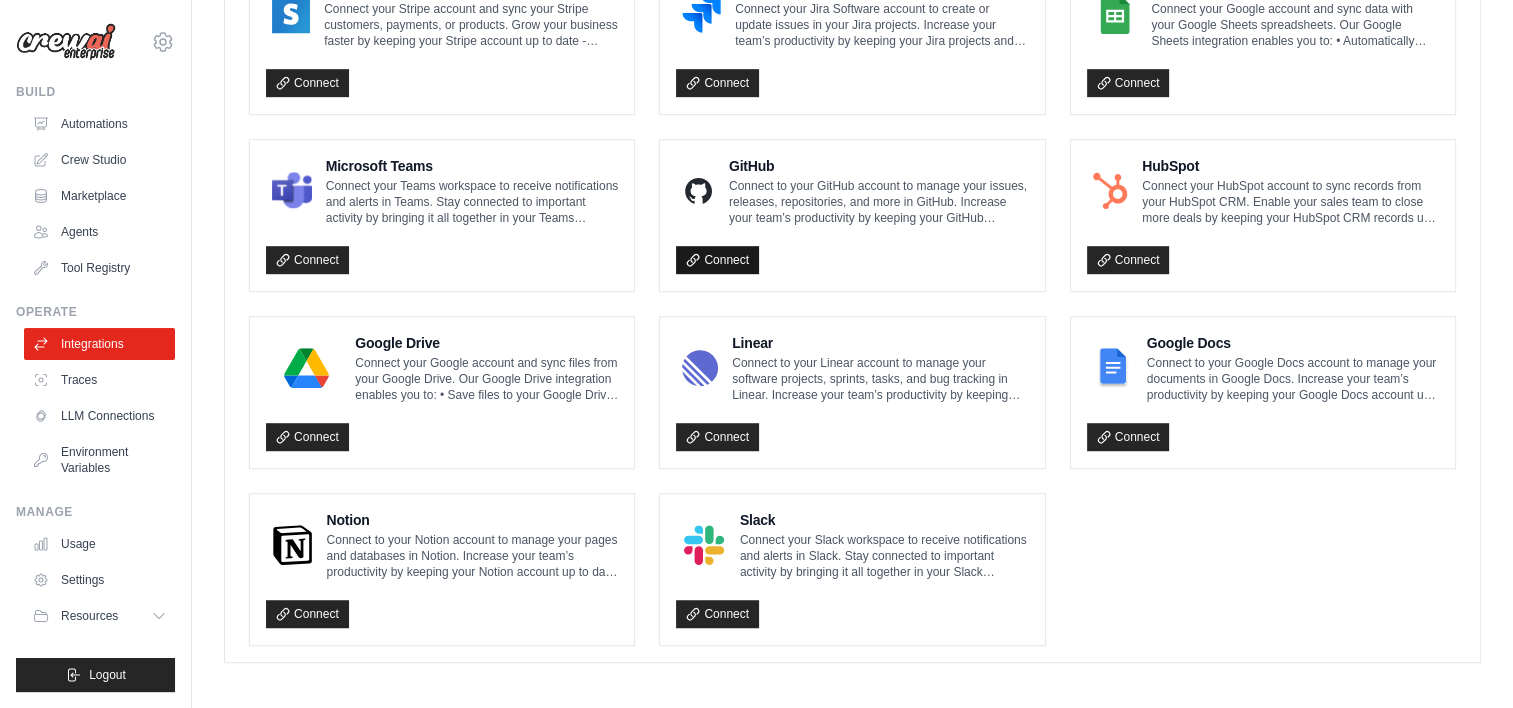 click on "Connect" at bounding box center [717, 260] 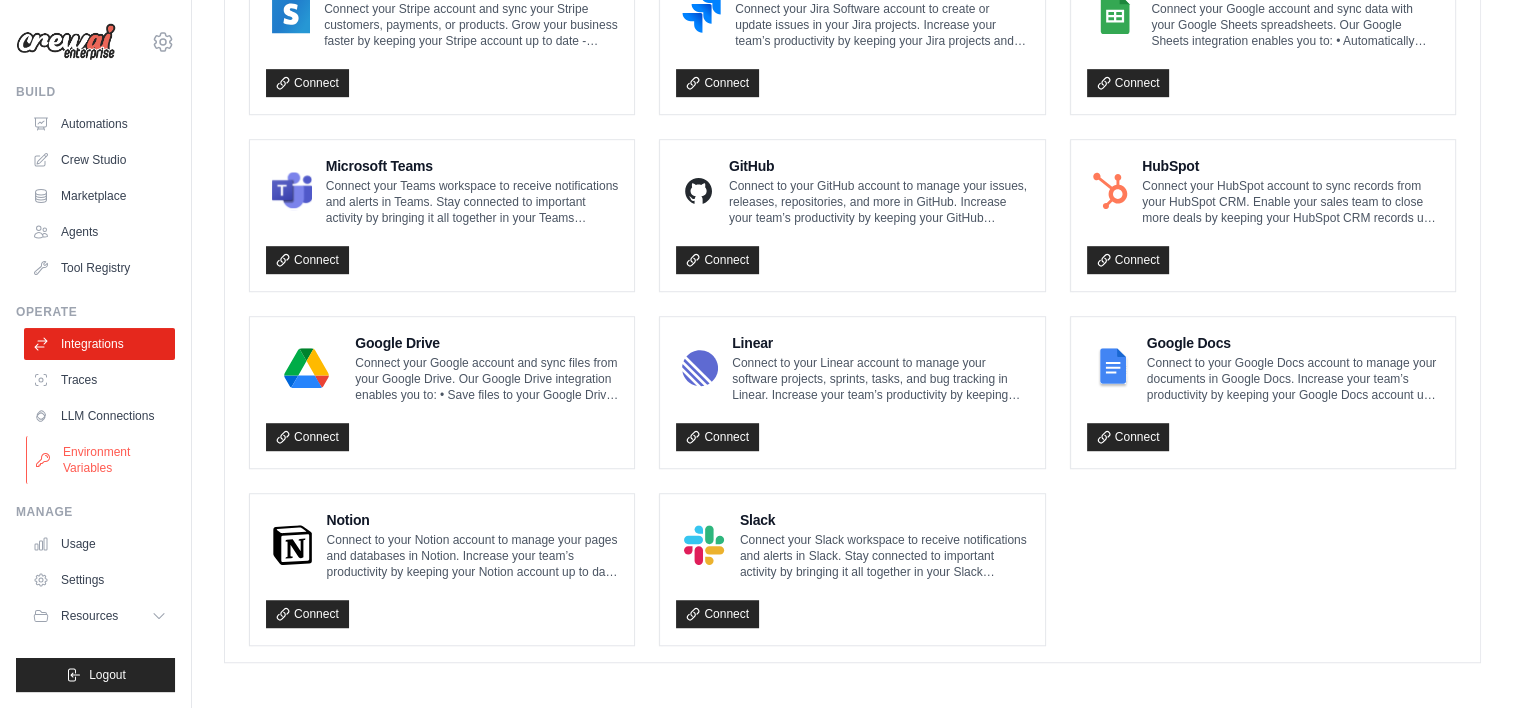 click on "Environment Variables" at bounding box center [101, 460] 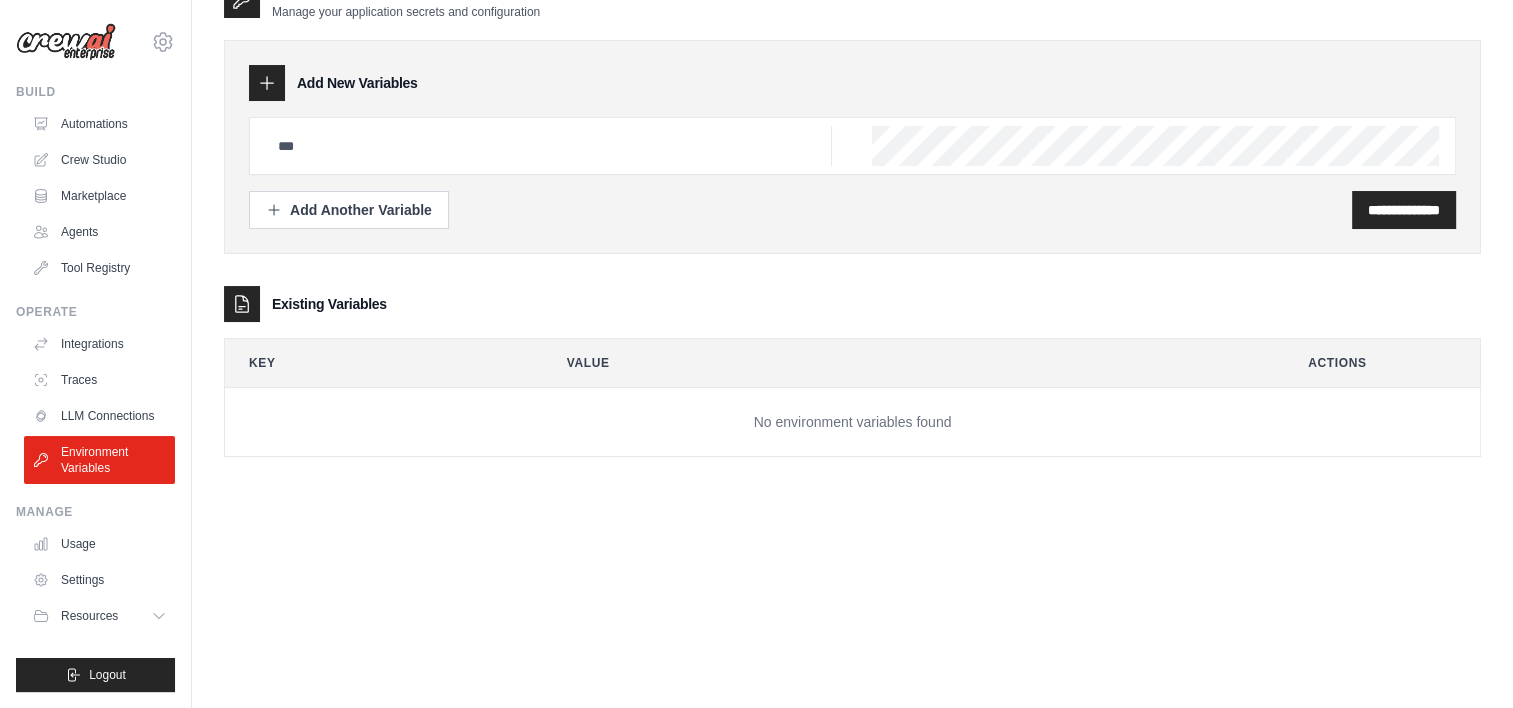 scroll, scrollTop: 0, scrollLeft: 0, axis: both 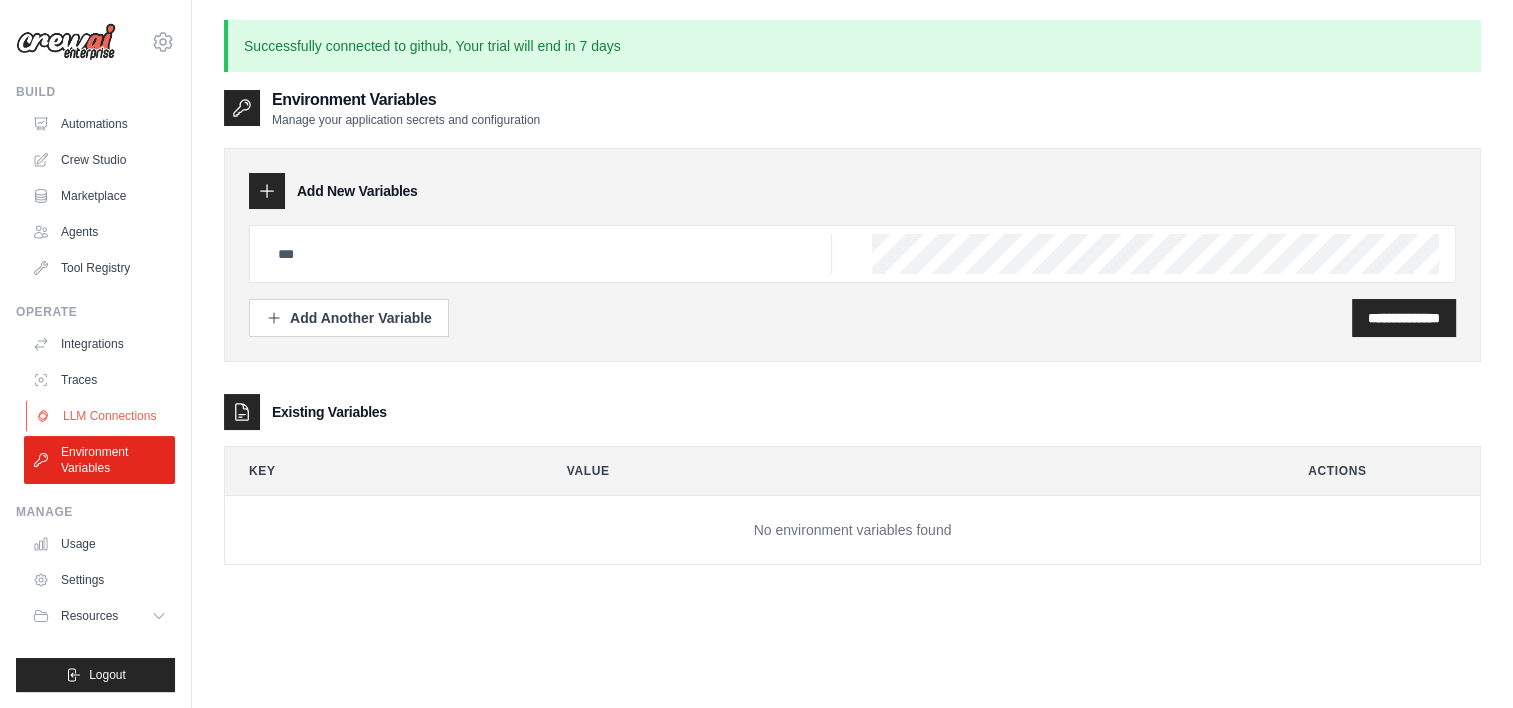 click on "LLM Connections" at bounding box center [101, 416] 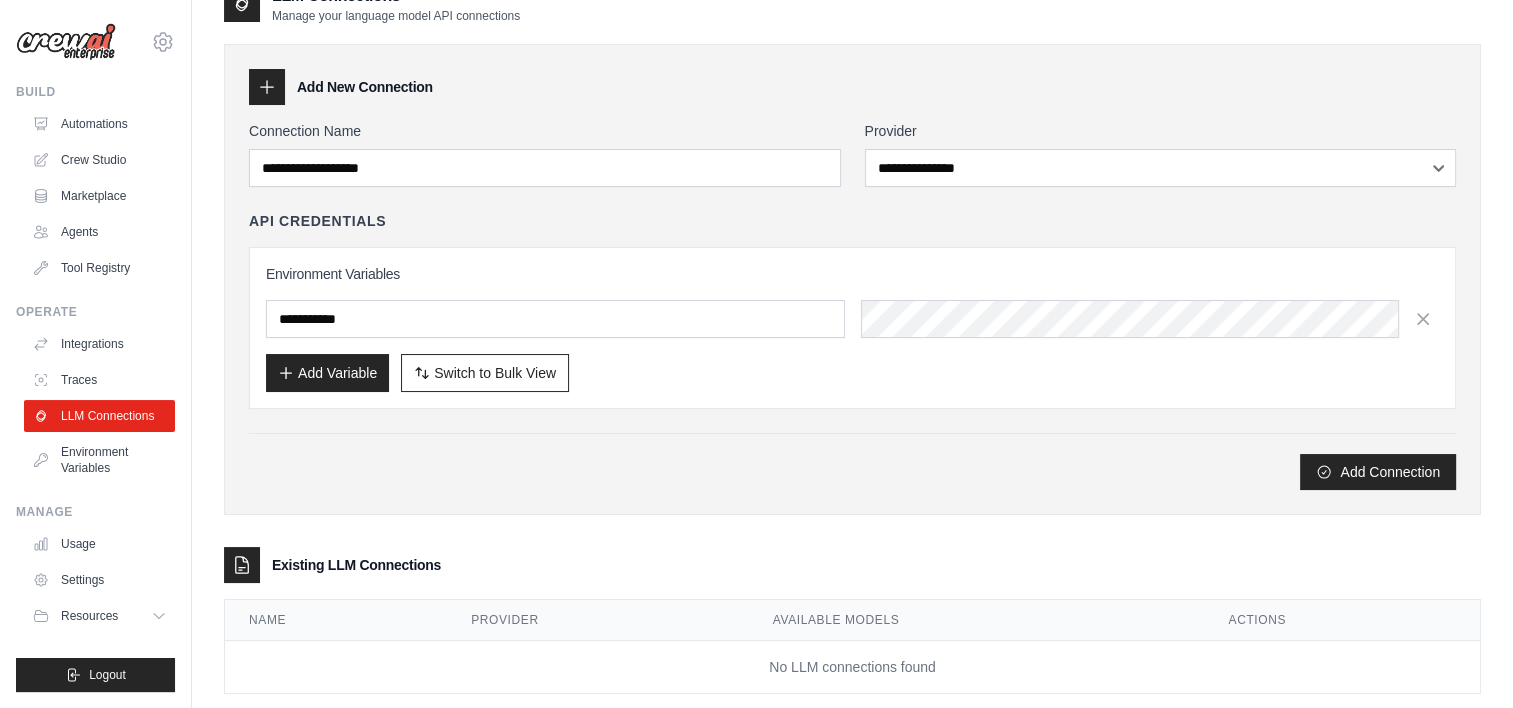 scroll, scrollTop: 71, scrollLeft: 0, axis: vertical 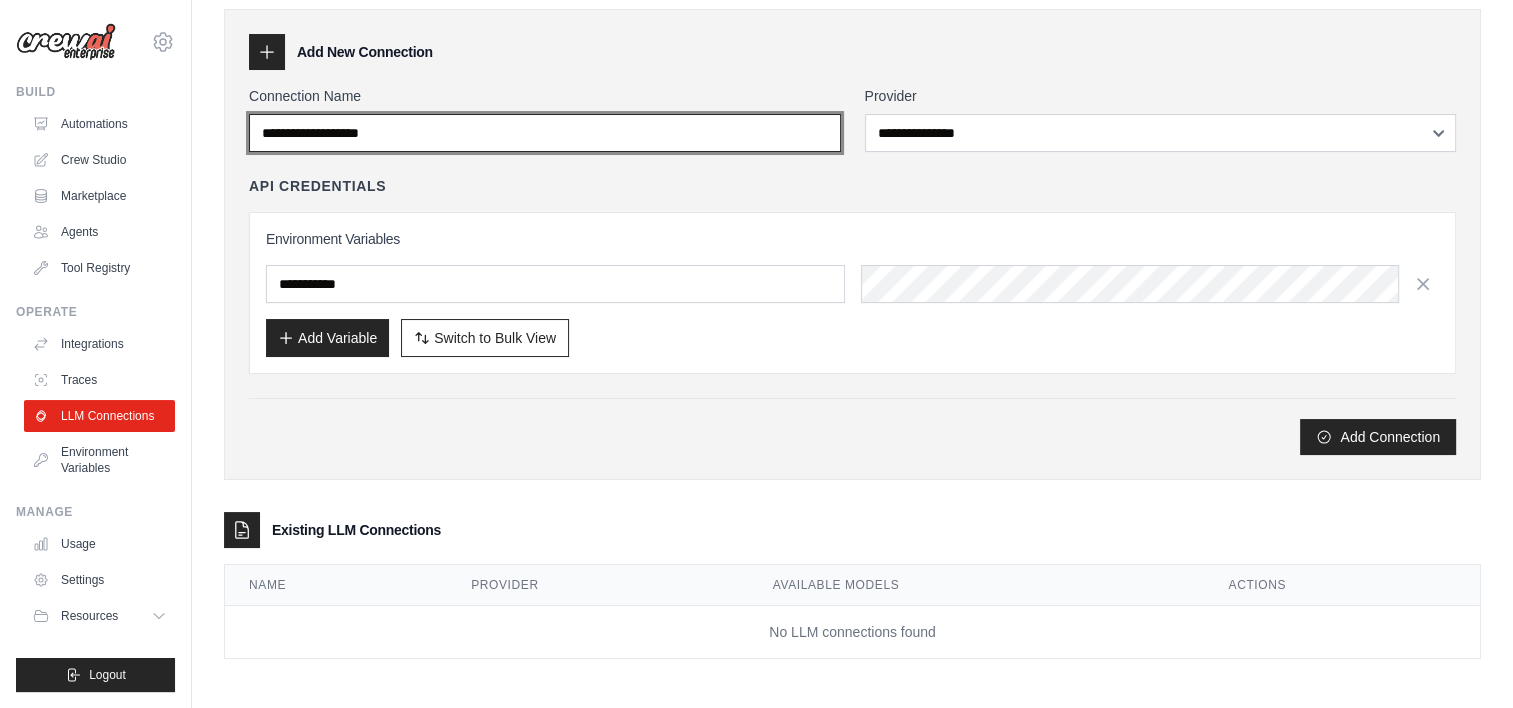 click on "Connection Name" at bounding box center [545, 133] 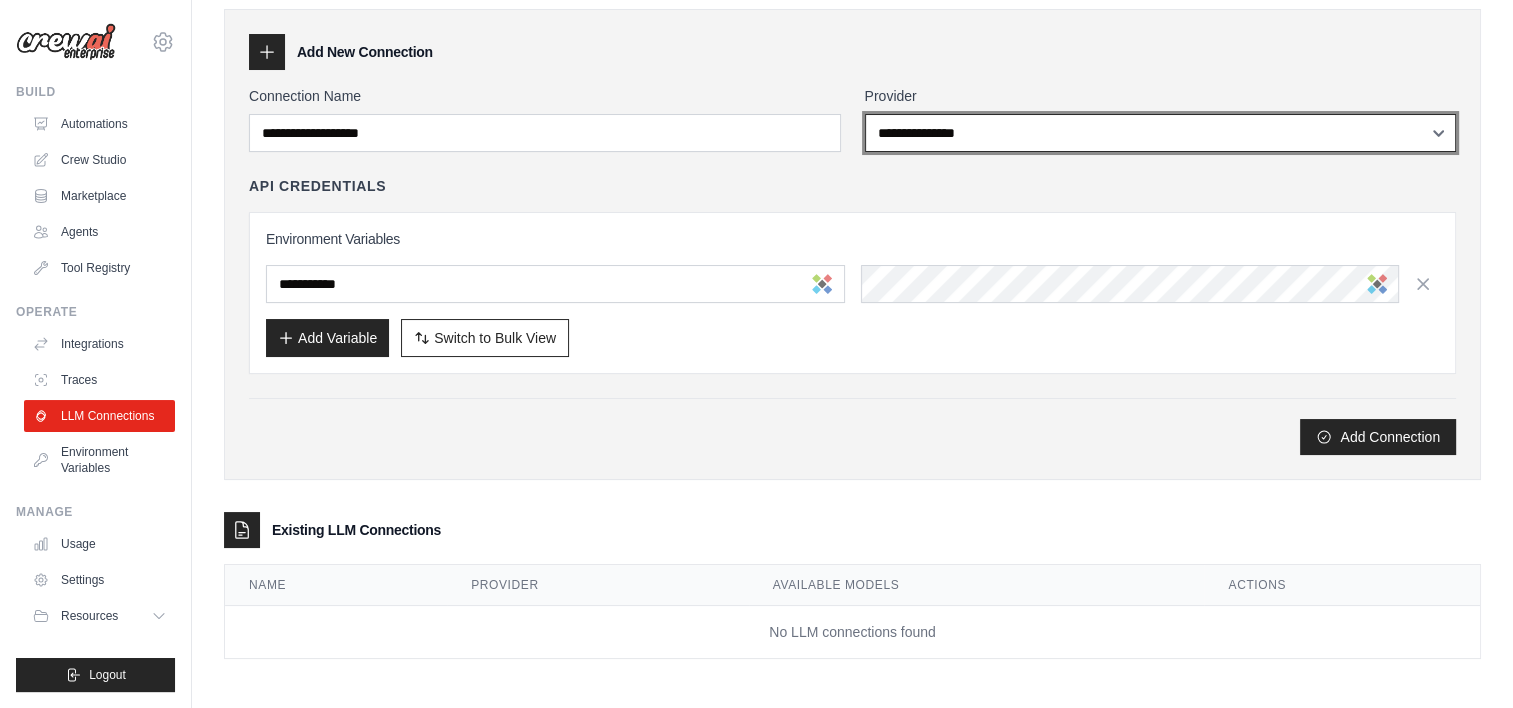 click on "**********" at bounding box center (1161, 133) 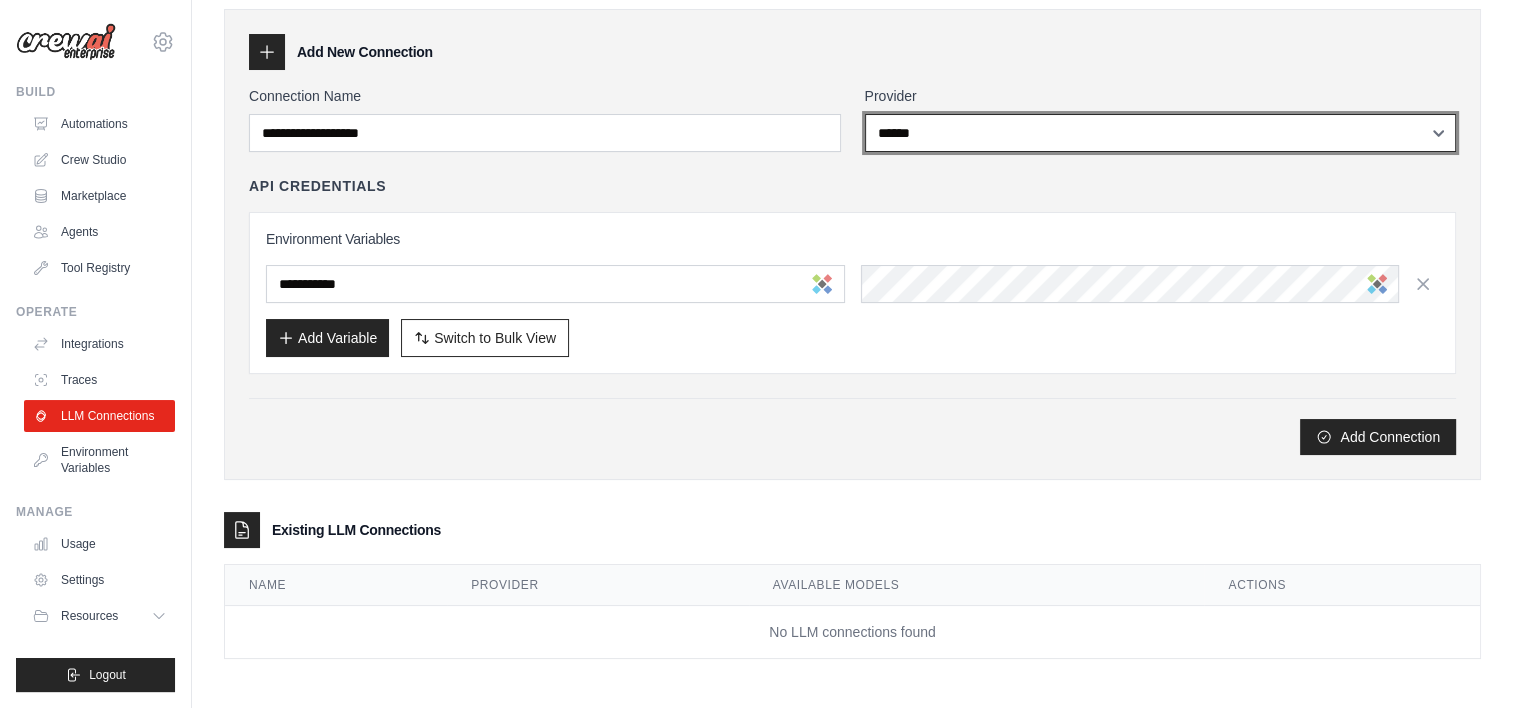 click on "**********" at bounding box center (1161, 133) 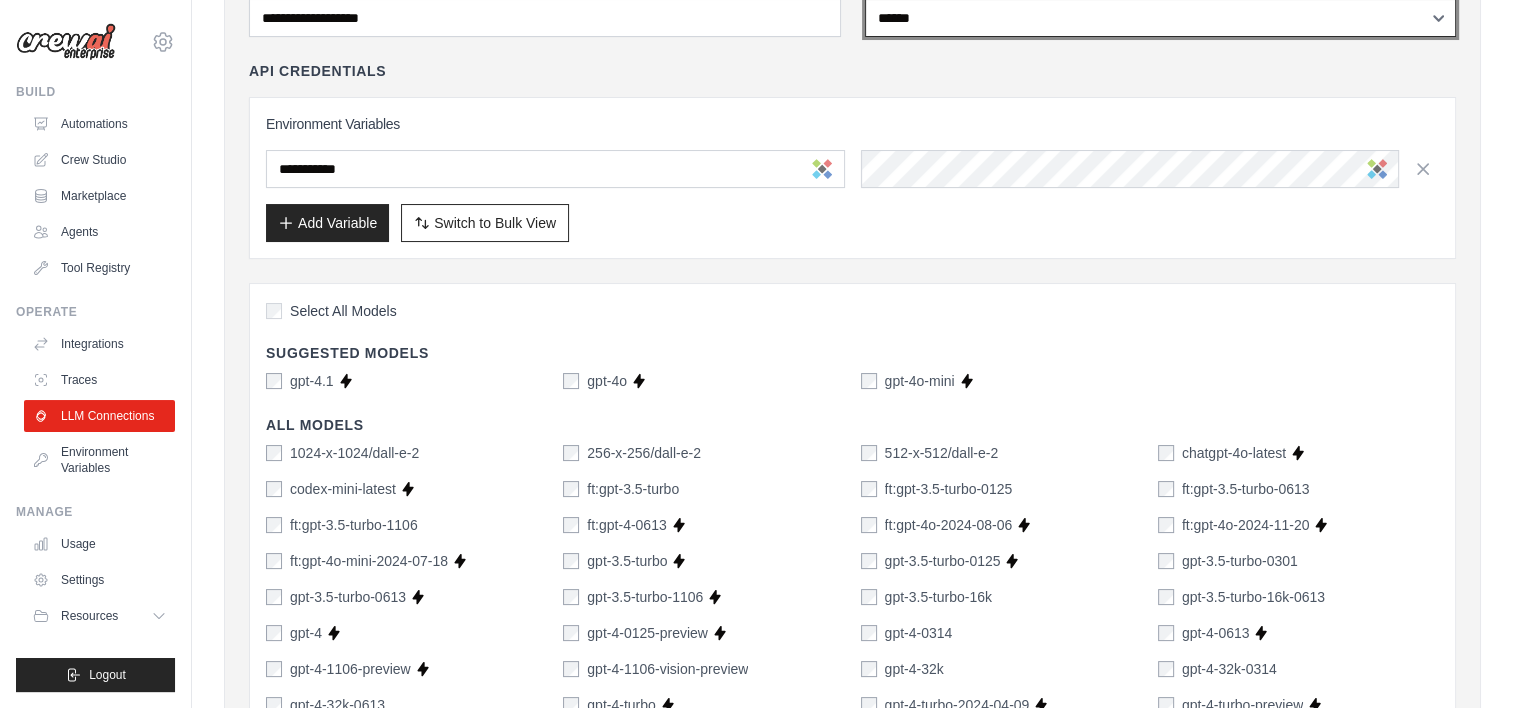 scroll, scrollTop: 176, scrollLeft: 0, axis: vertical 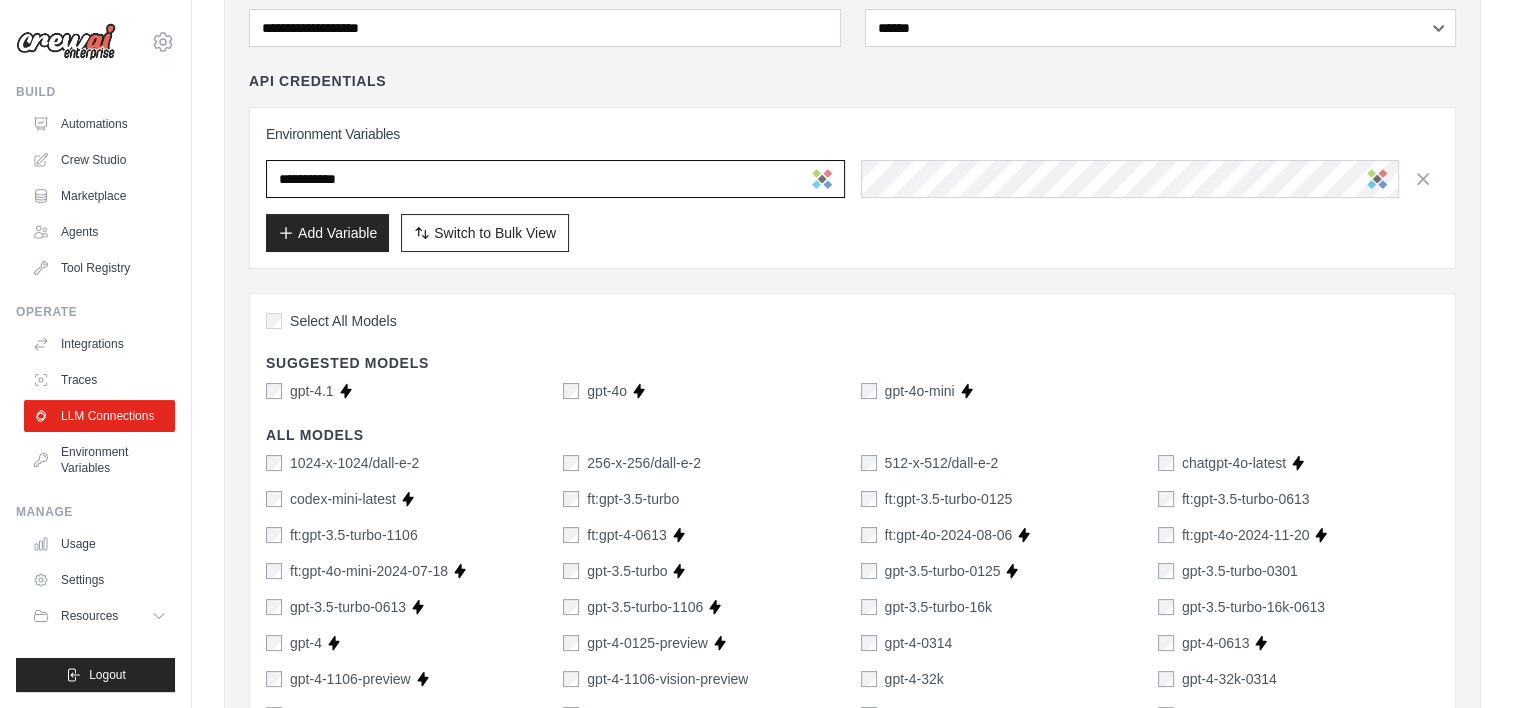 click at bounding box center [555, 179] 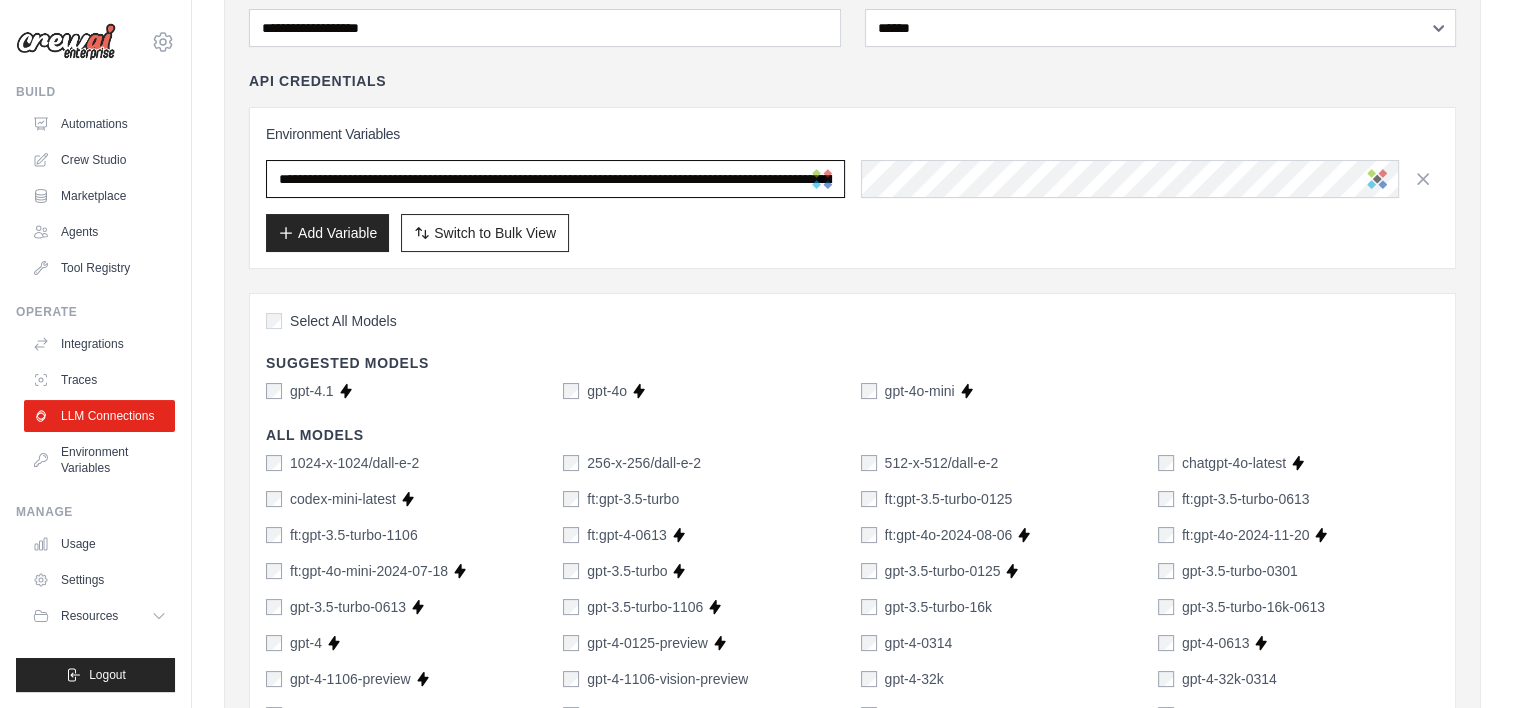 scroll, scrollTop: 0, scrollLeft: 708, axis: horizontal 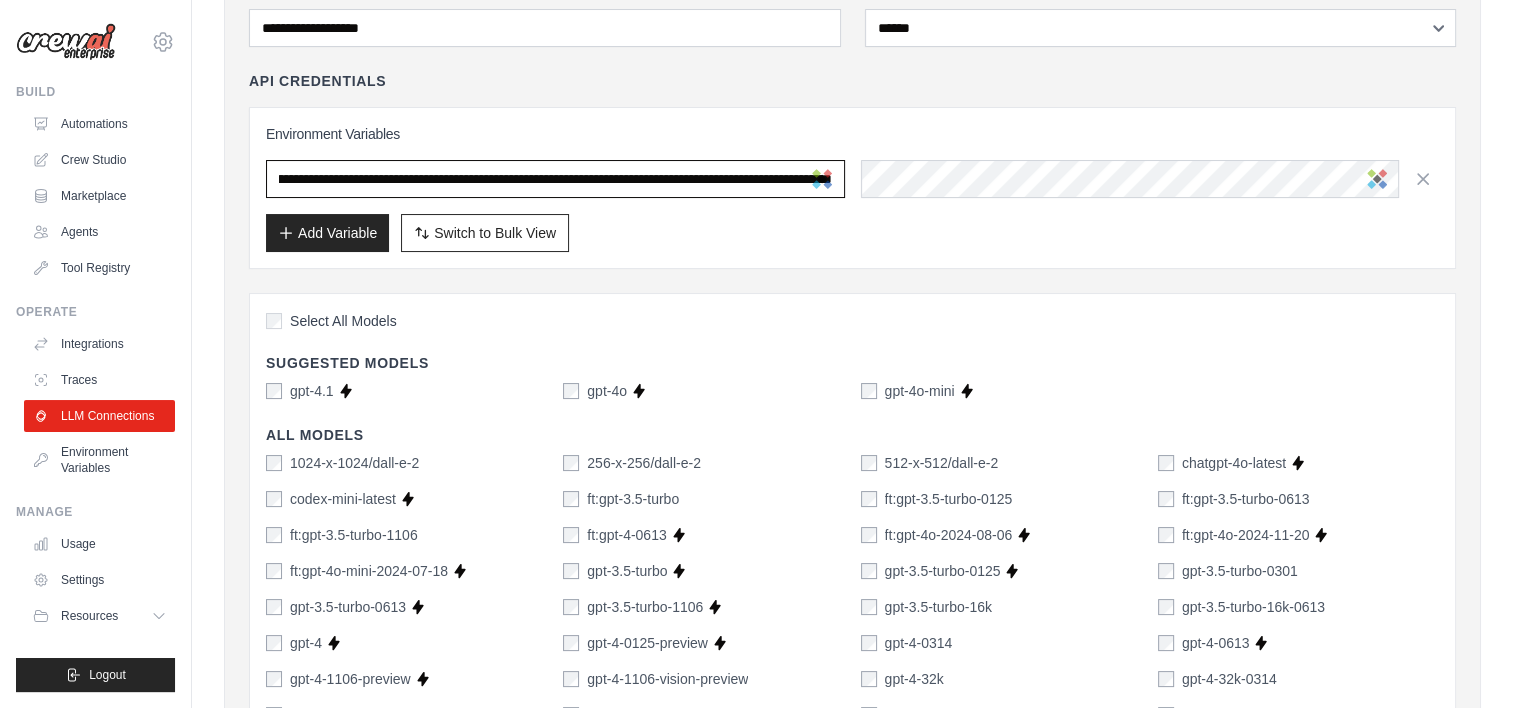 type on "**********" 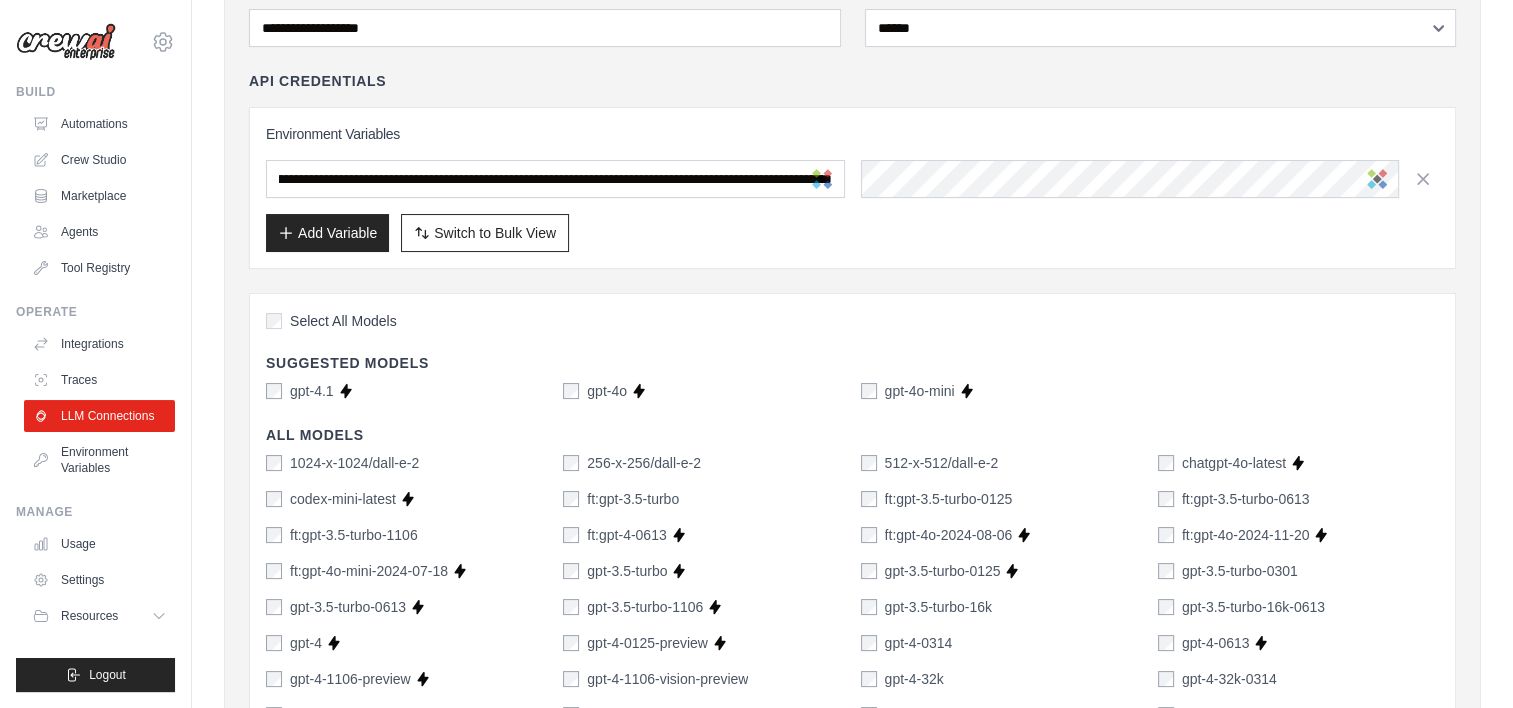 scroll, scrollTop: 0, scrollLeft: 0, axis: both 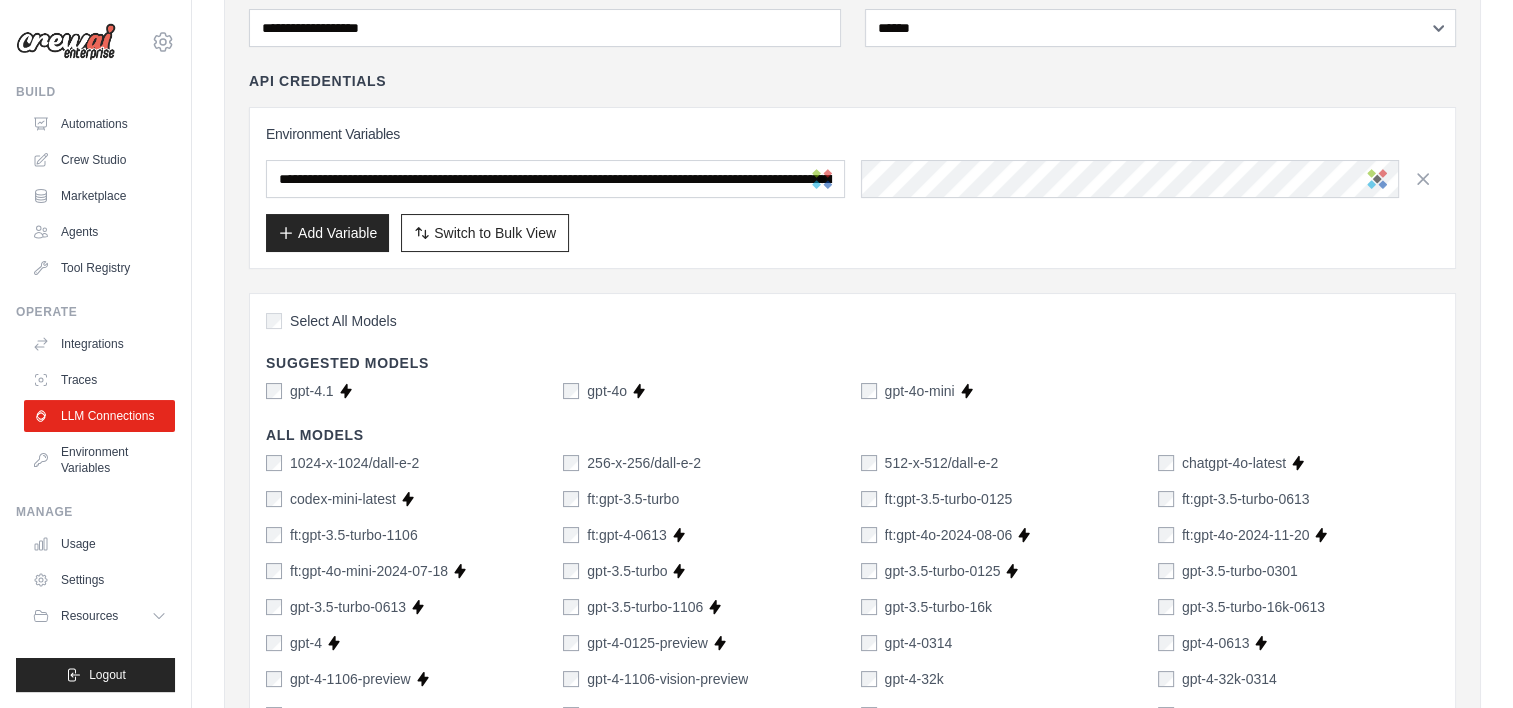 click on "Add Variable
Switch to Bulk View
Switch to Table View" at bounding box center [852, 233] 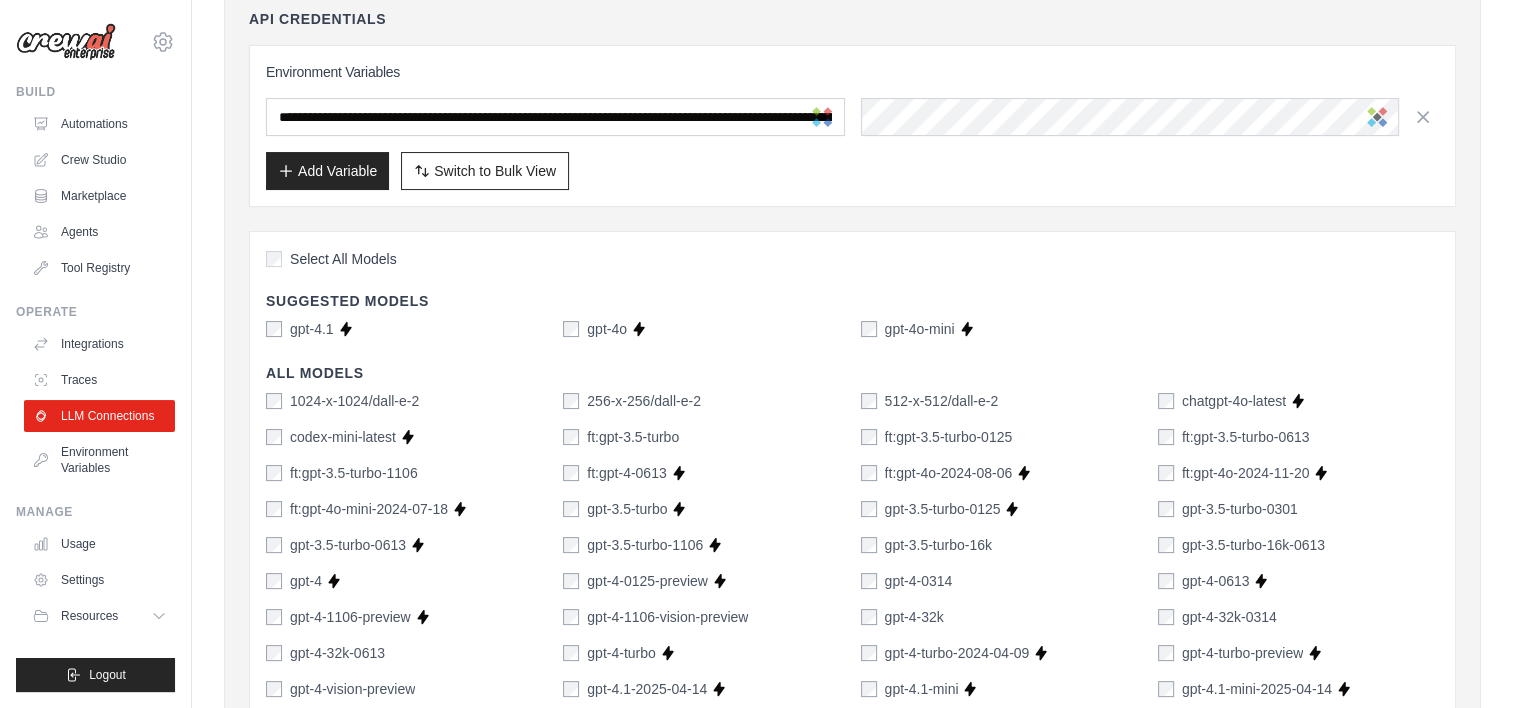 scroll, scrollTop: 252, scrollLeft: 0, axis: vertical 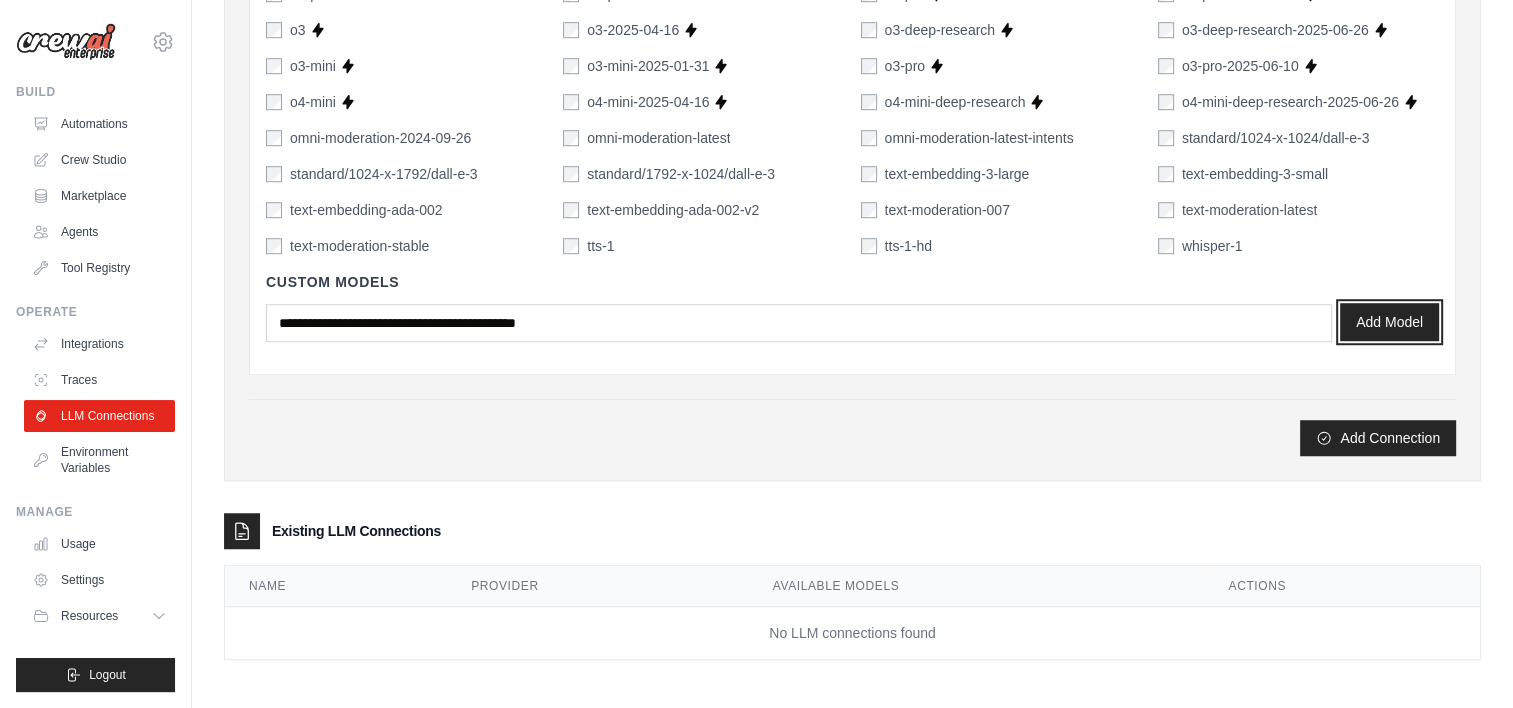 click on "Add Model" at bounding box center (1389, 322) 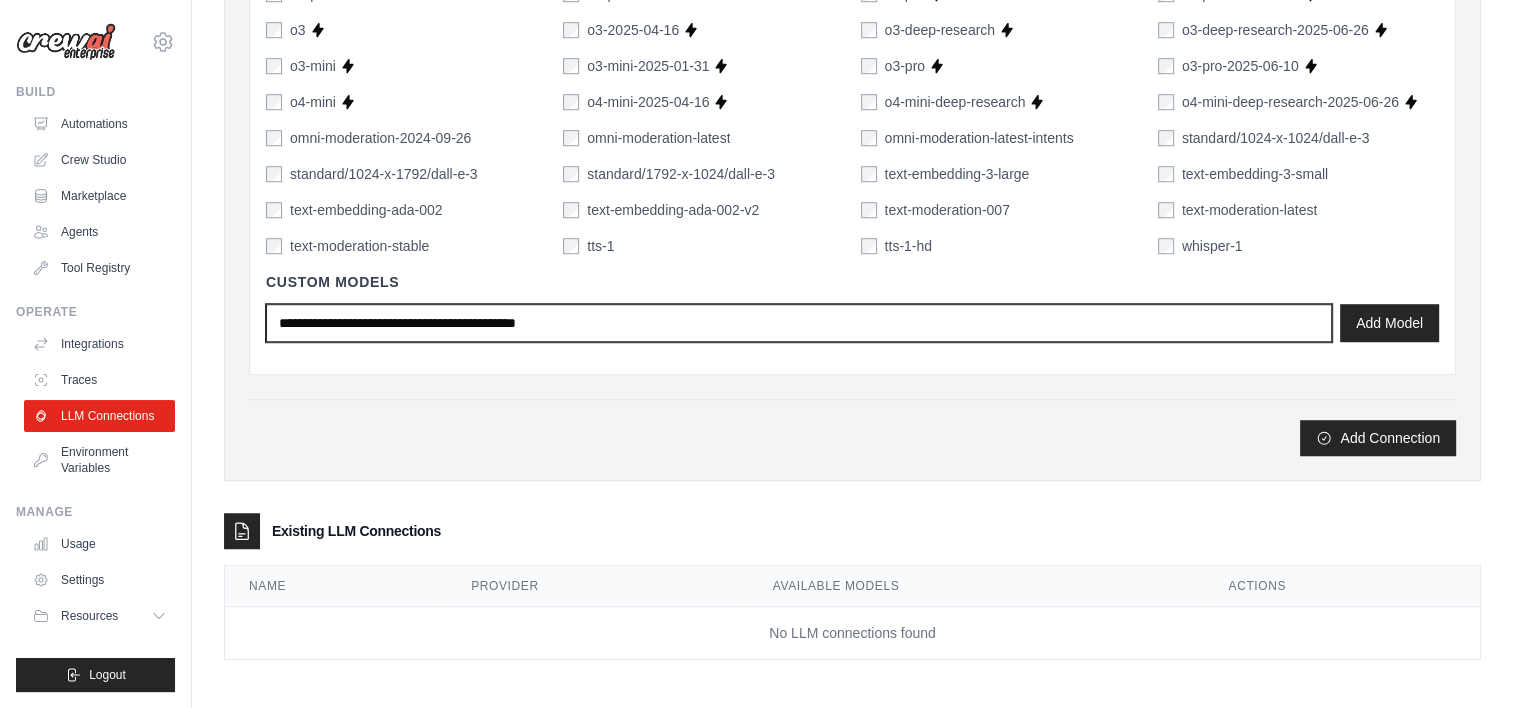 click at bounding box center [799, 323] 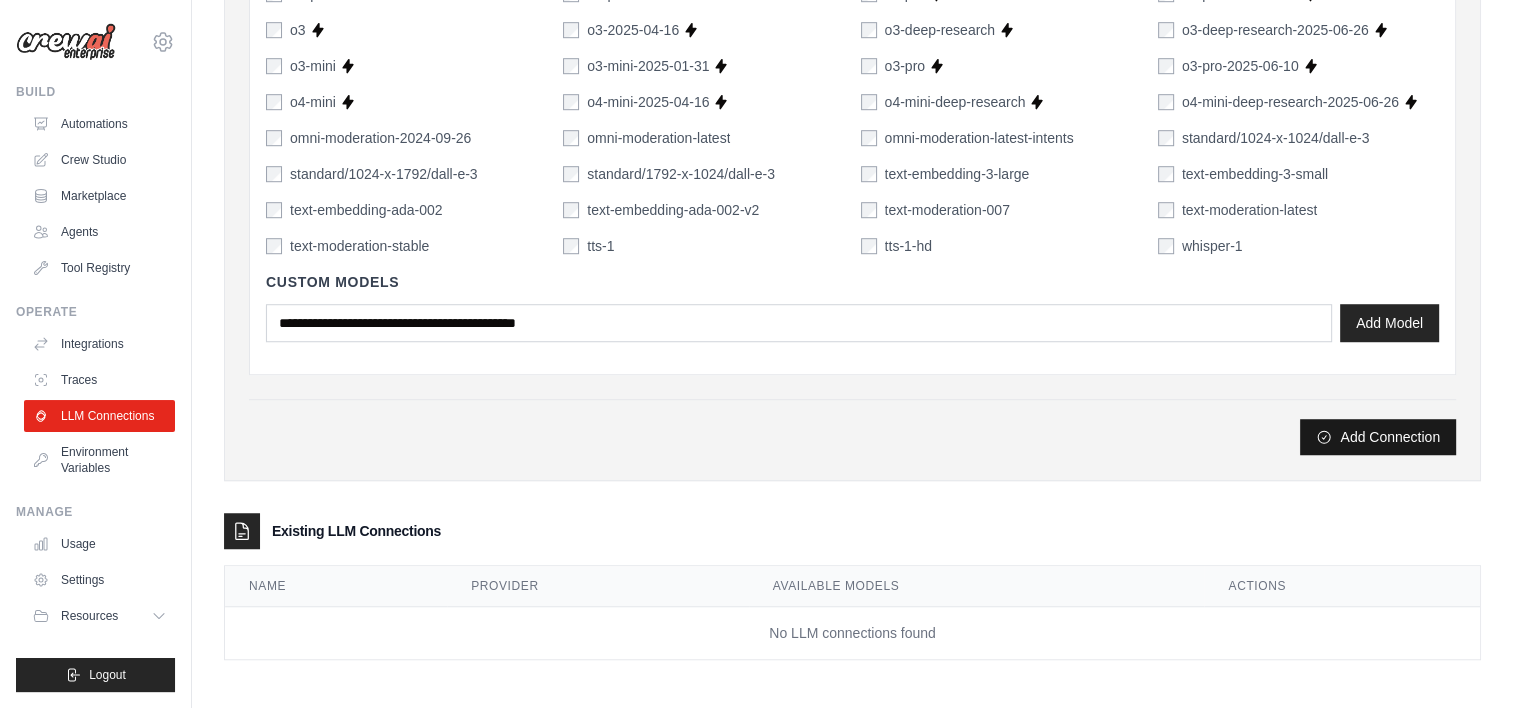 click on "Add Connection" at bounding box center [1378, 437] 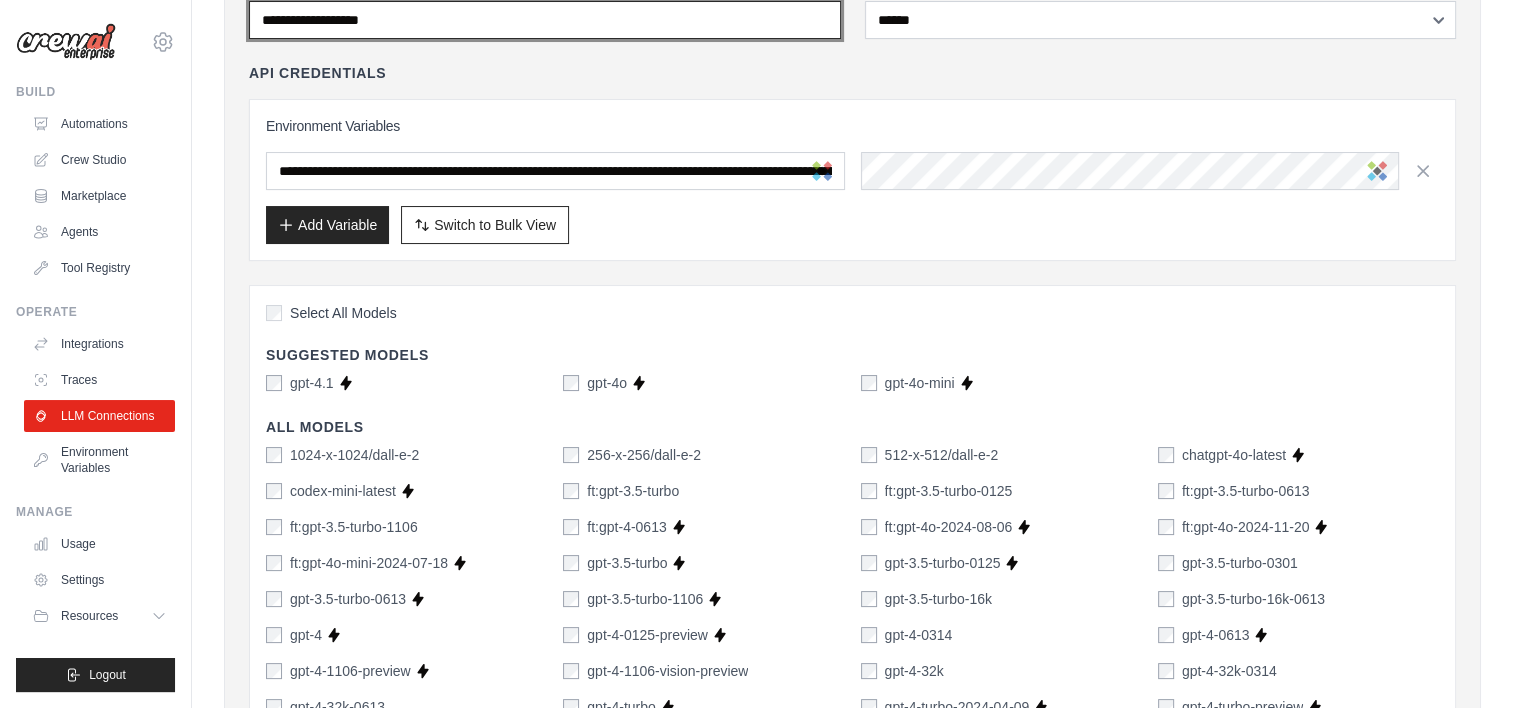 scroll, scrollTop: 0, scrollLeft: 0, axis: both 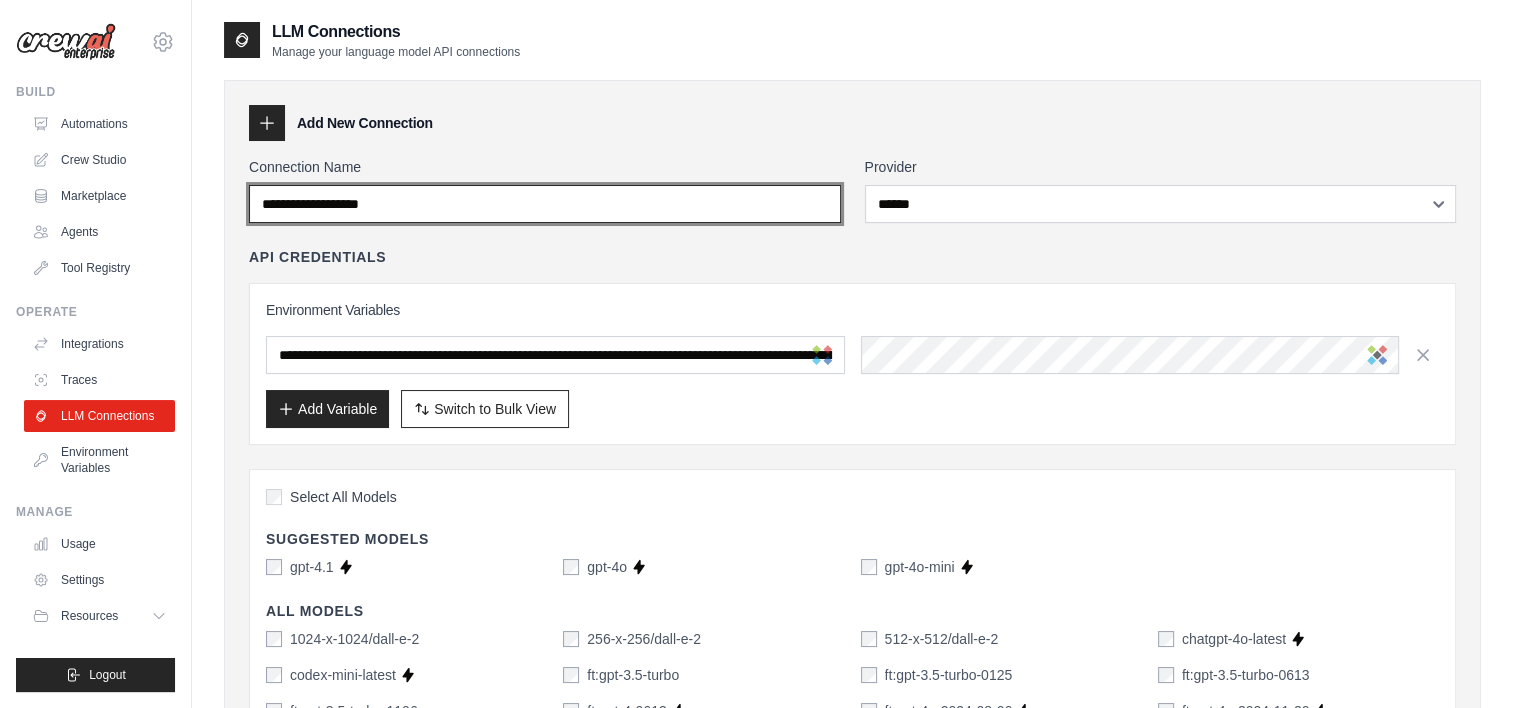 click on "Connection Name" at bounding box center (545, 204) 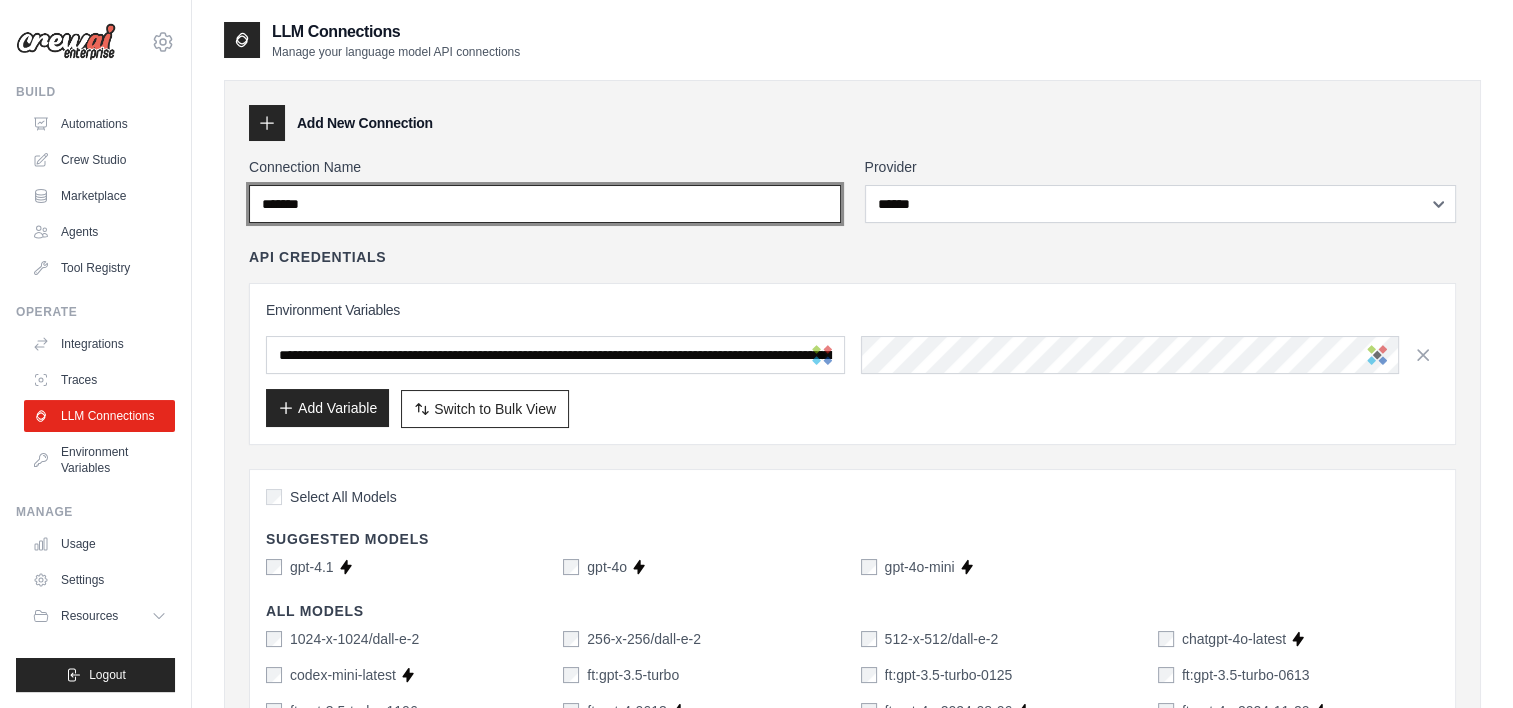 type on "*******" 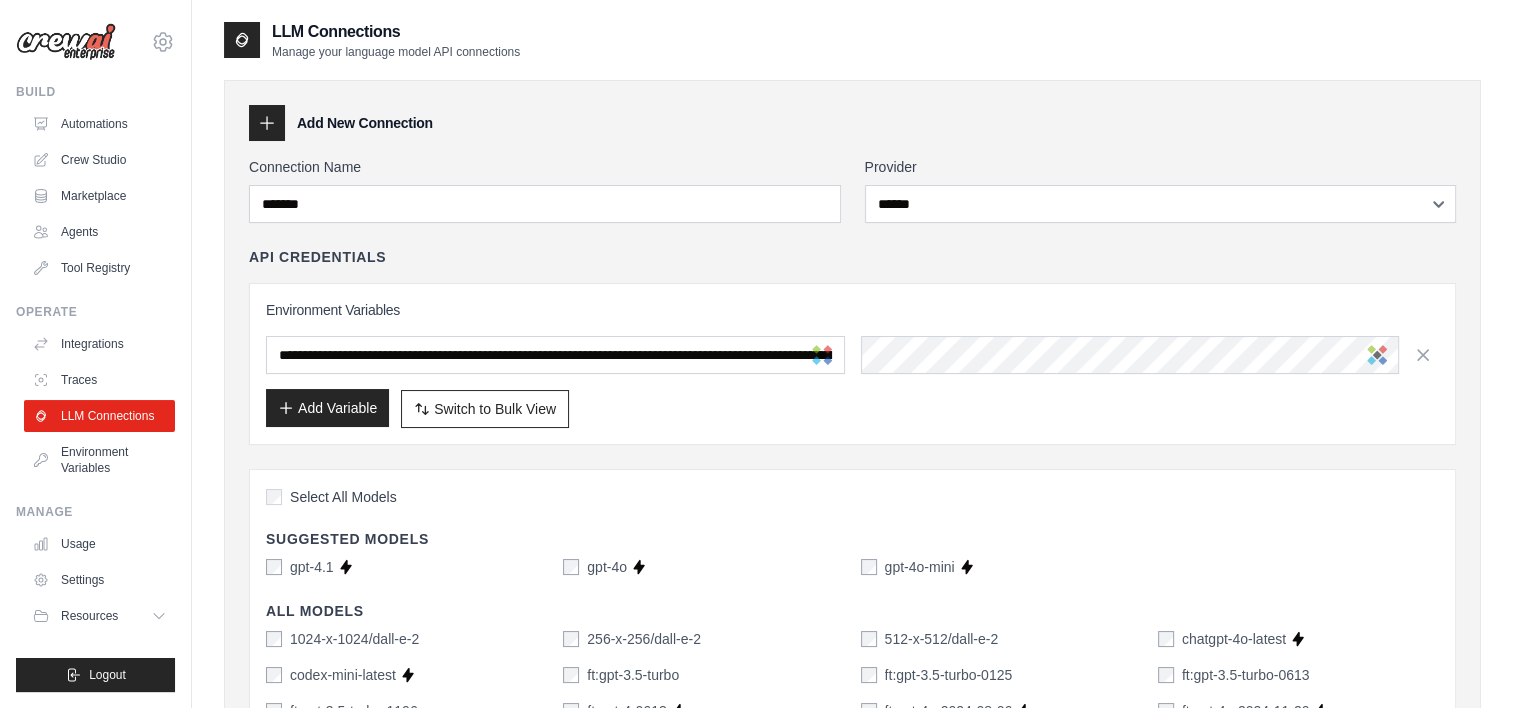 click on "Add Variable" at bounding box center (327, 408) 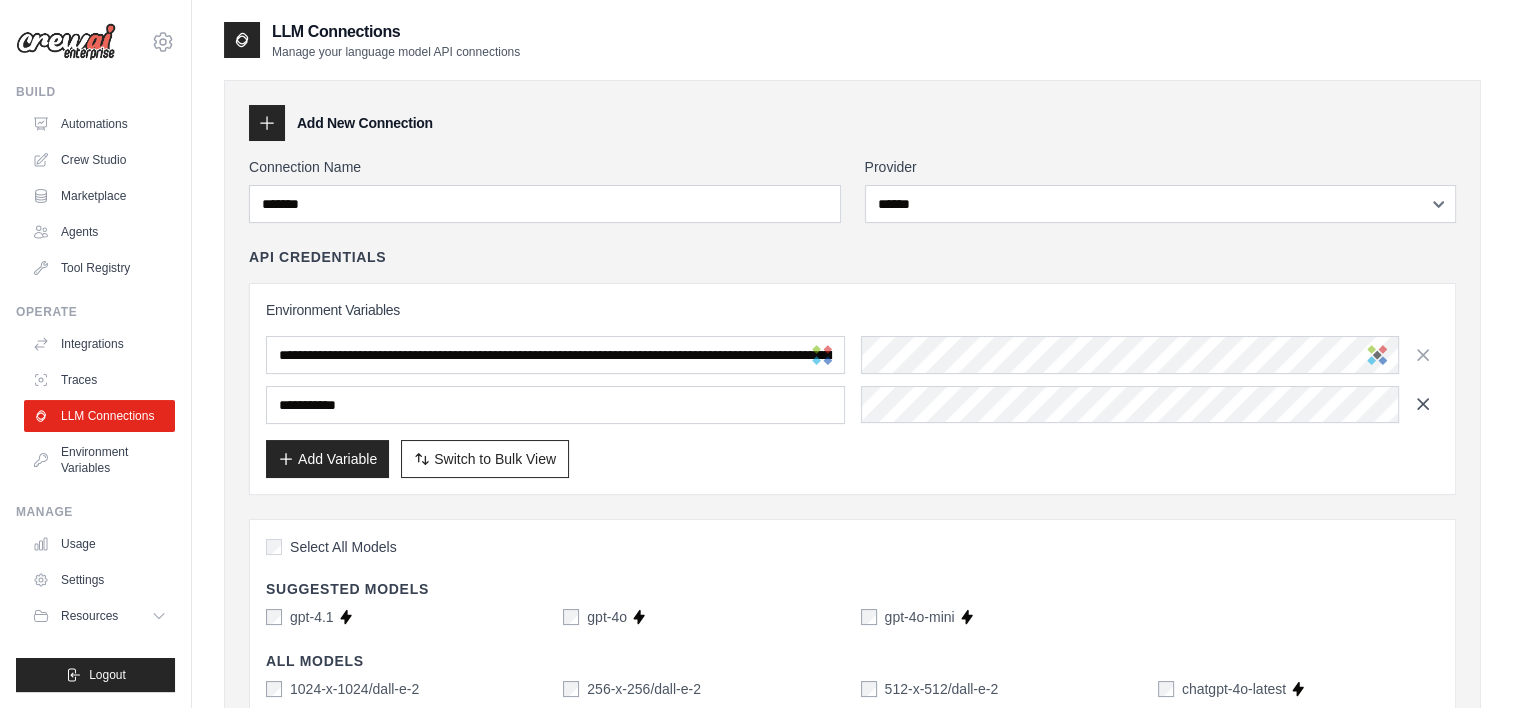 click 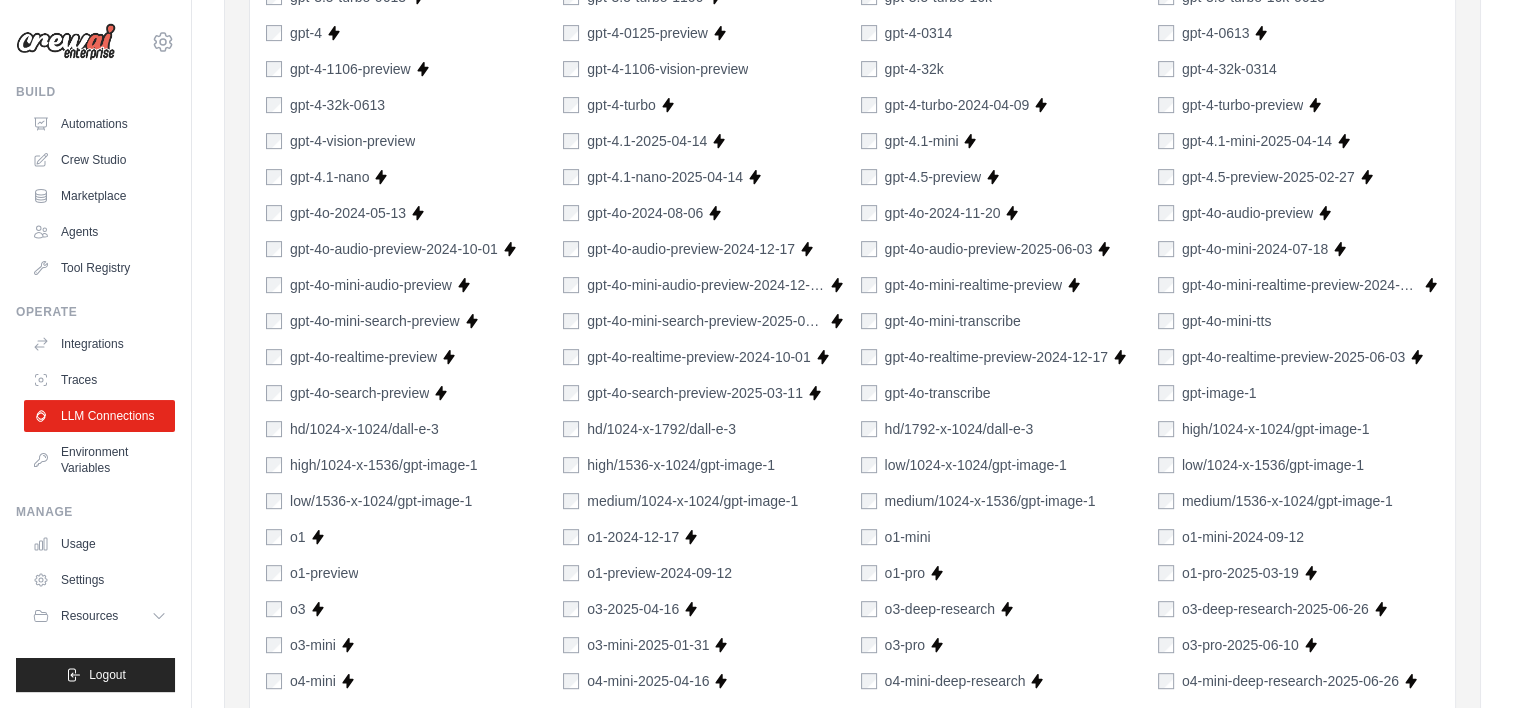 scroll, scrollTop: 1365, scrollLeft: 0, axis: vertical 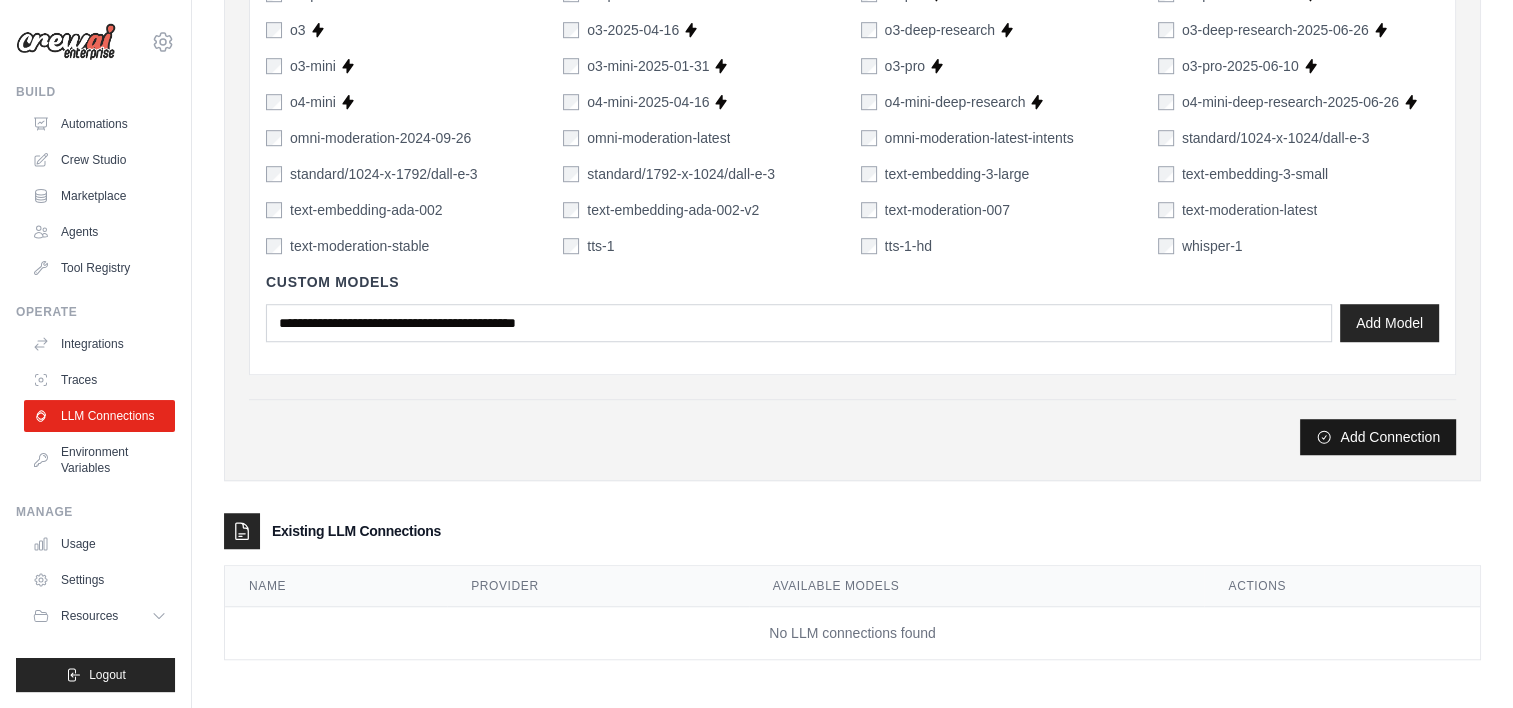 click on "Add Connection" at bounding box center [1378, 437] 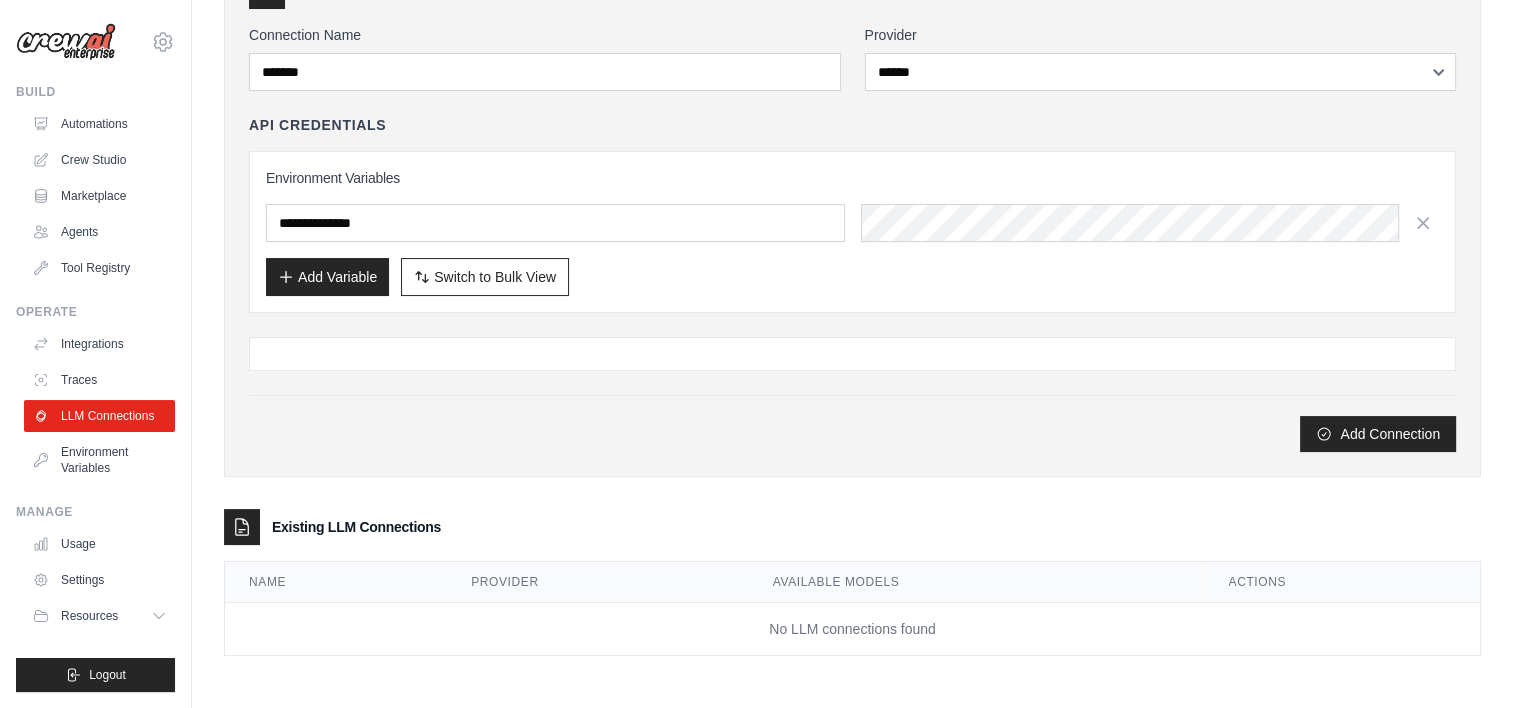 scroll, scrollTop: 0, scrollLeft: 0, axis: both 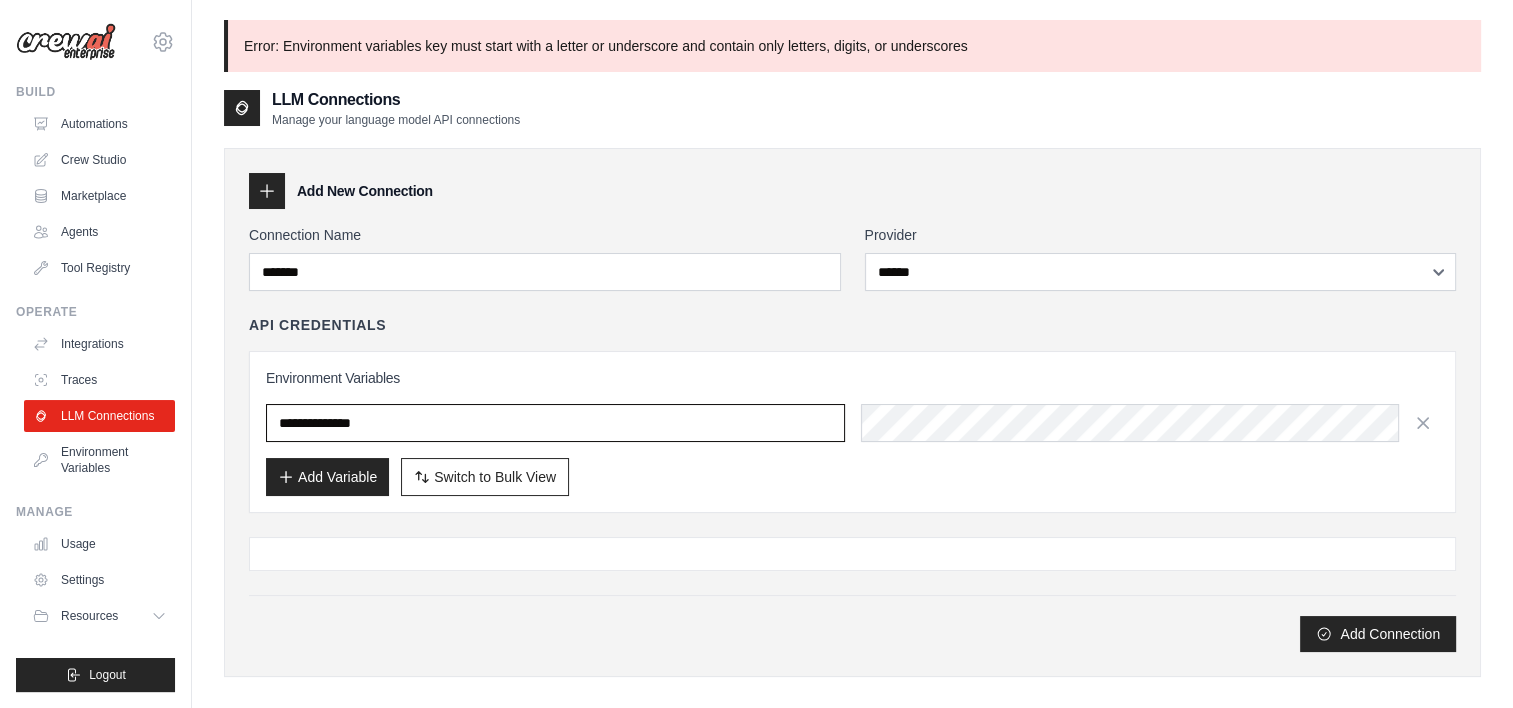 click on "**********" at bounding box center [555, 423] 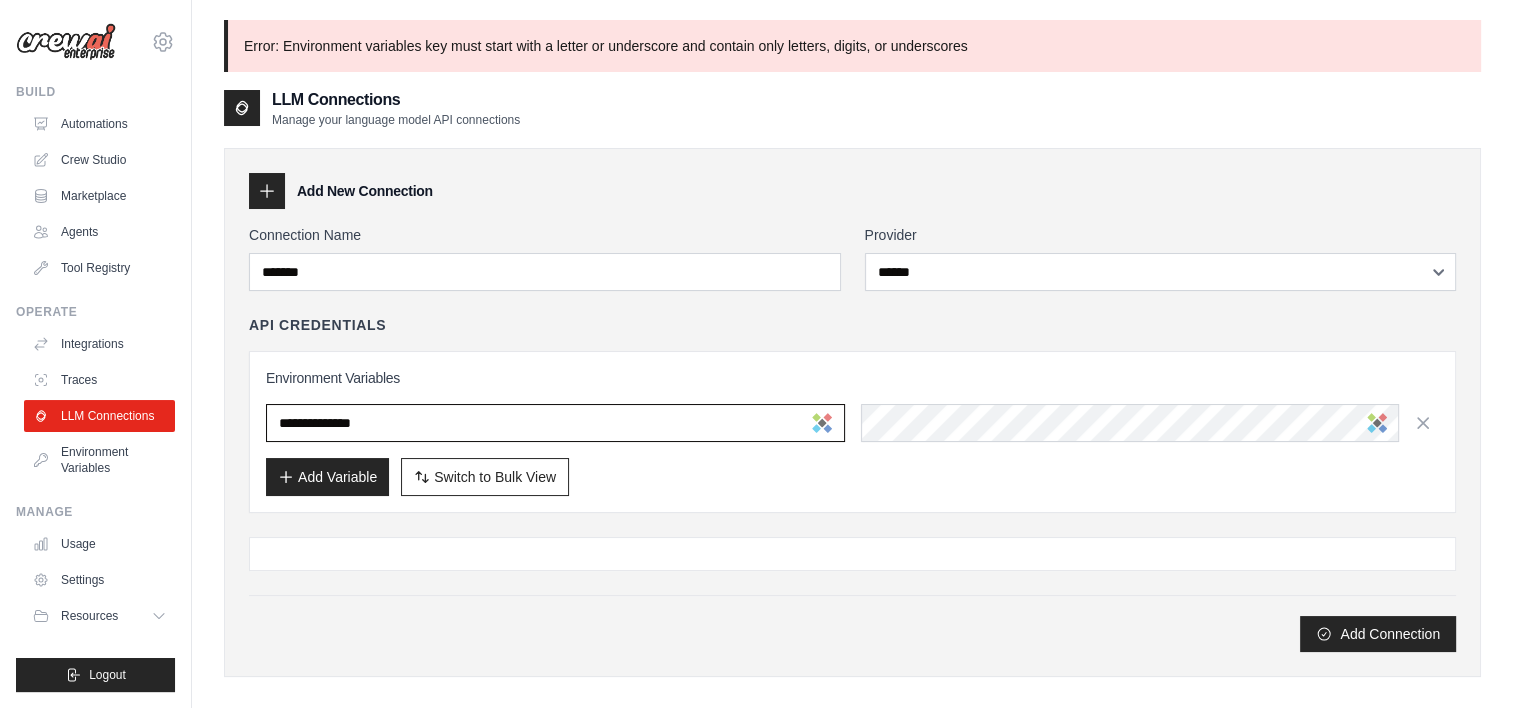 paste on "**********" 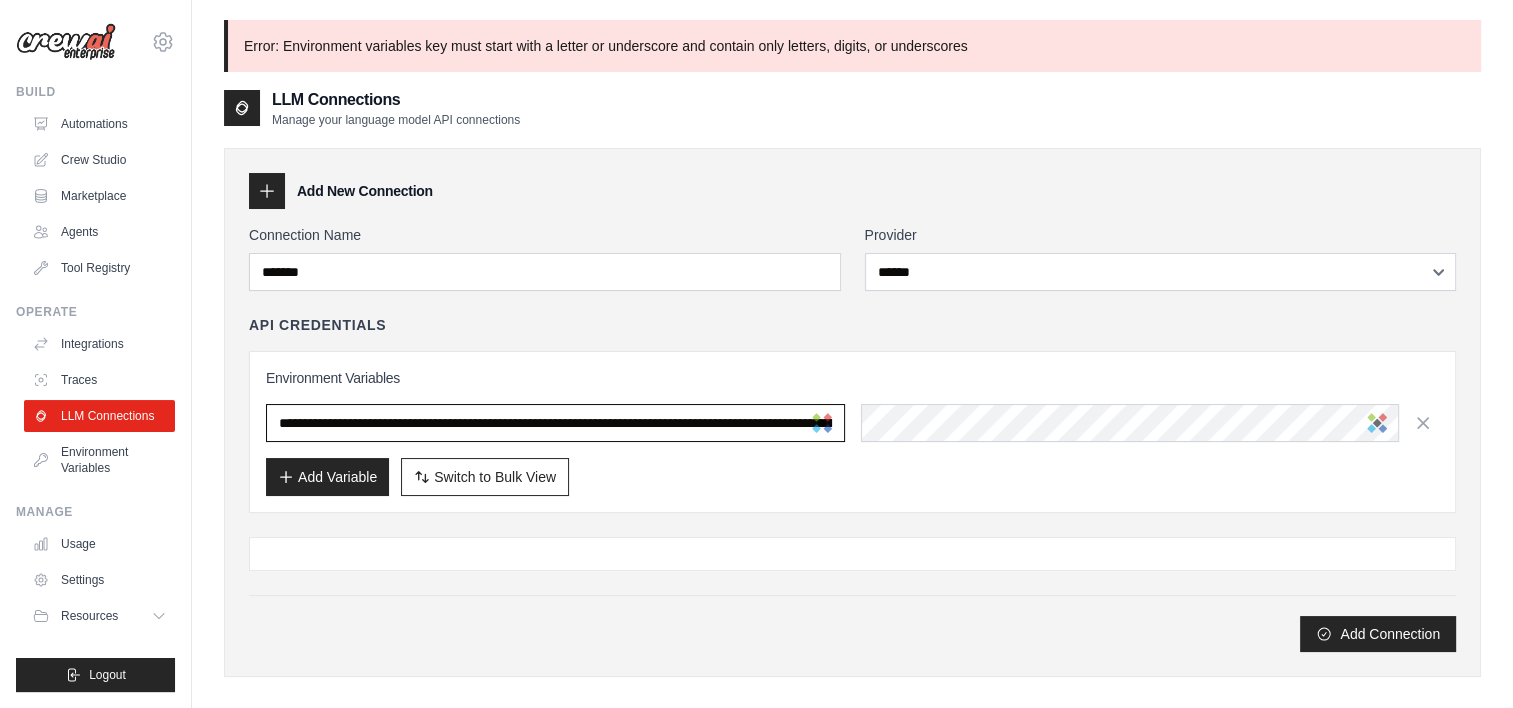 scroll, scrollTop: 0, scrollLeft: 816, axis: horizontal 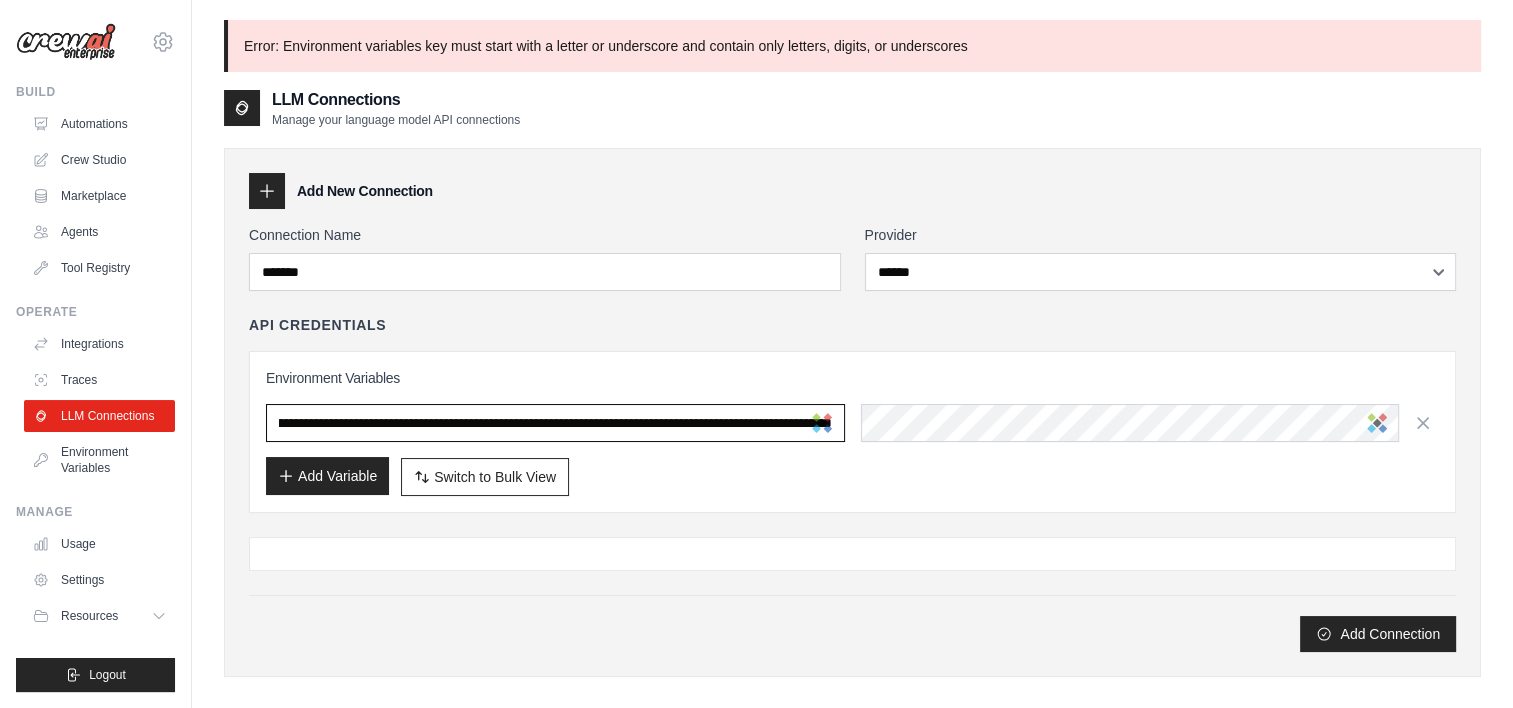 type on "**********" 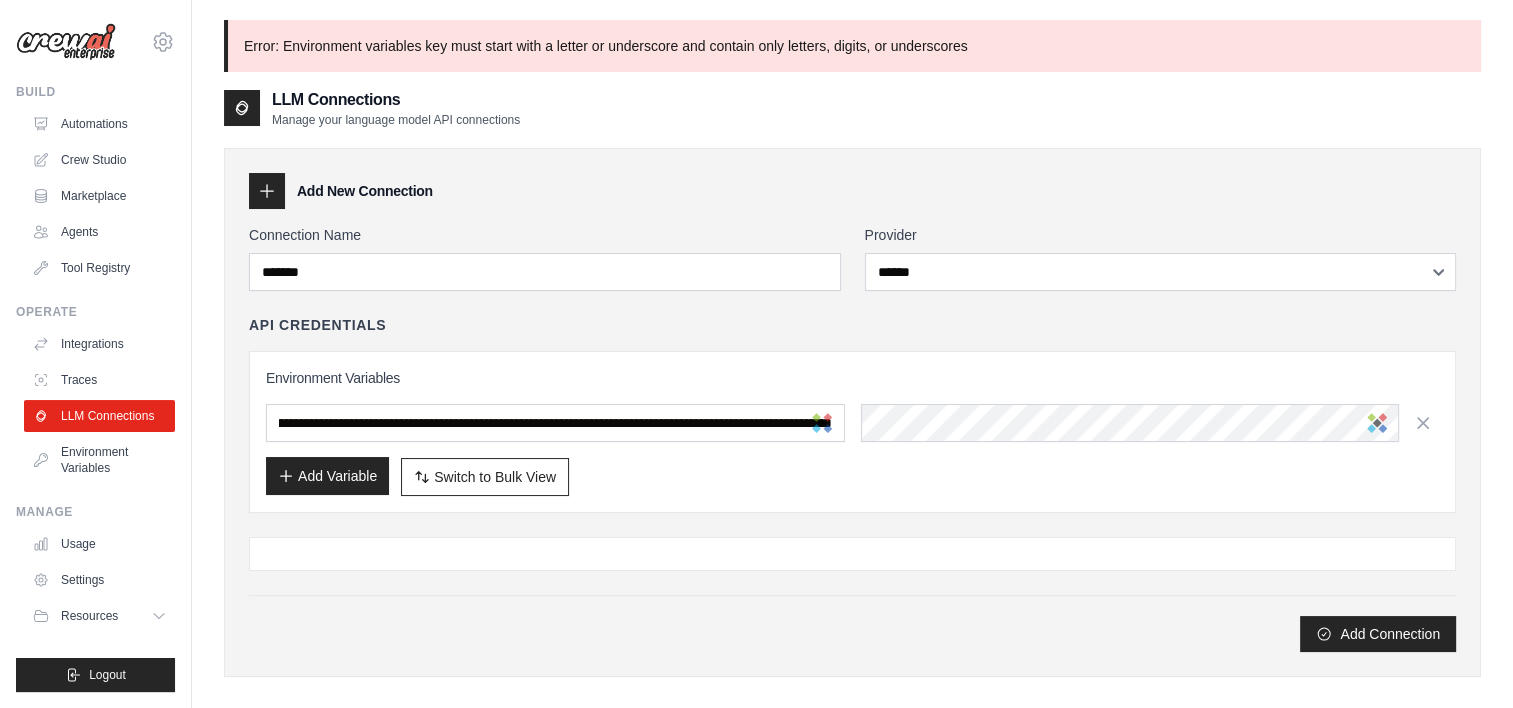 scroll, scrollTop: 0, scrollLeft: 0, axis: both 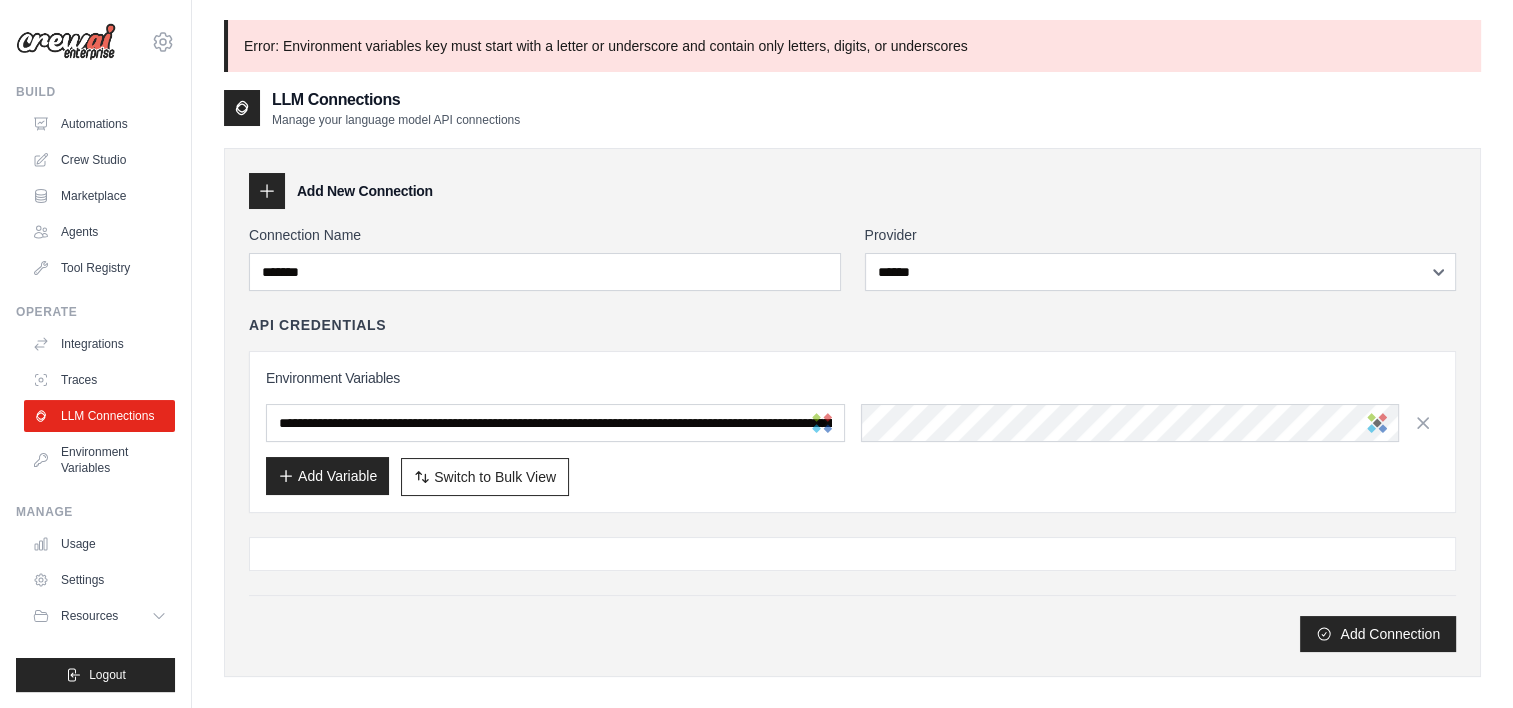 click on "Add Variable" at bounding box center (327, 476) 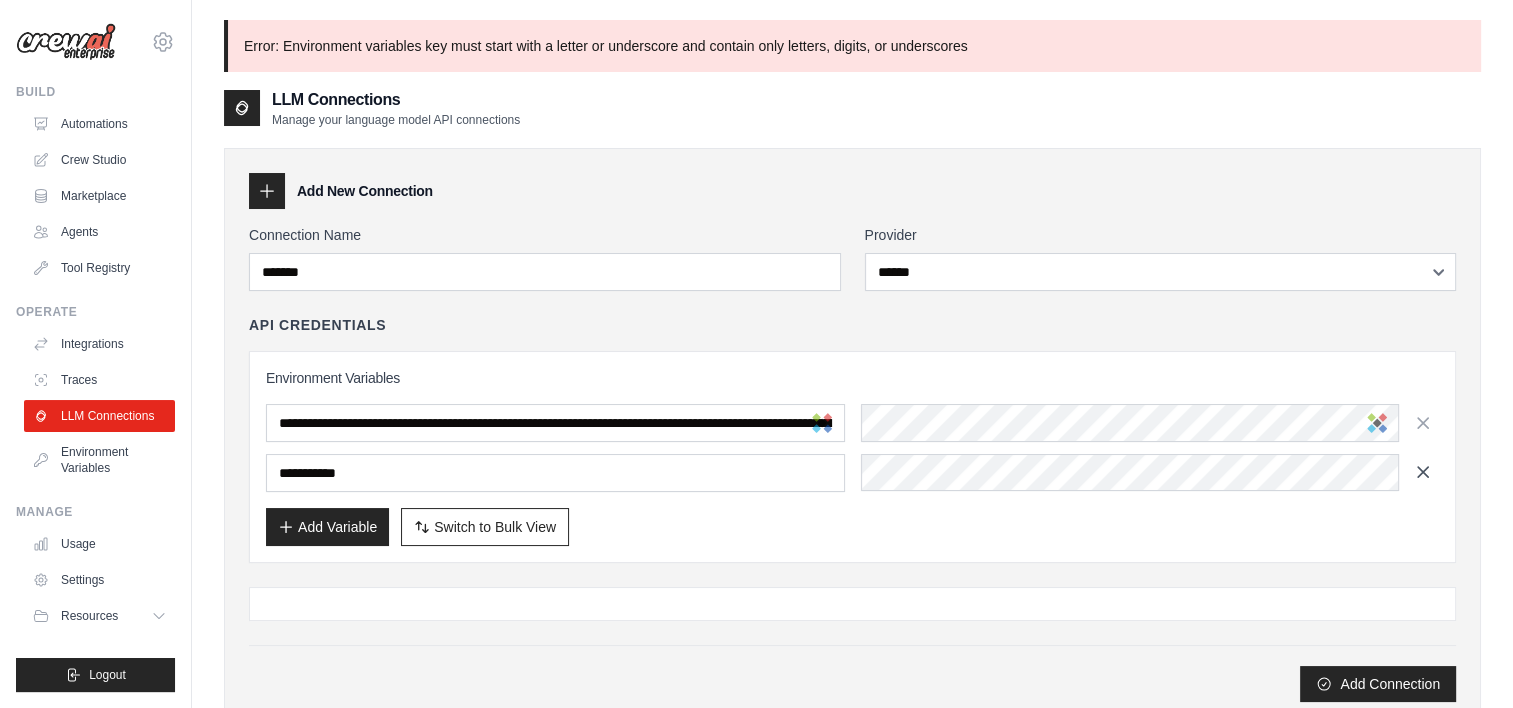 click at bounding box center [1423, 472] 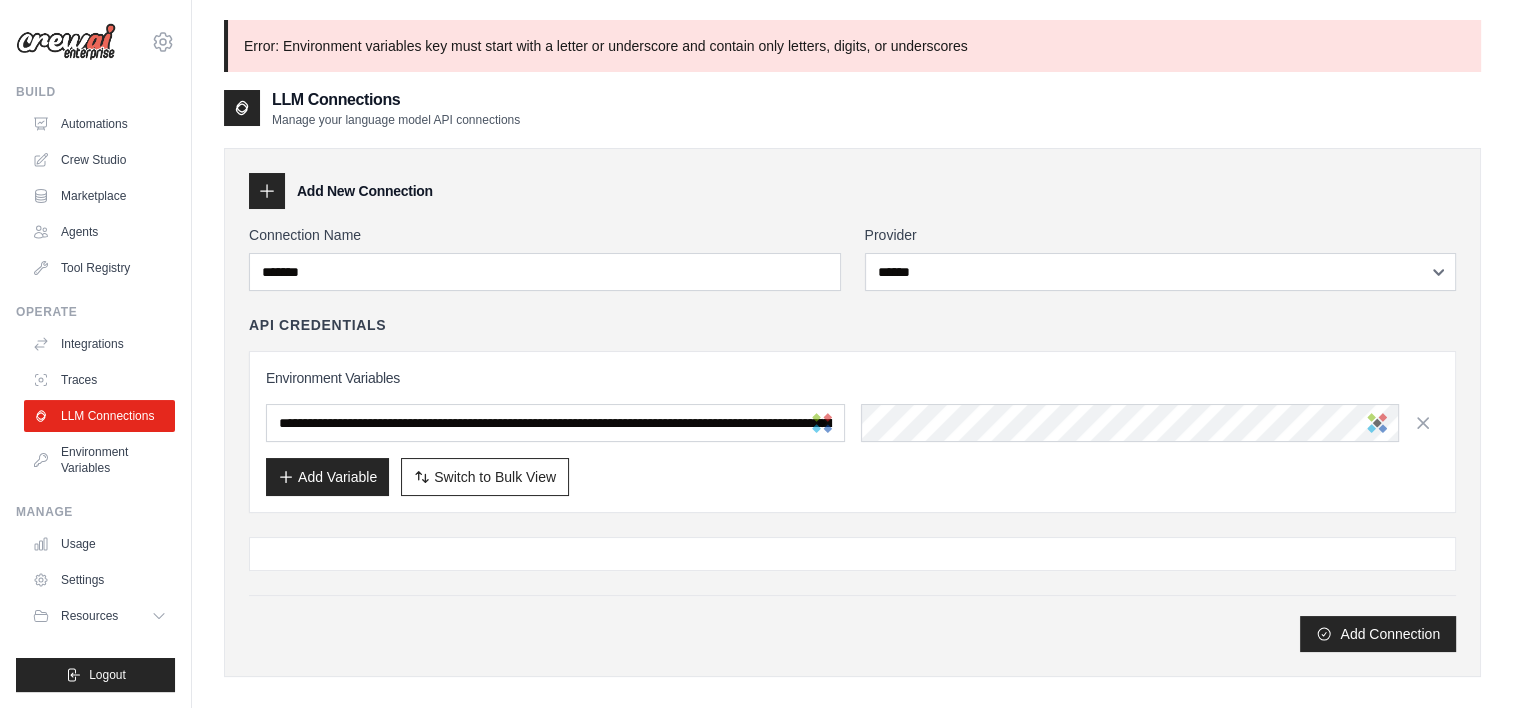 click on "Add Connection" at bounding box center (1378, 634) 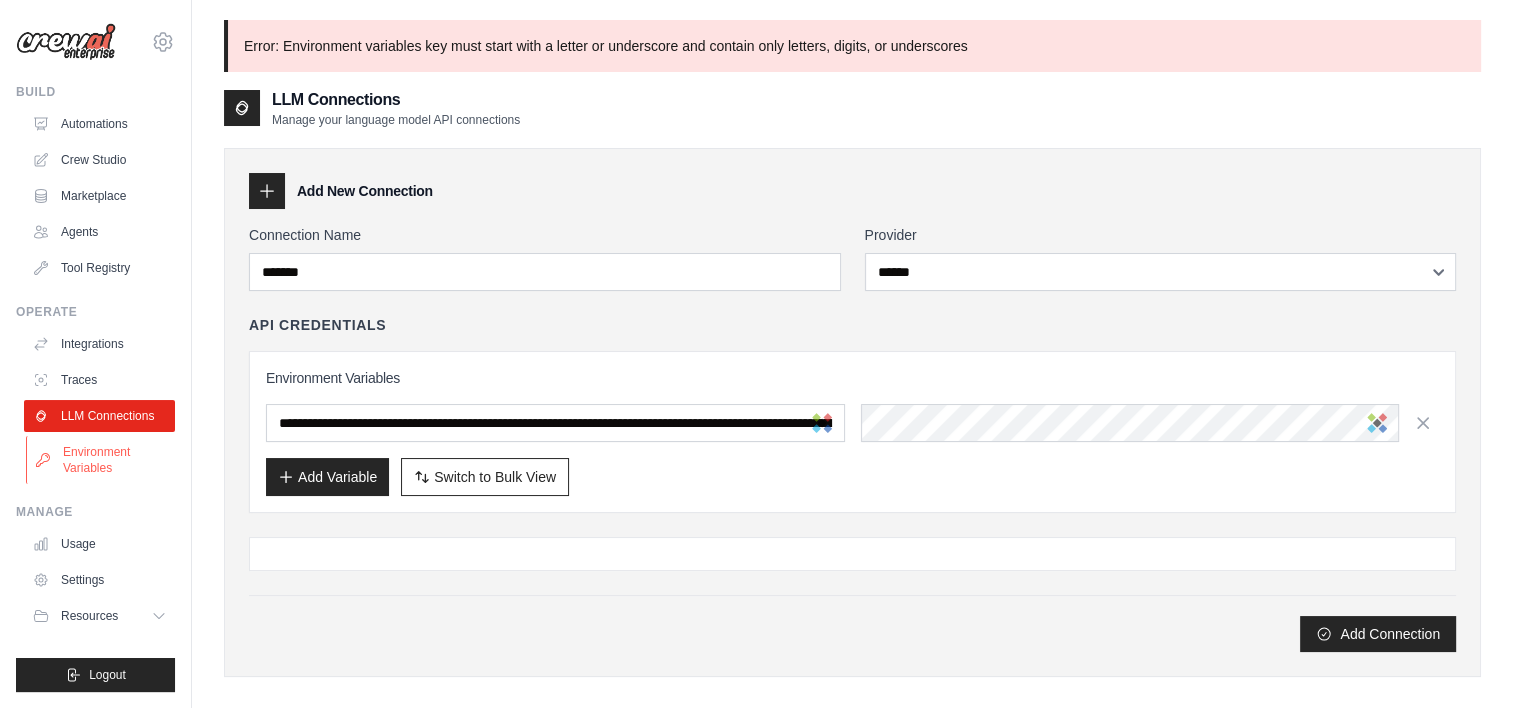 click on "Environment Variables" at bounding box center (101, 460) 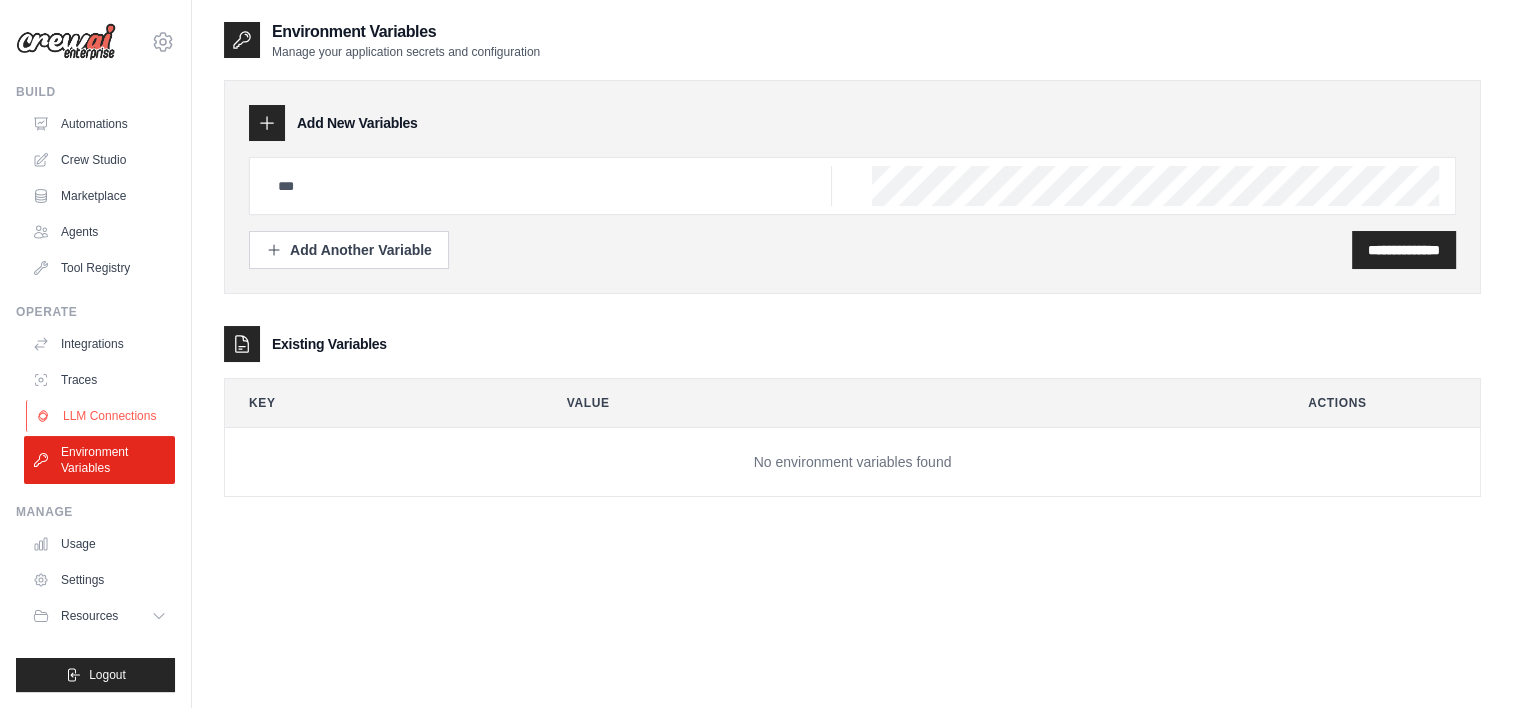 click on "LLM Connections" at bounding box center [101, 416] 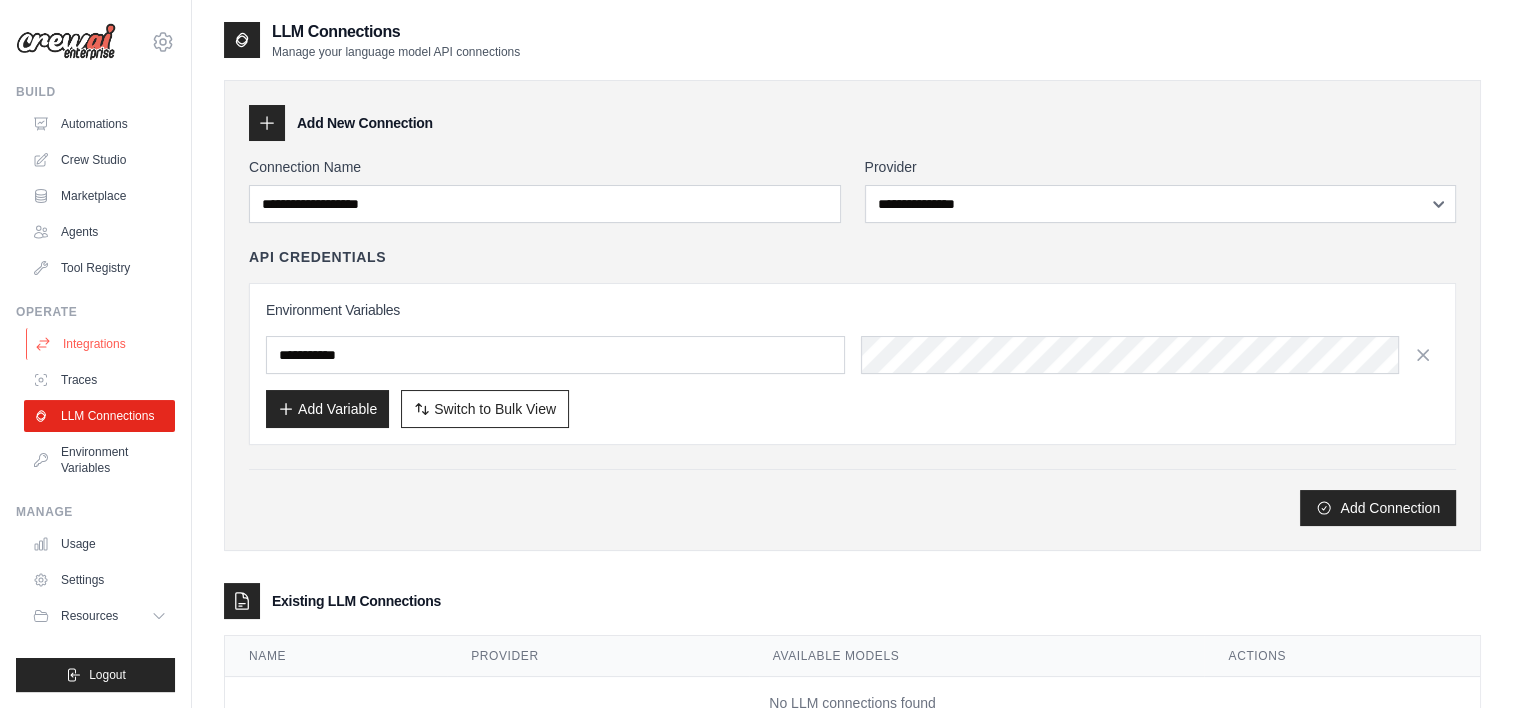 click on "Integrations" at bounding box center (101, 344) 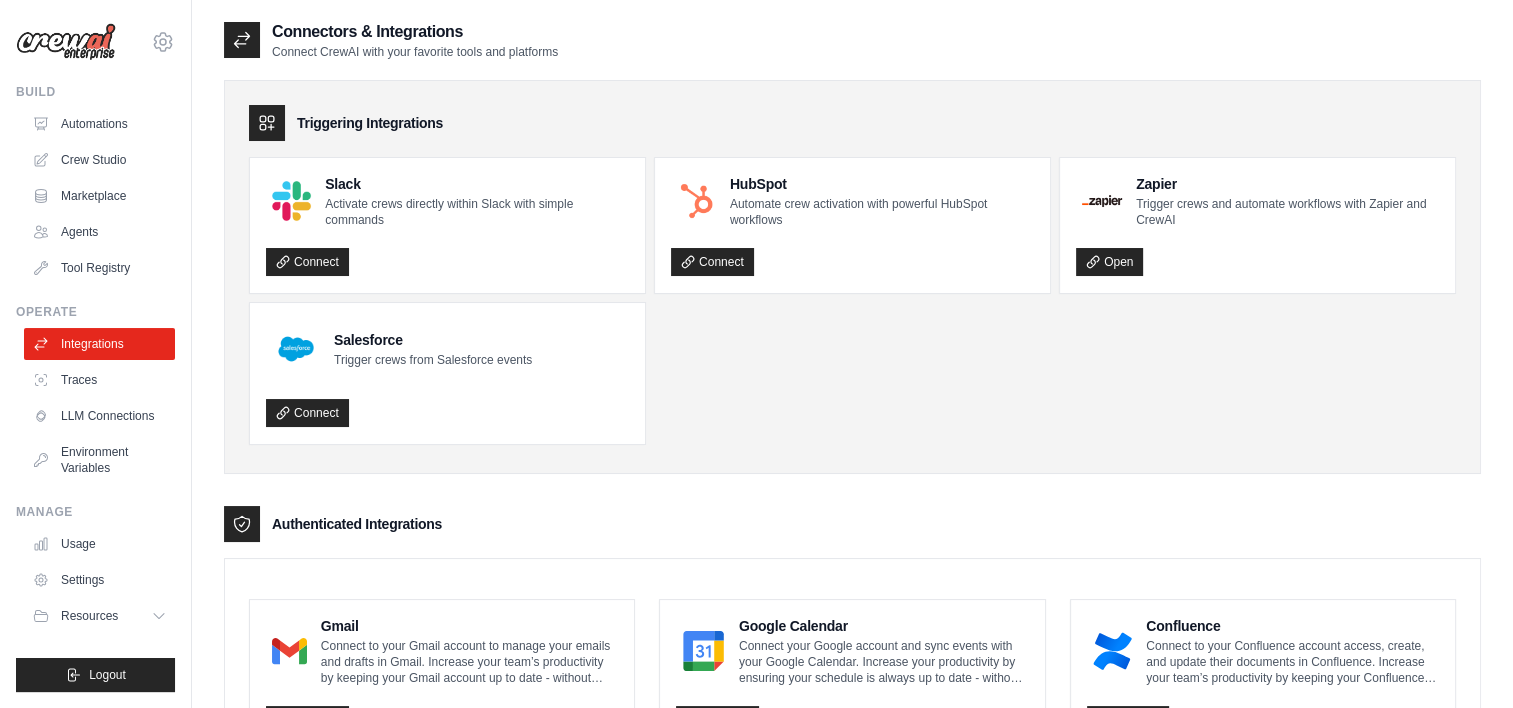 click on "Automations
Crew Studio
Marketplace
Agents
Tool Registry" at bounding box center (99, 196) 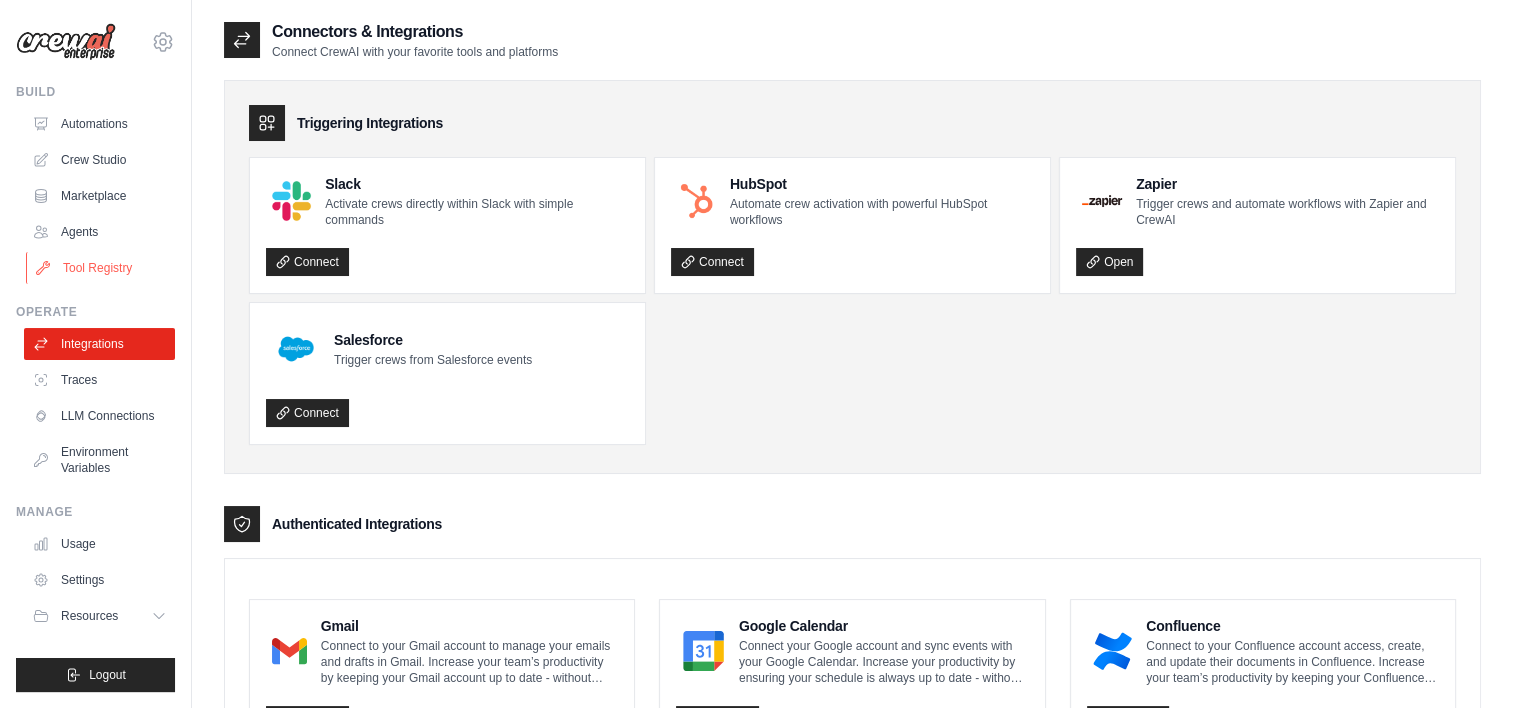 click on "Tool Registry" at bounding box center (101, 268) 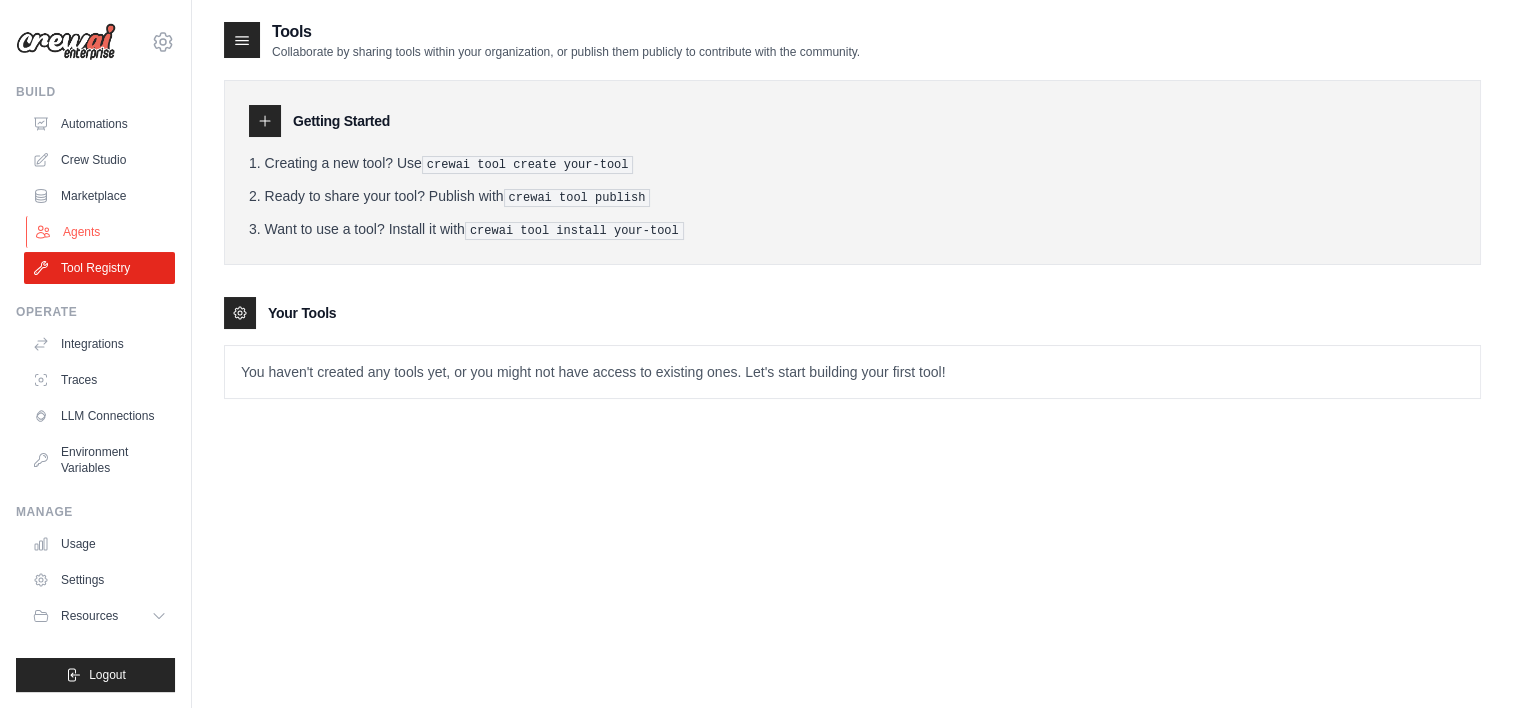 click on "Agents" at bounding box center [101, 232] 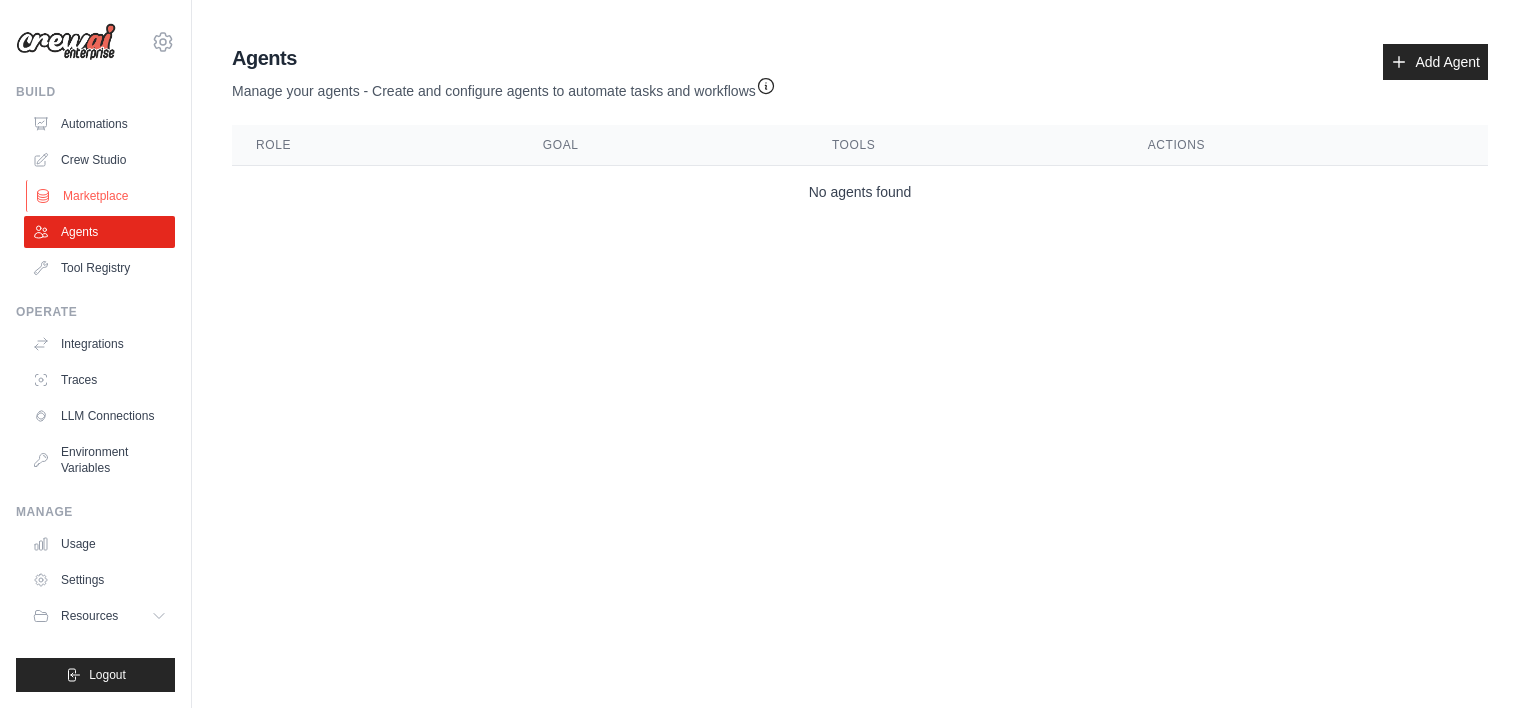 click on "Marketplace" at bounding box center (101, 196) 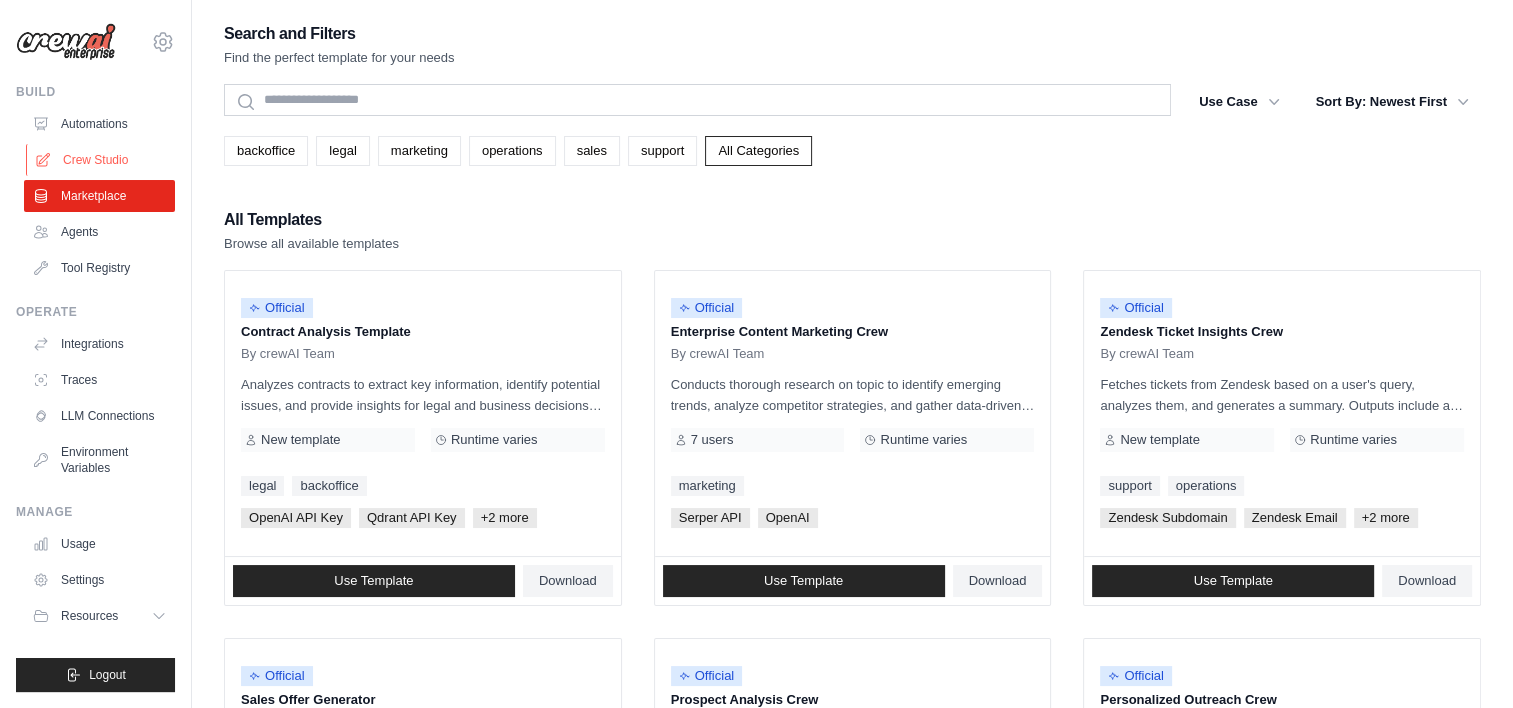 click on "Crew Studio" at bounding box center [101, 160] 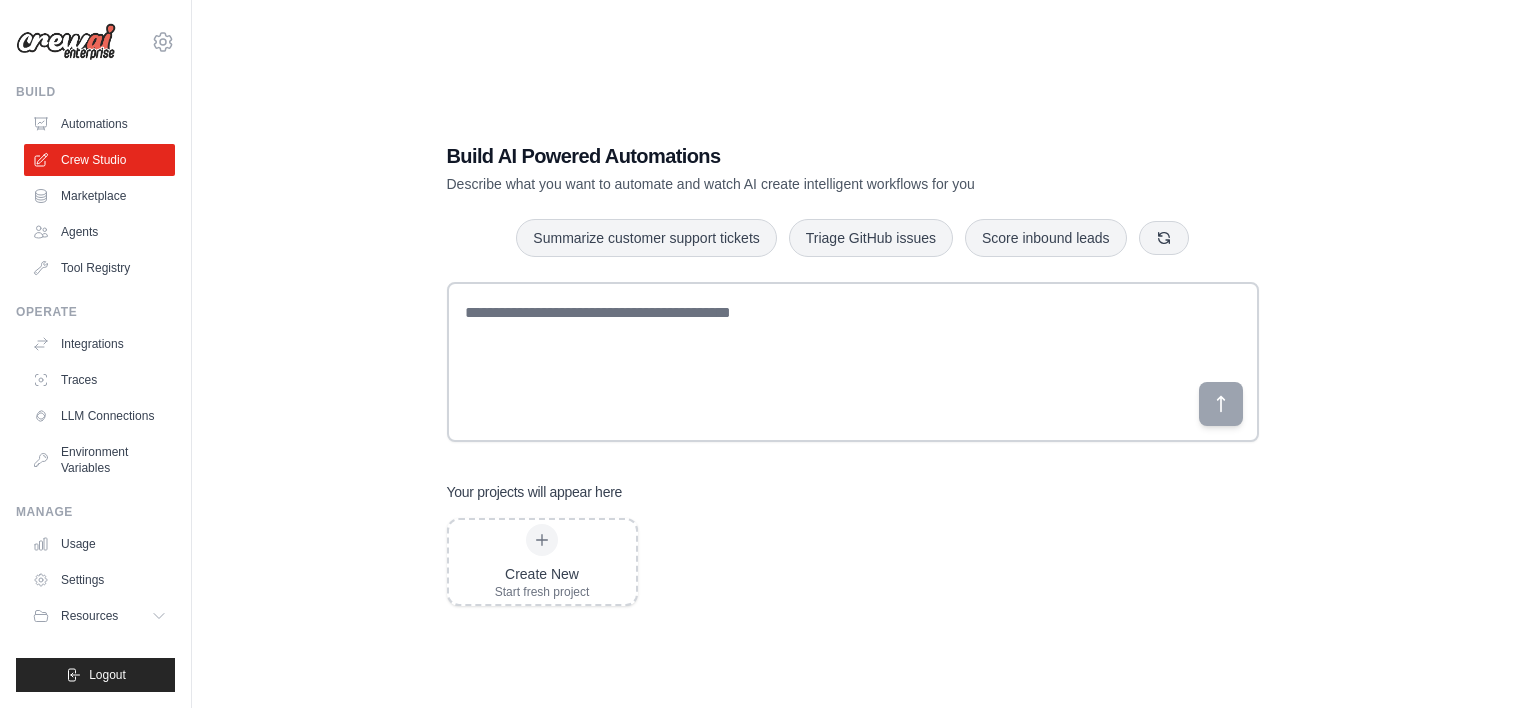 scroll, scrollTop: 0, scrollLeft: 0, axis: both 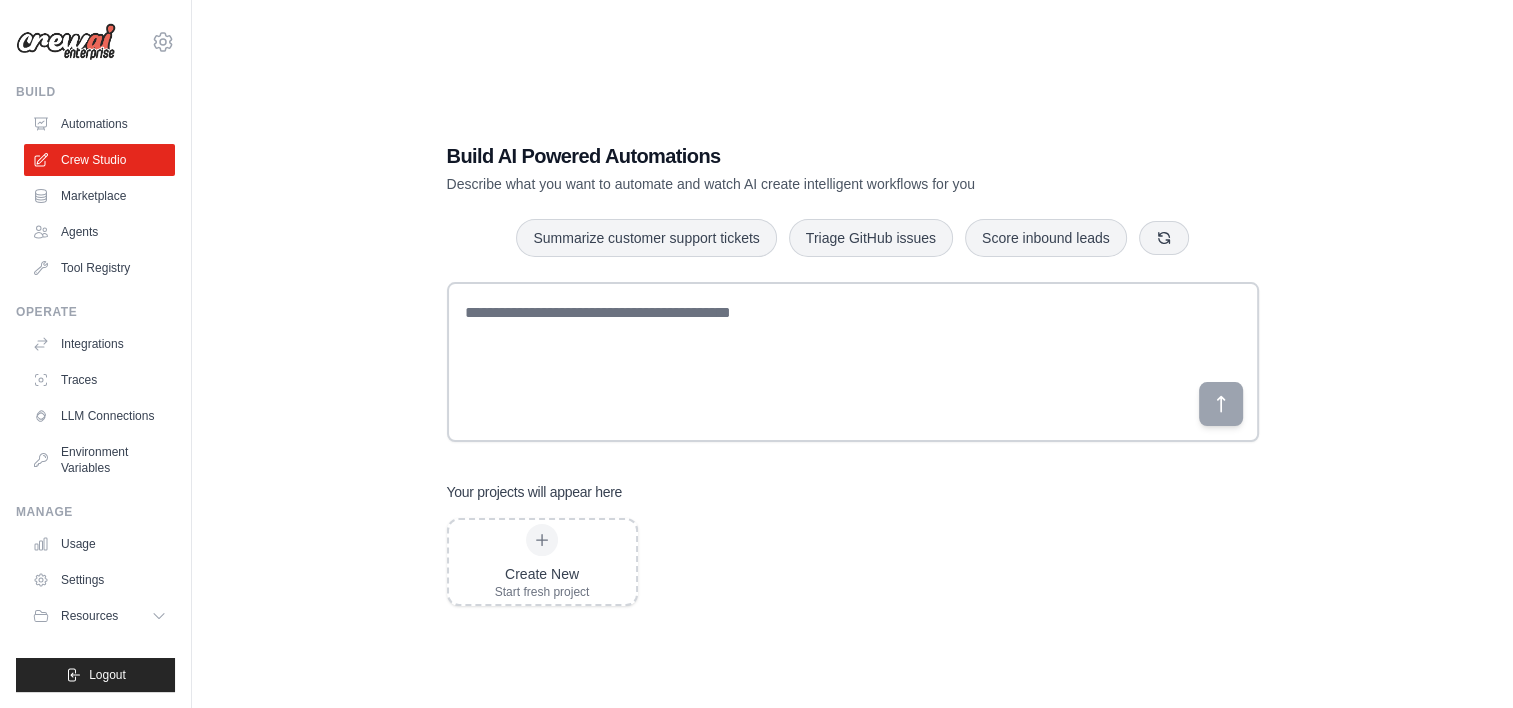 click on "Automations" at bounding box center (99, 124) 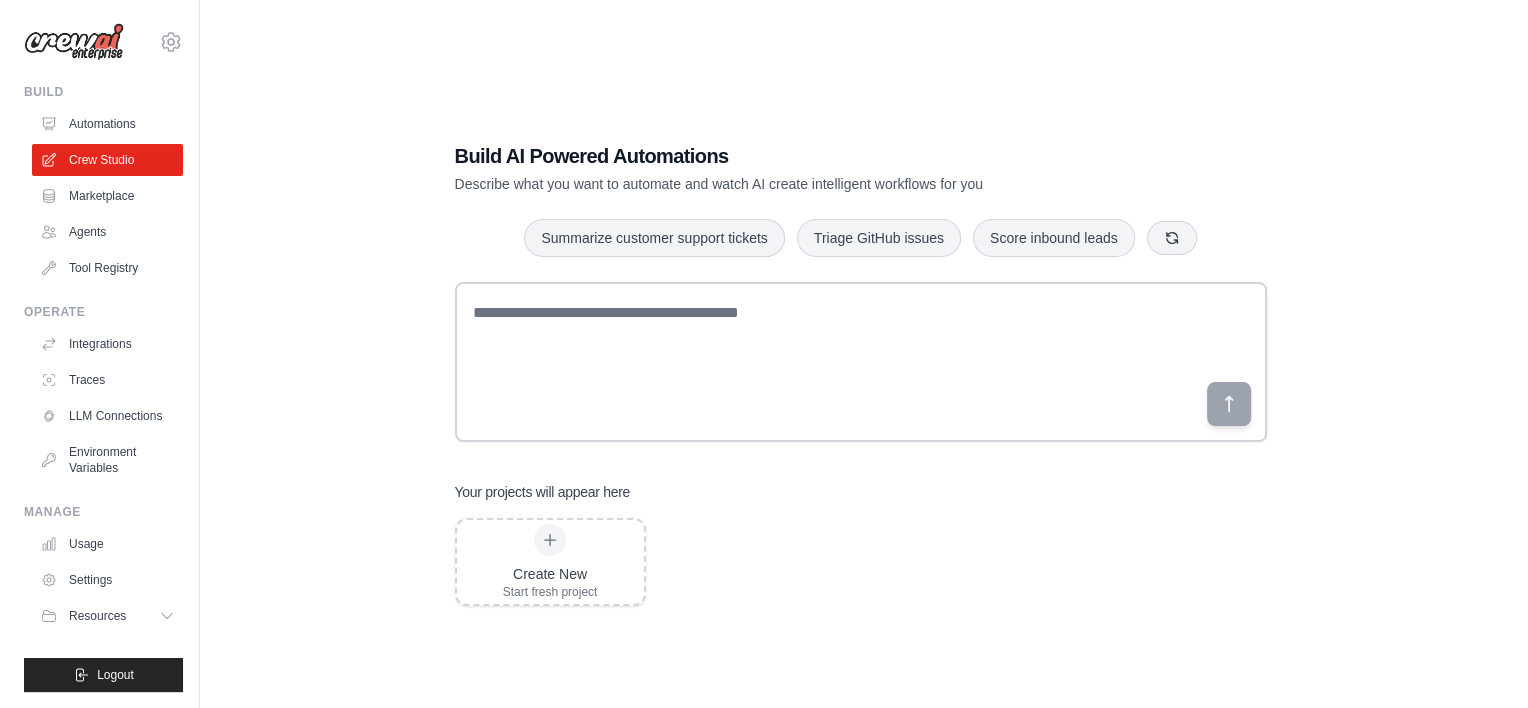 scroll, scrollTop: 0, scrollLeft: 0, axis: both 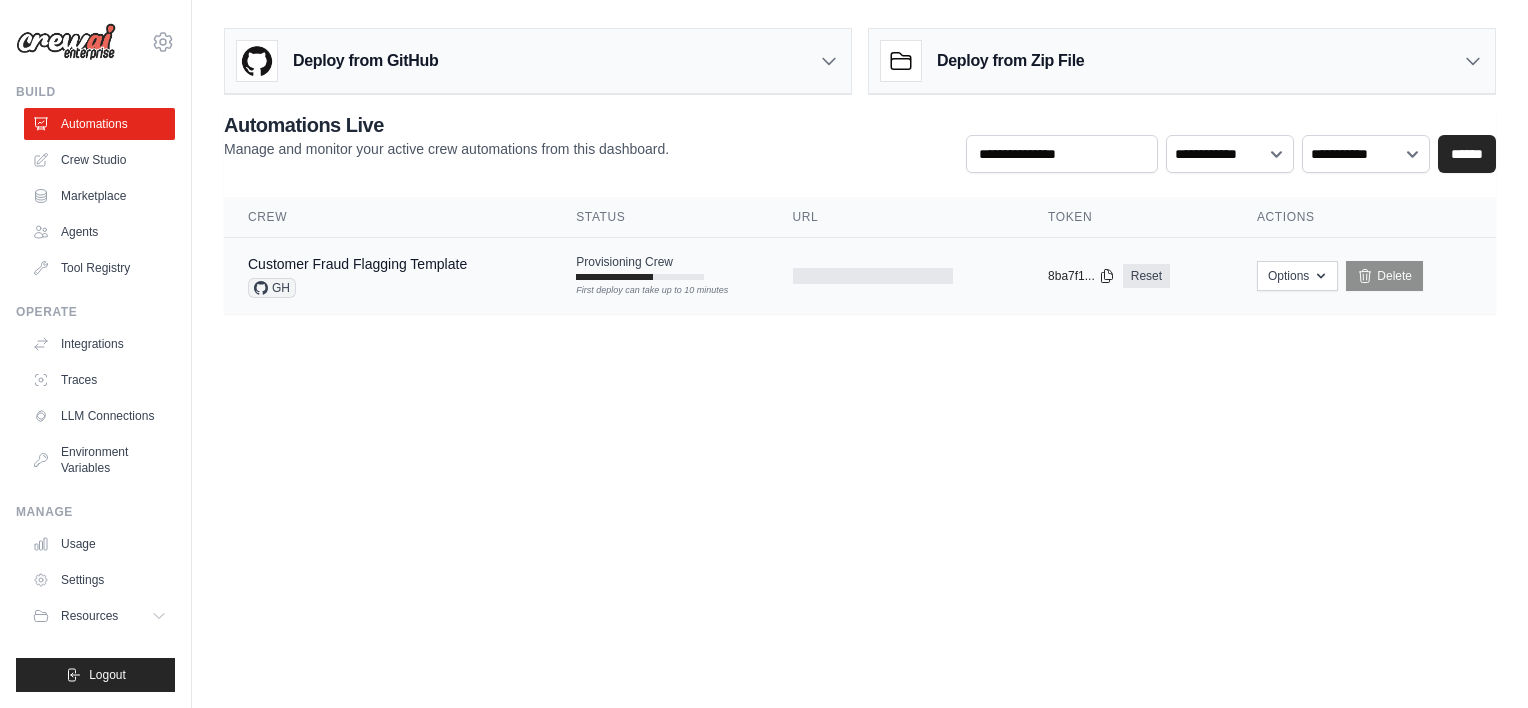 click on "Customer Fraud Flagging Template
GH" at bounding box center [388, 276] 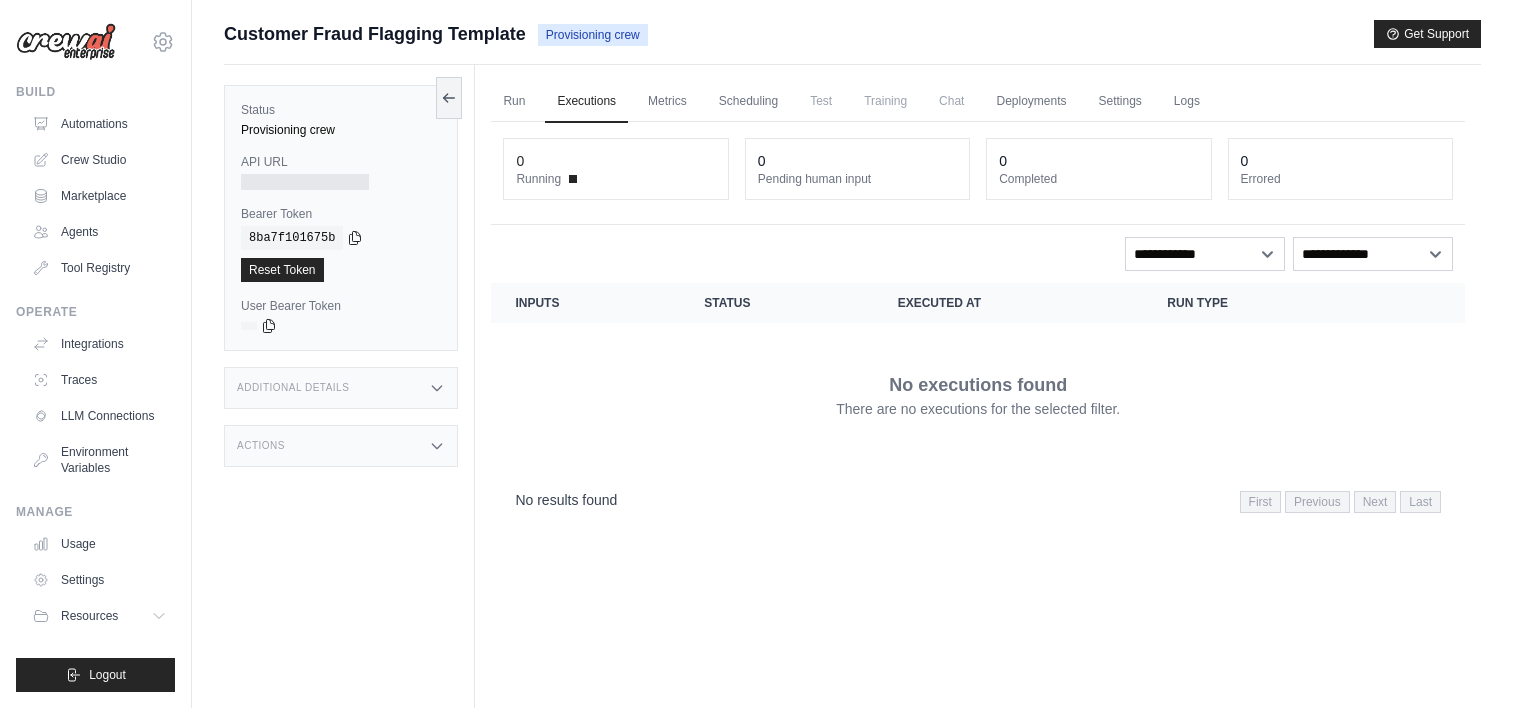 scroll, scrollTop: 0, scrollLeft: 0, axis: both 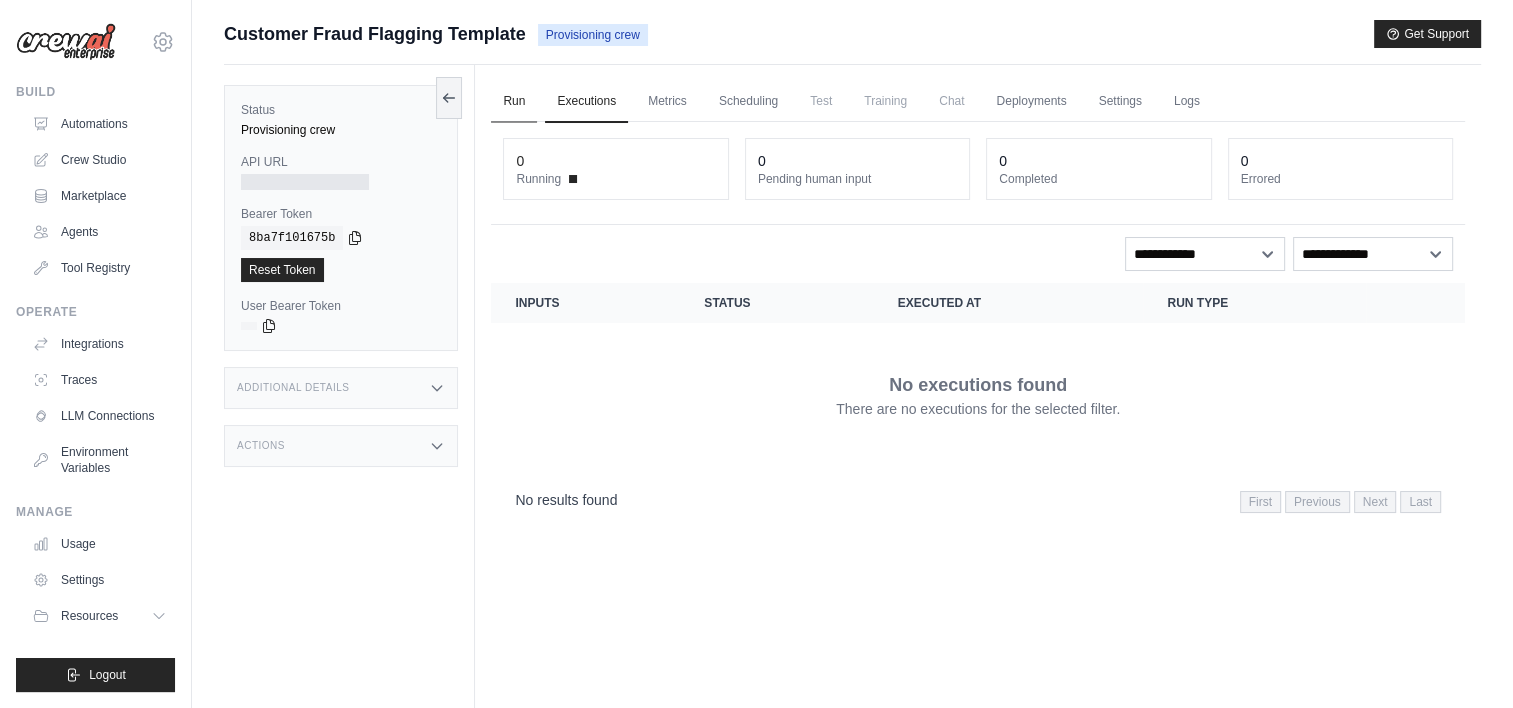 click on "Run" at bounding box center (514, 102) 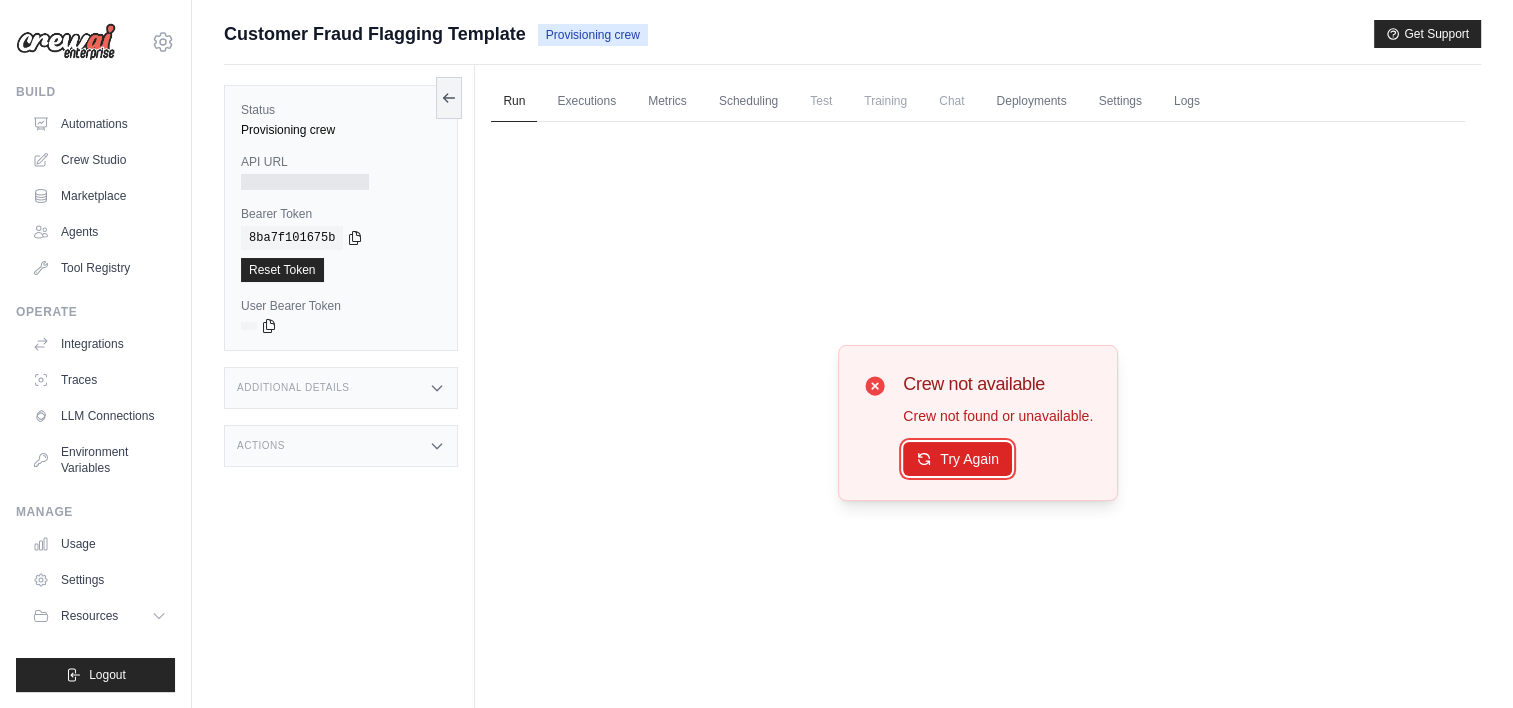 click on "Try Again" at bounding box center [957, 459] 